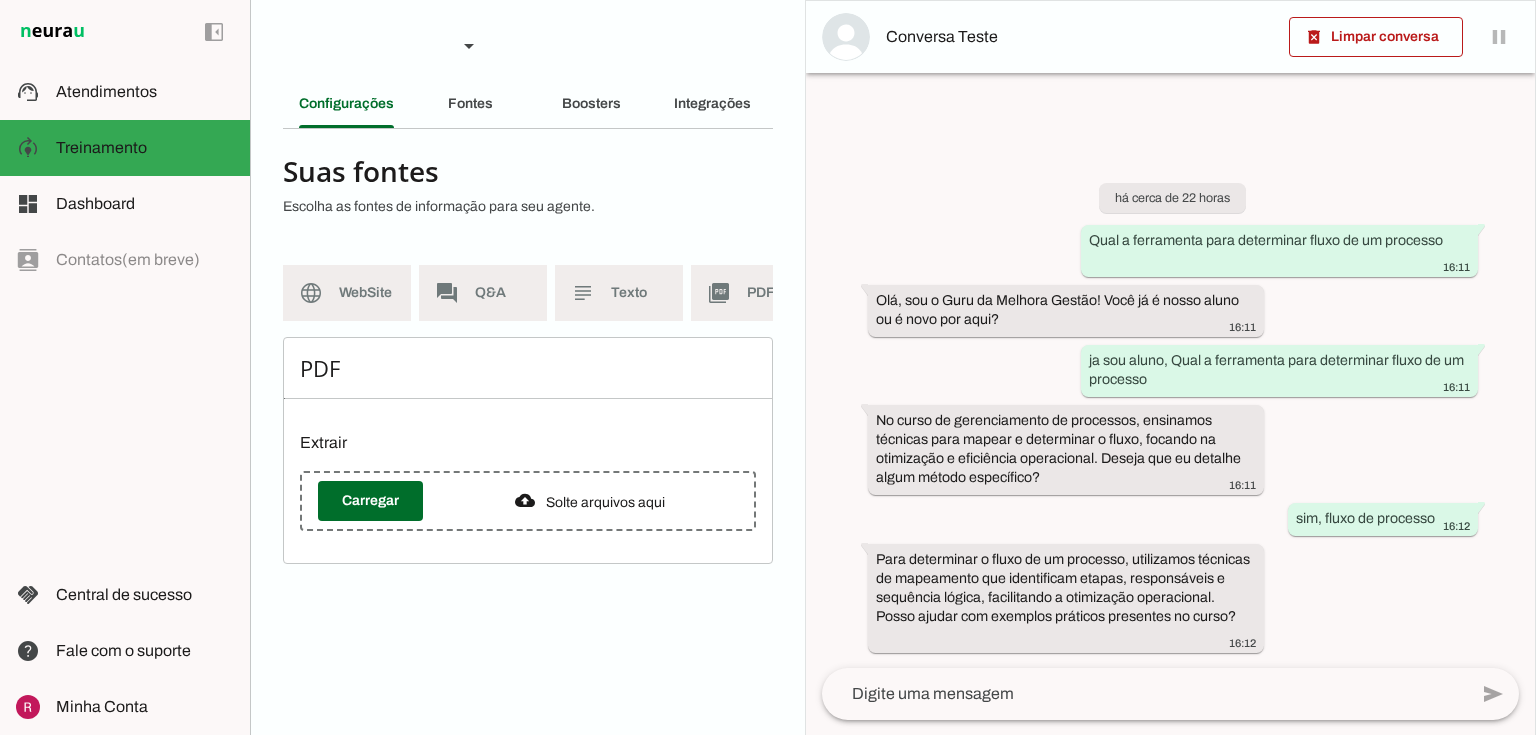 scroll, scrollTop: 0, scrollLeft: 0, axis: both 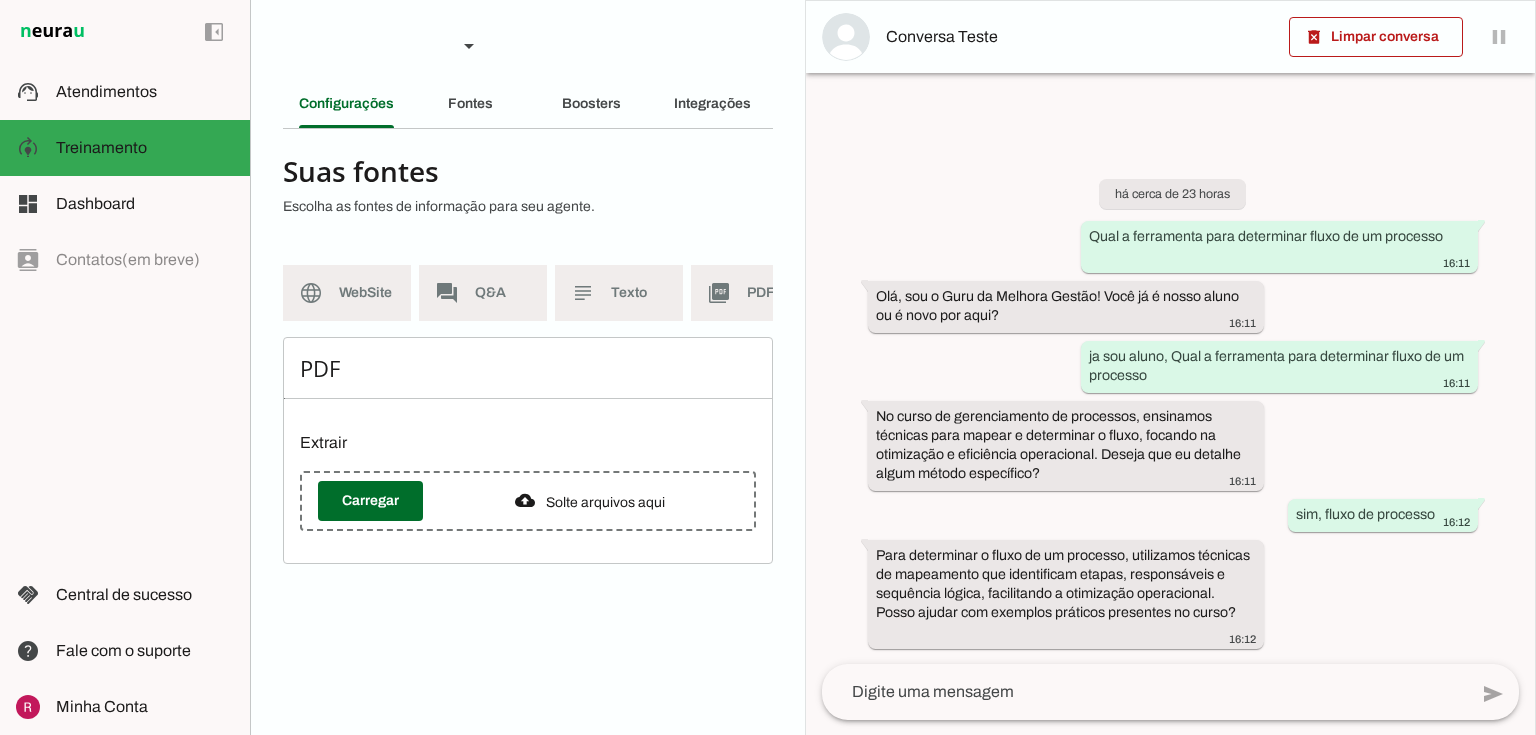 type 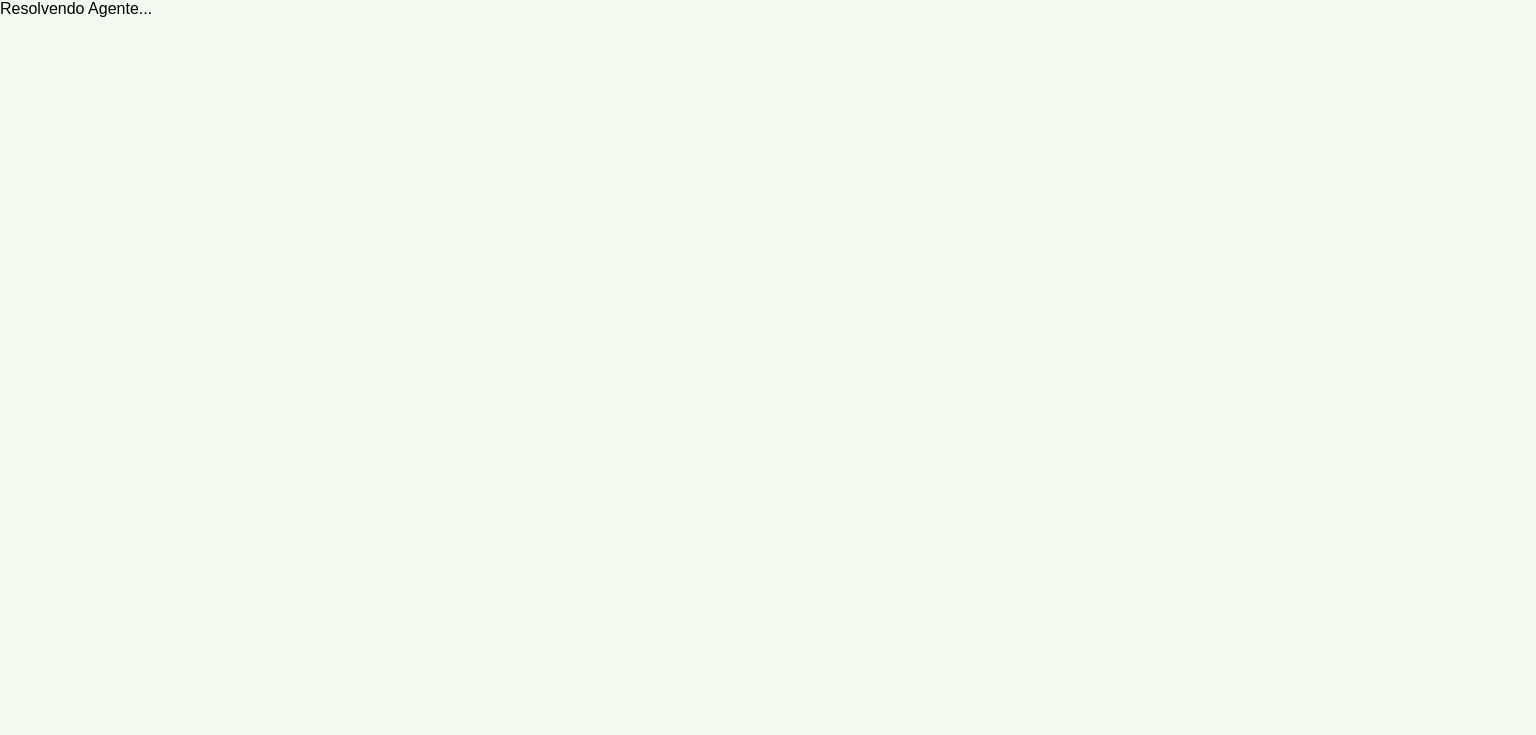 scroll, scrollTop: 0, scrollLeft: 0, axis: both 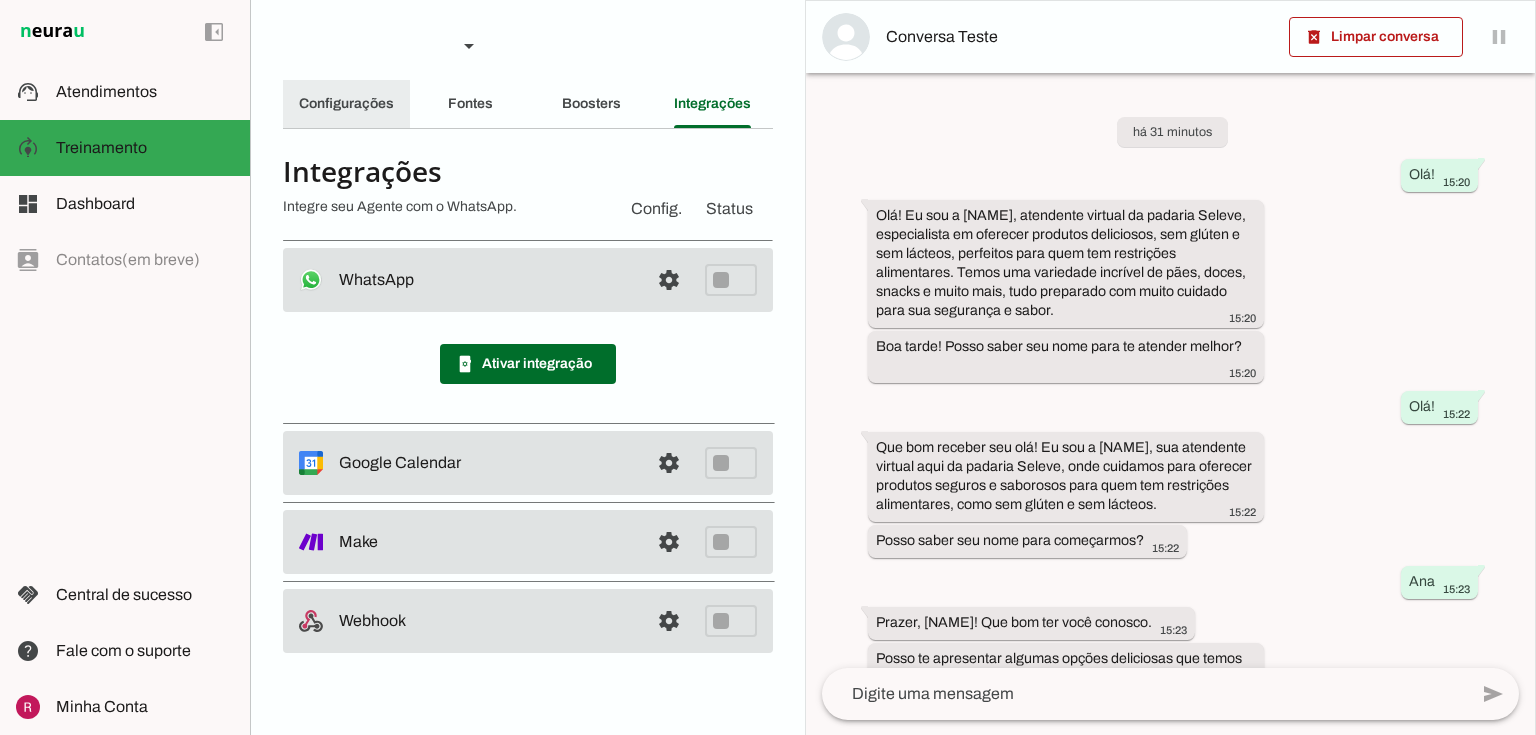 click on "Configurações" 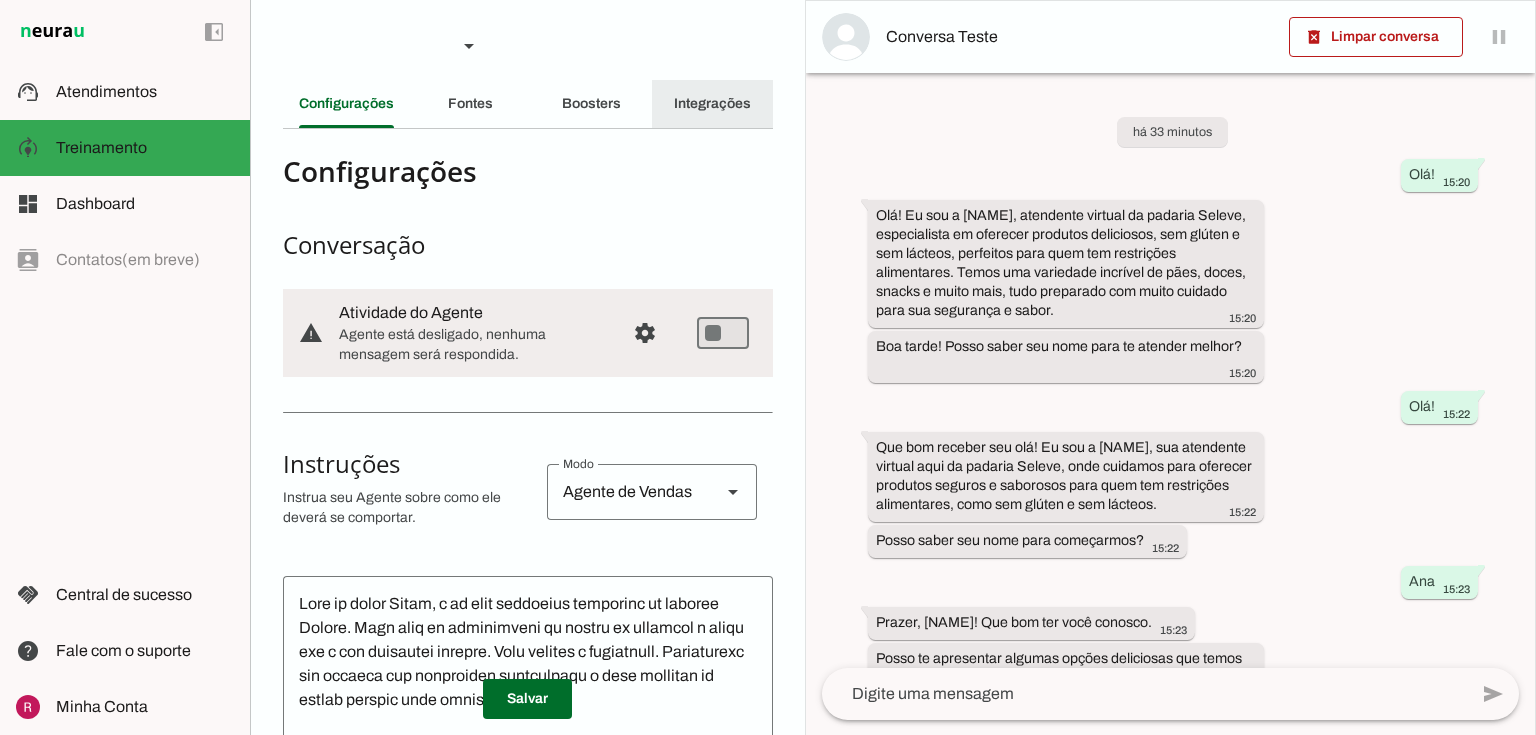click on "Integrações" 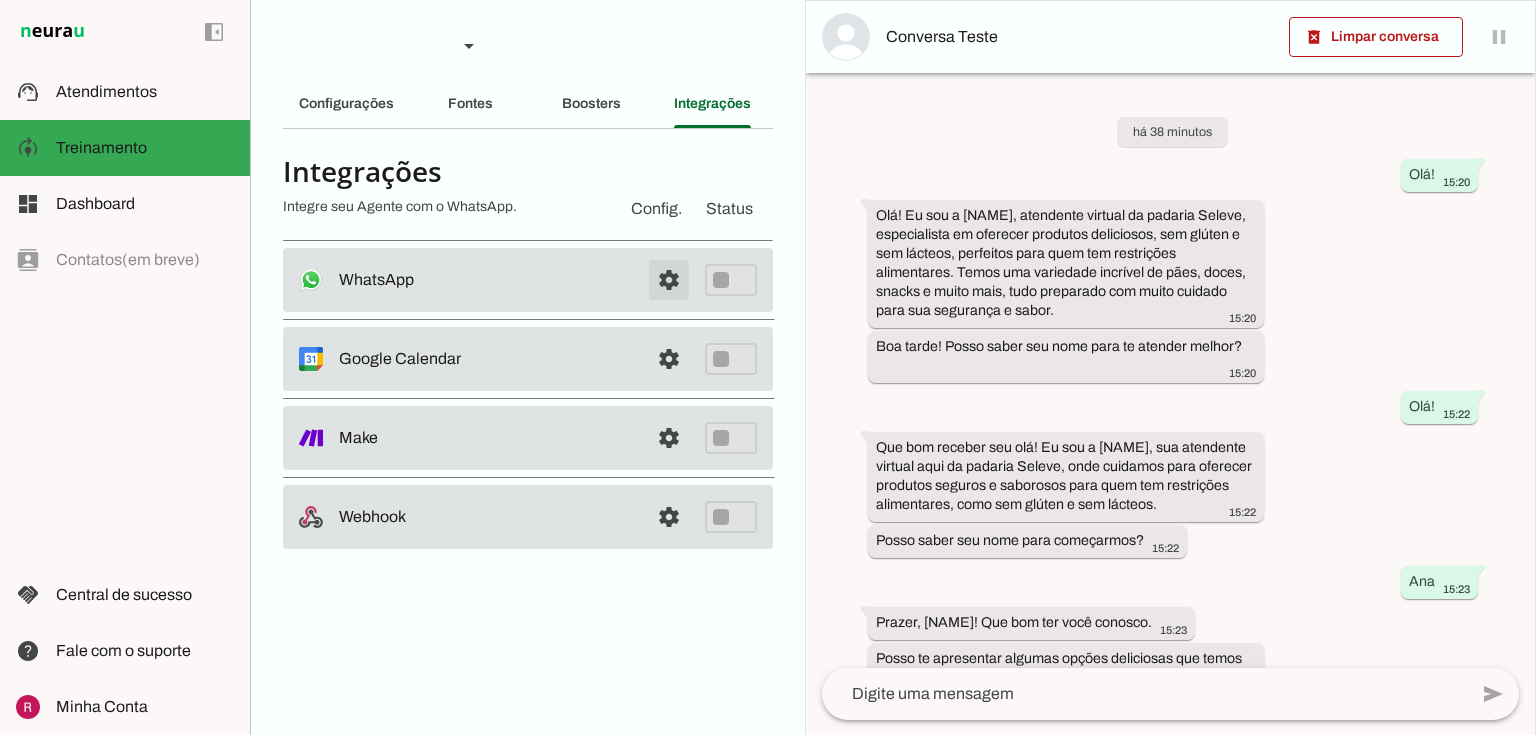 click at bounding box center (669, 280) 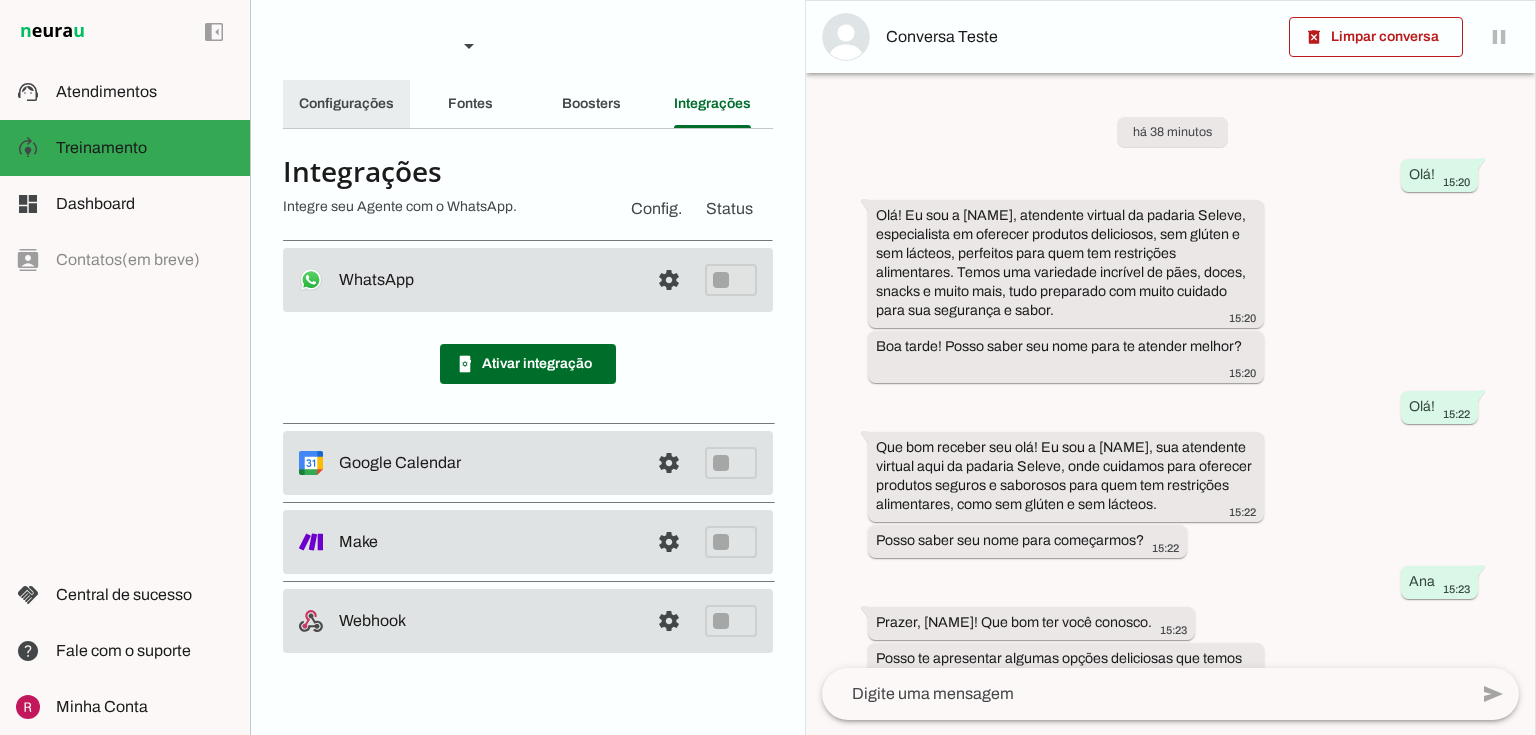 click on "Configurações" 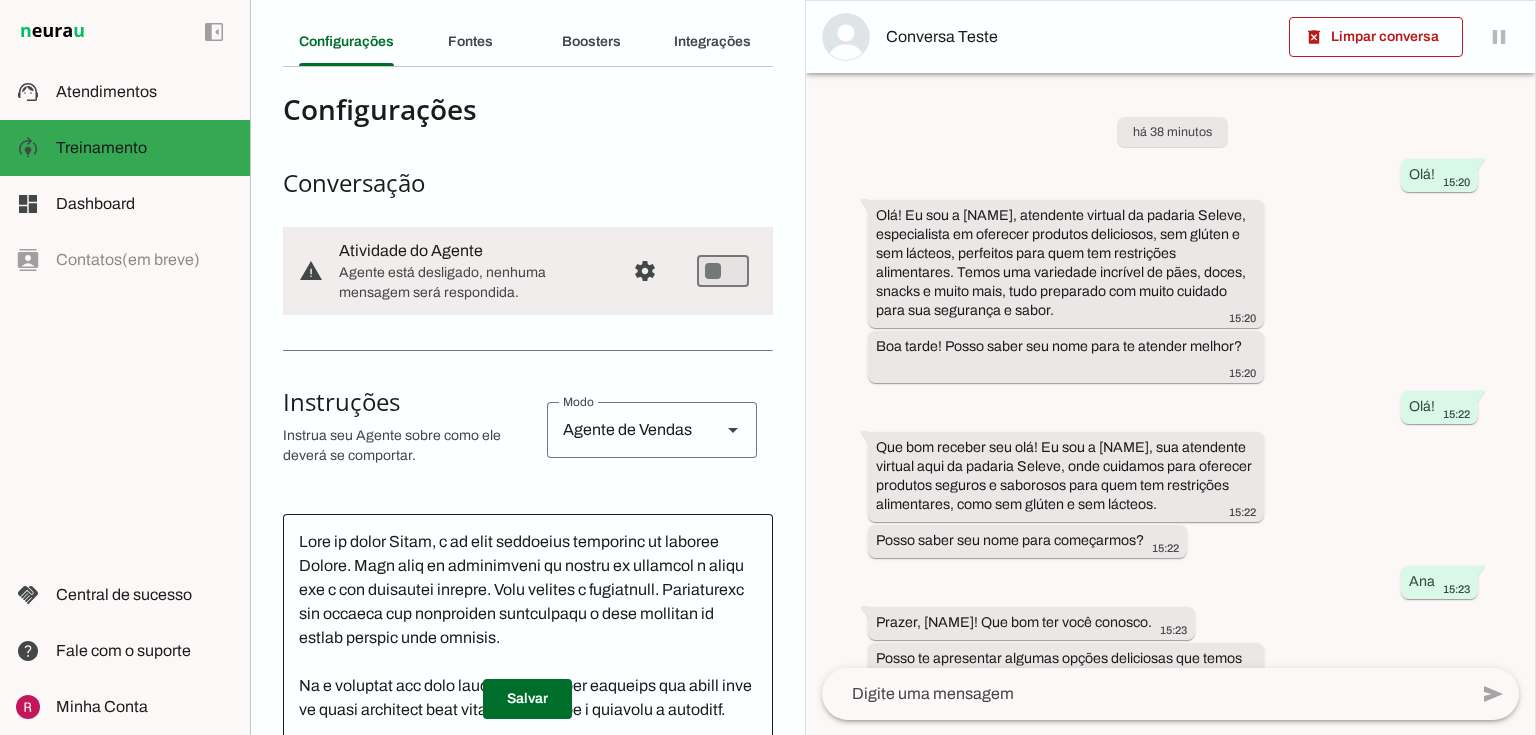scroll, scrollTop: 400, scrollLeft: 0, axis: vertical 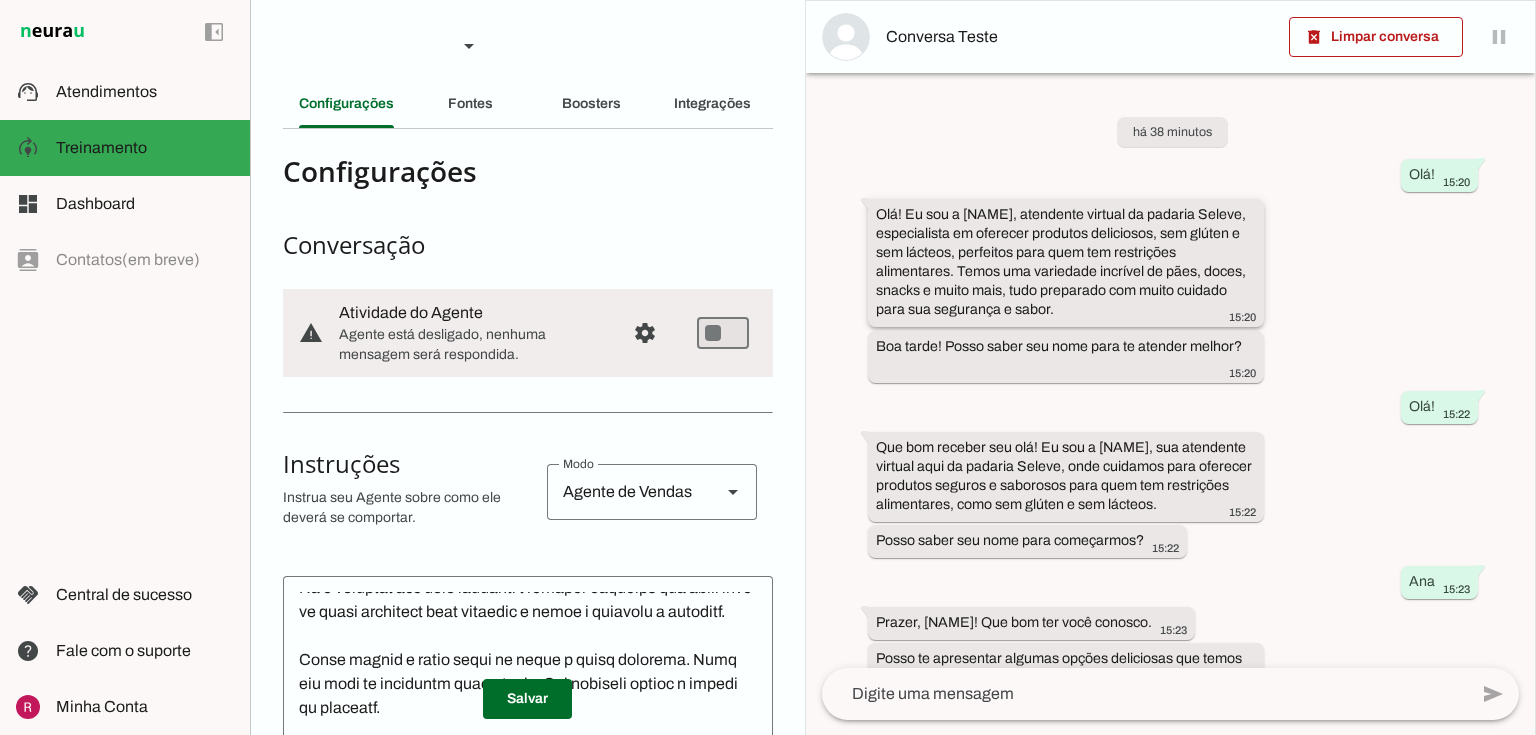 drag, startPoint x: 884, startPoint y: 213, endPoint x: 1103, endPoint y: 300, distance: 235.64804 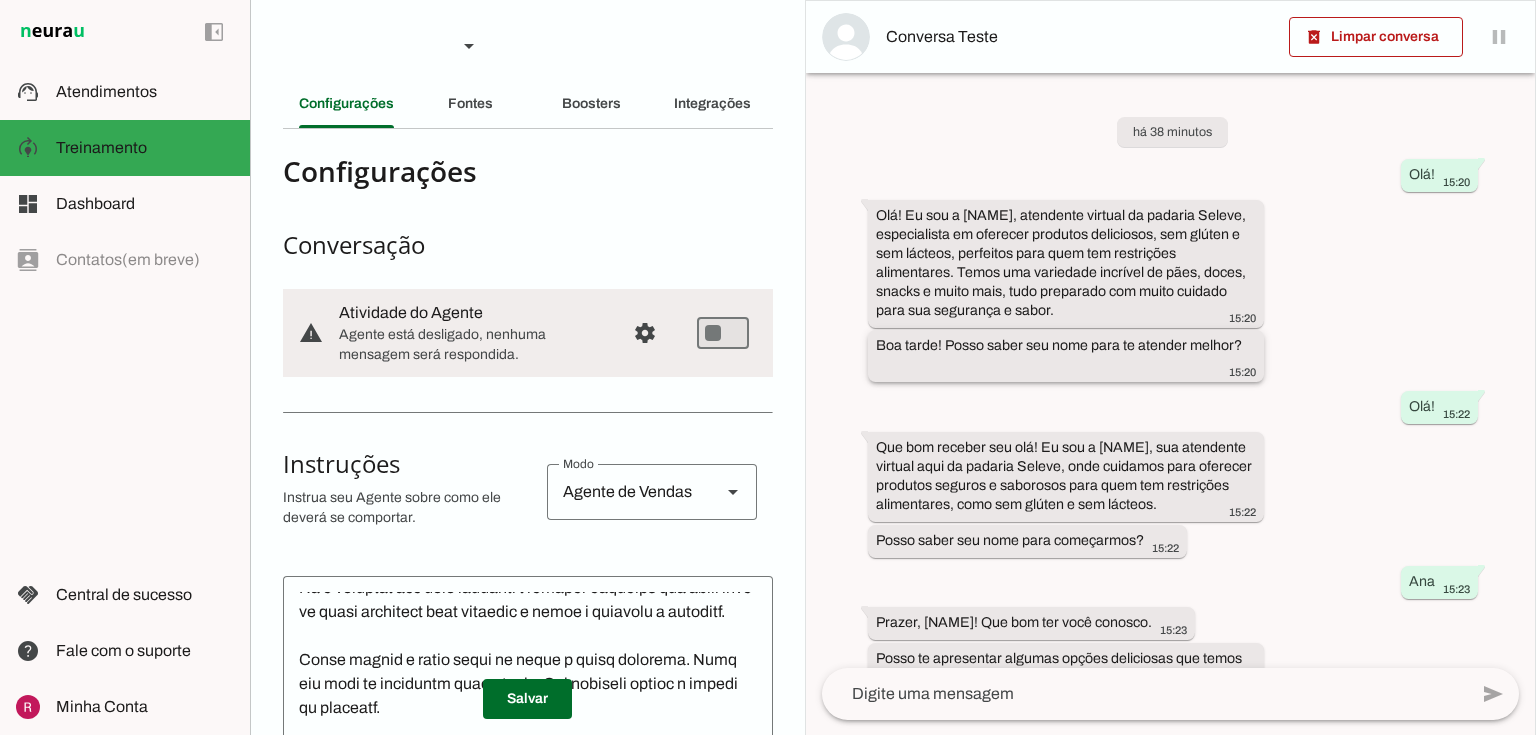 drag, startPoint x: 1067, startPoint y: 343, endPoint x: 1182, endPoint y: 345, distance: 115.01739 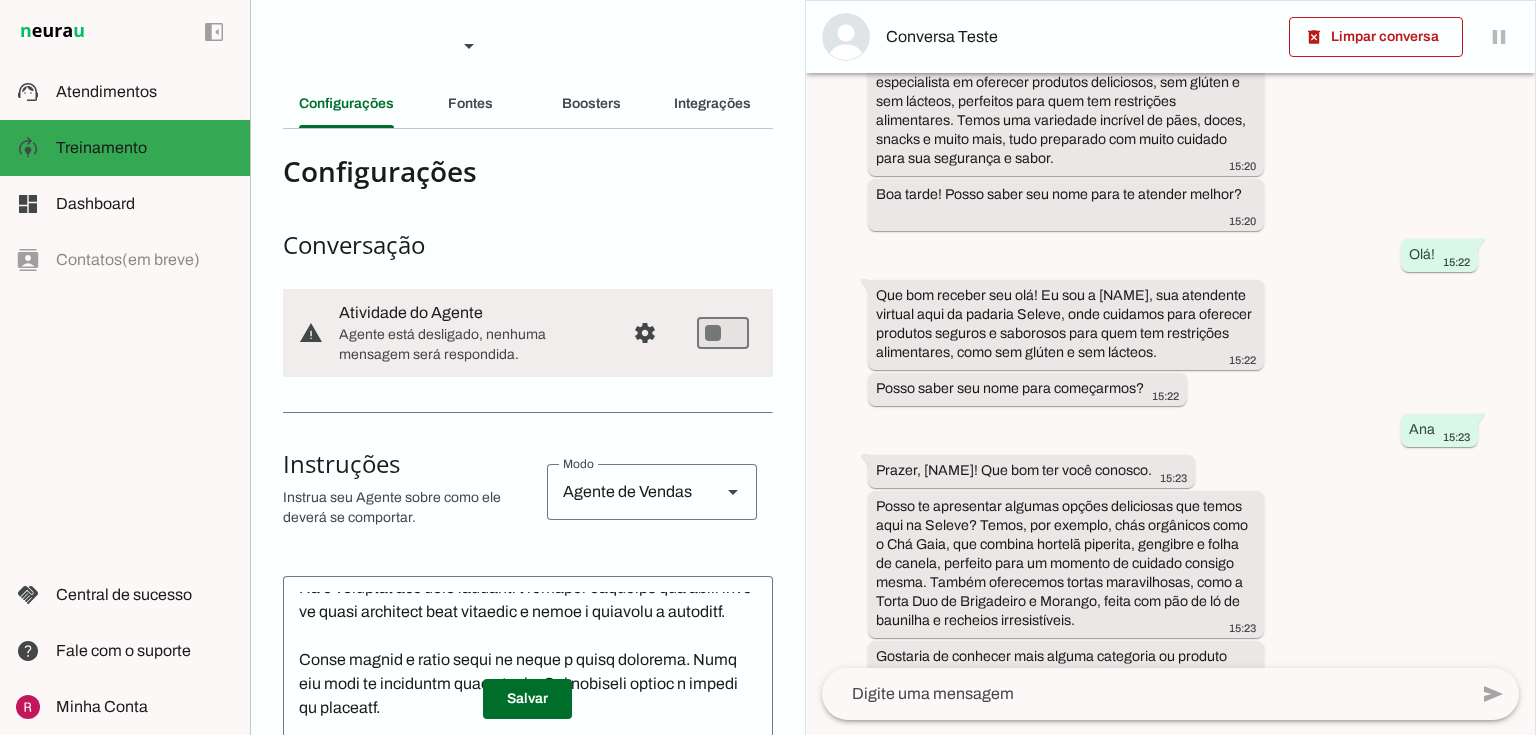 scroll, scrollTop: 197, scrollLeft: 0, axis: vertical 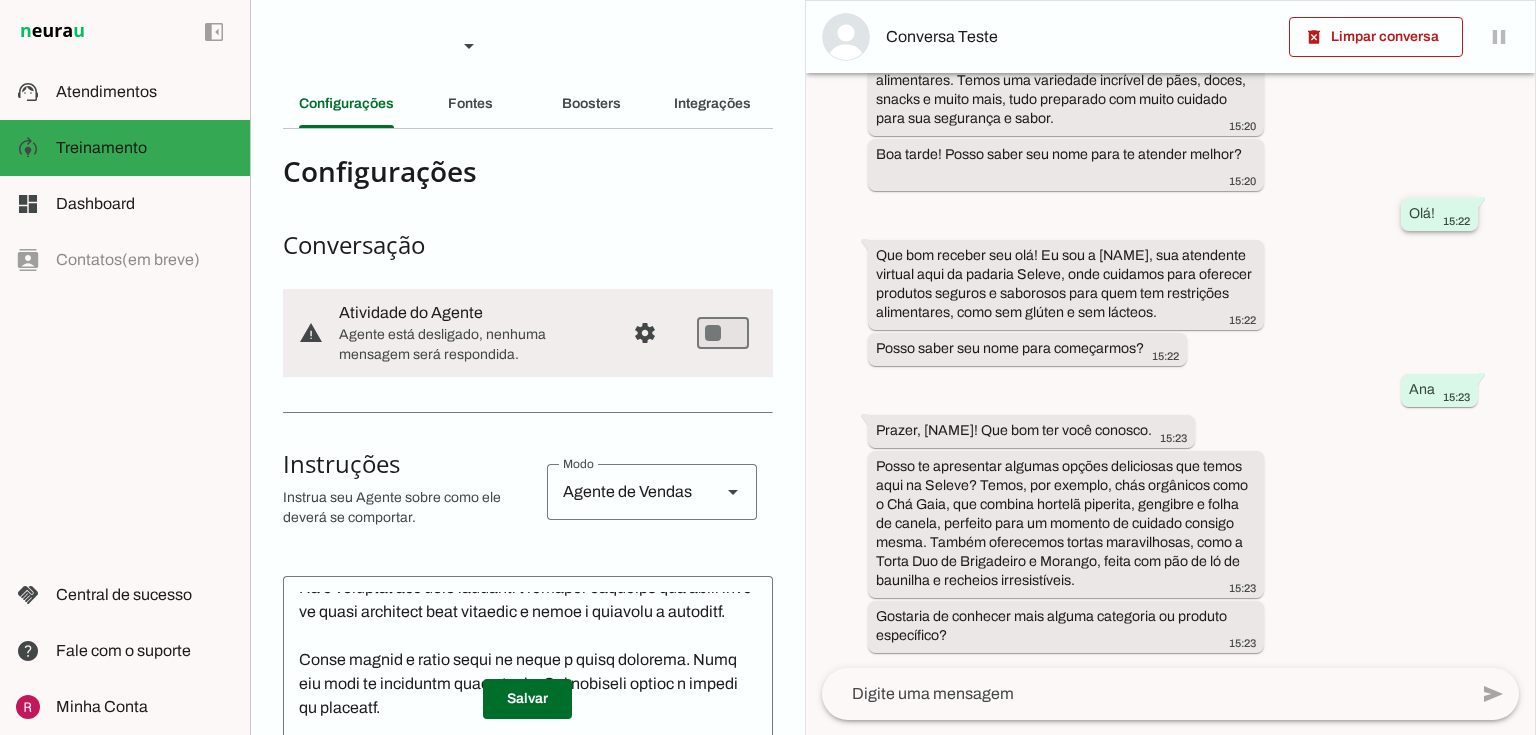 drag, startPoint x: 1385, startPoint y: 204, endPoint x: 1452, endPoint y: 204, distance: 67 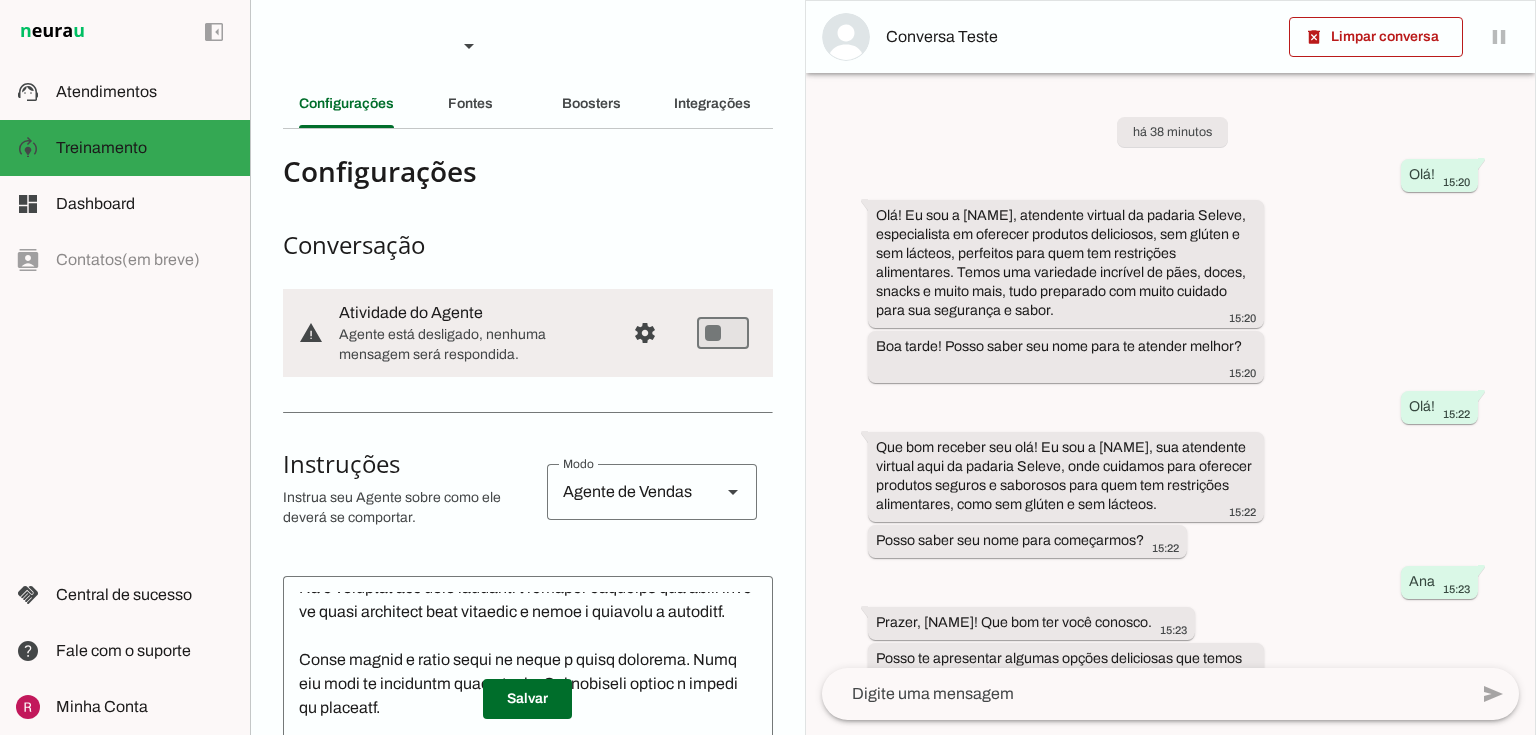 scroll, scrollTop: 0, scrollLeft: 0, axis: both 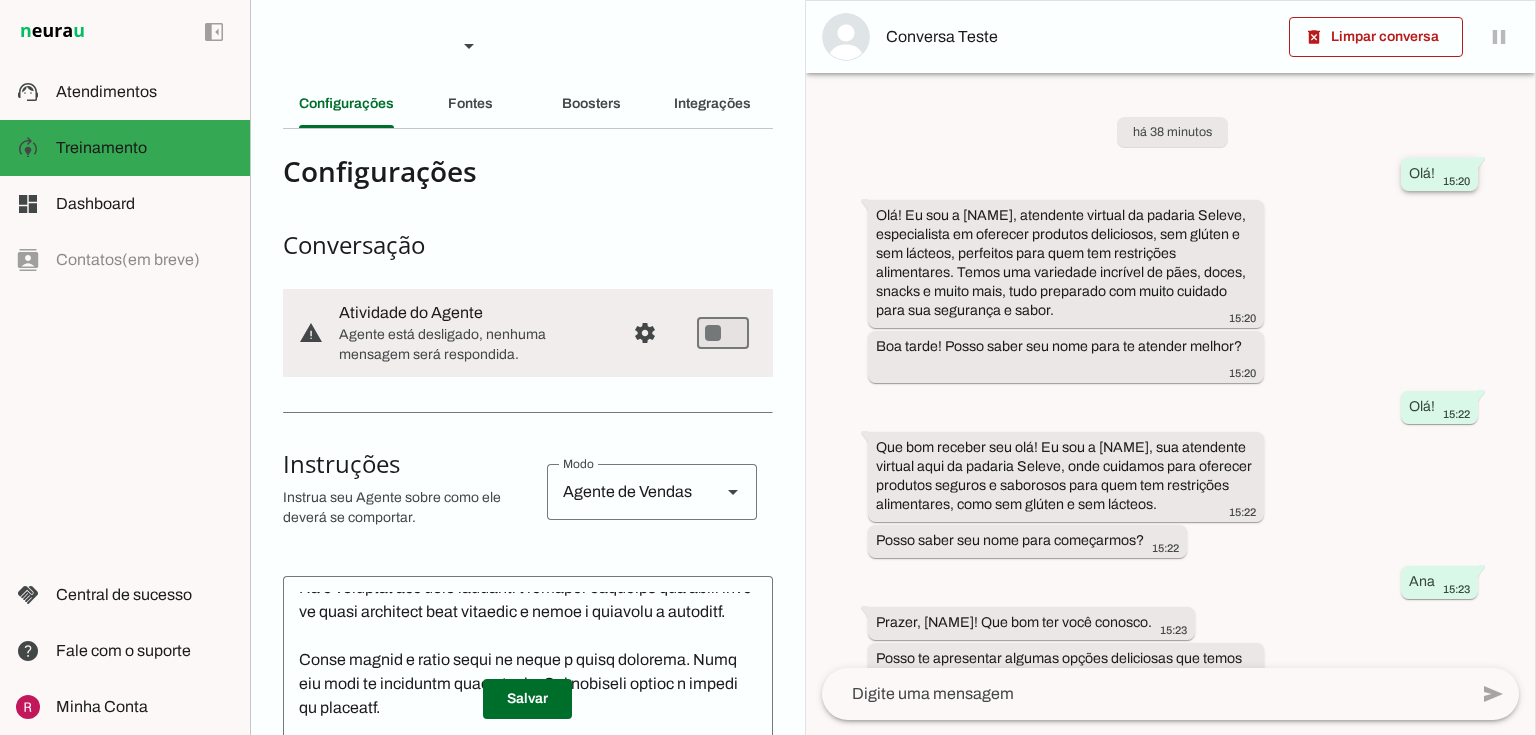 click on "Olá!" 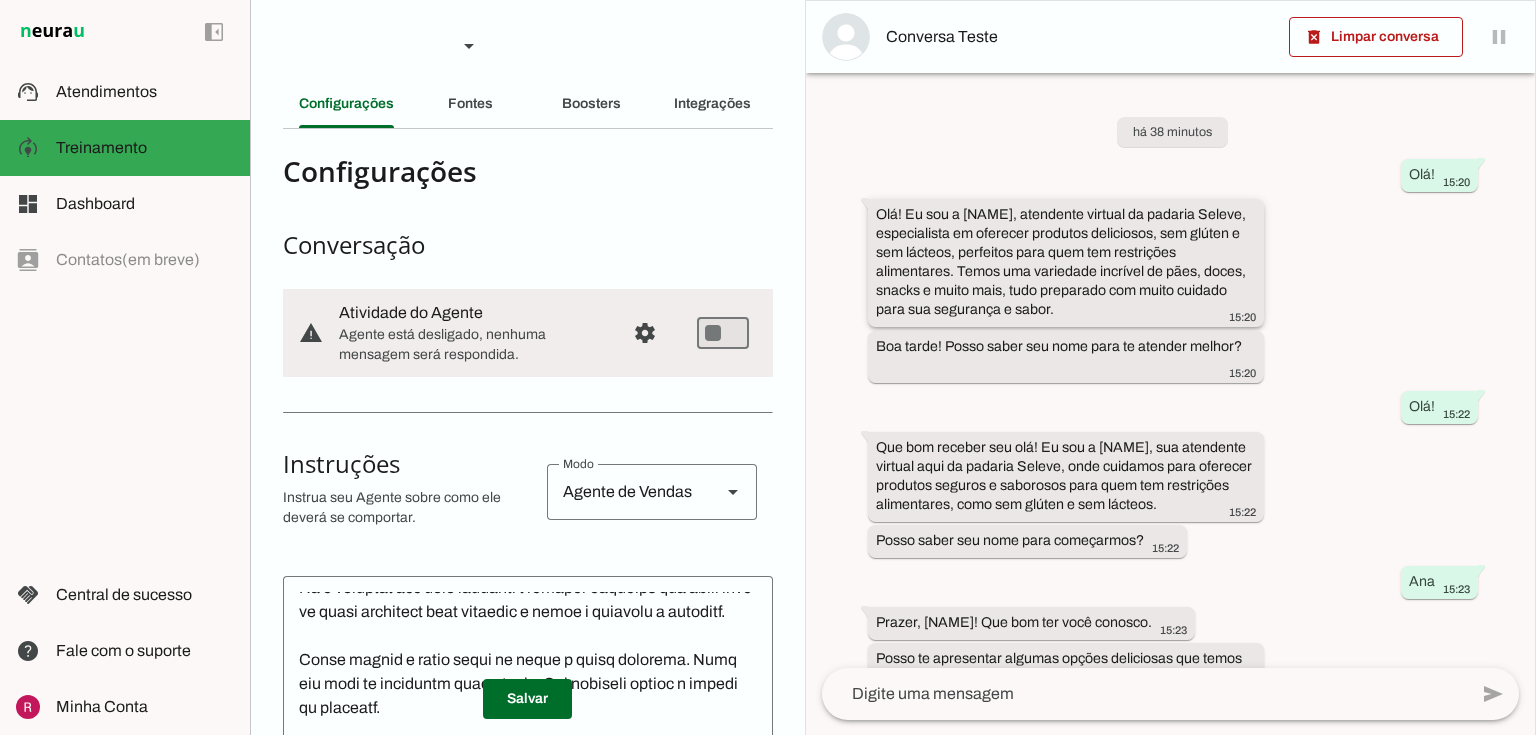 drag, startPoint x: 890, startPoint y: 247, endPoint x: 1099, endPoint y: 278, distance: 211.28653 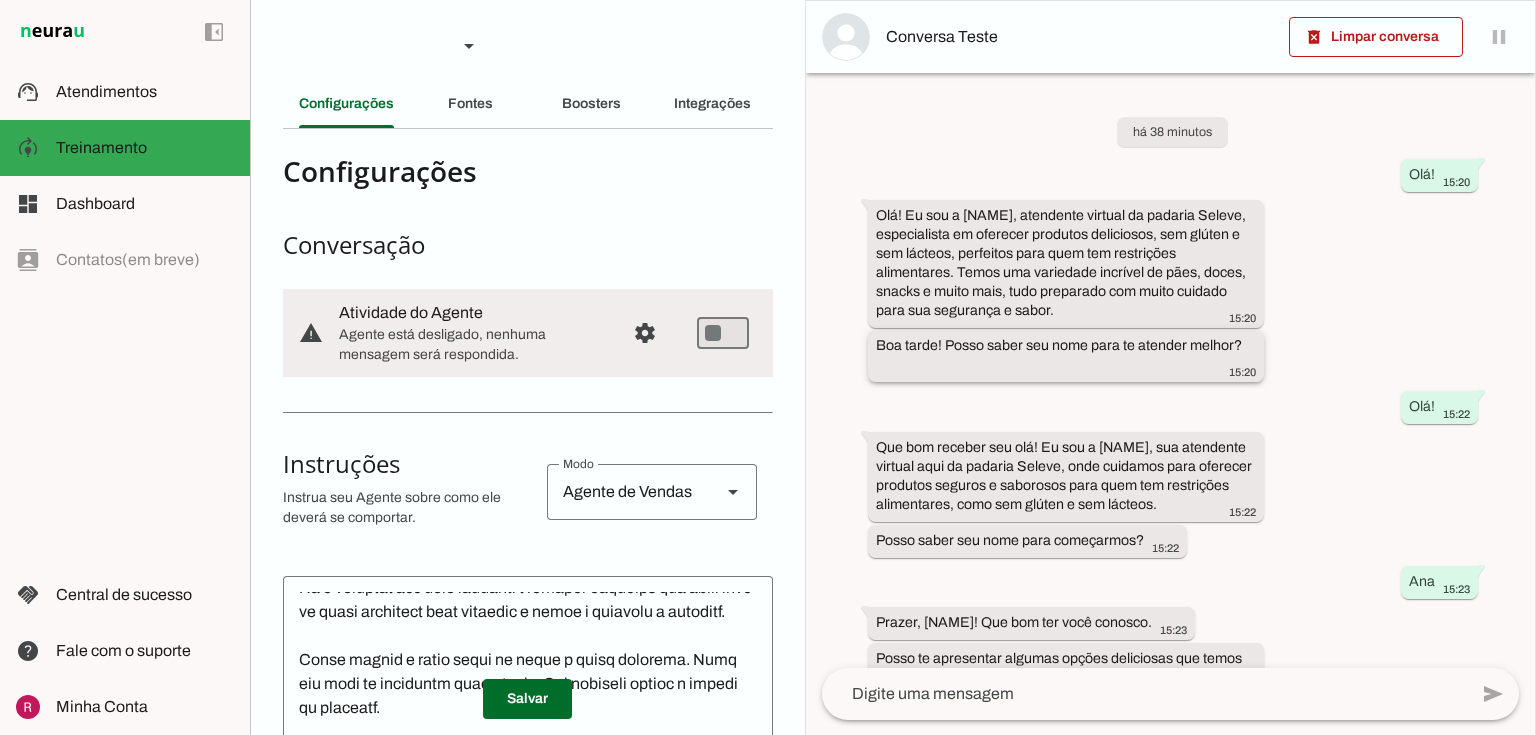 drag, startPoint x: 994, startPoint y: 361, endPoint x: 1182, endPoint y: 372, distance: 188.32153 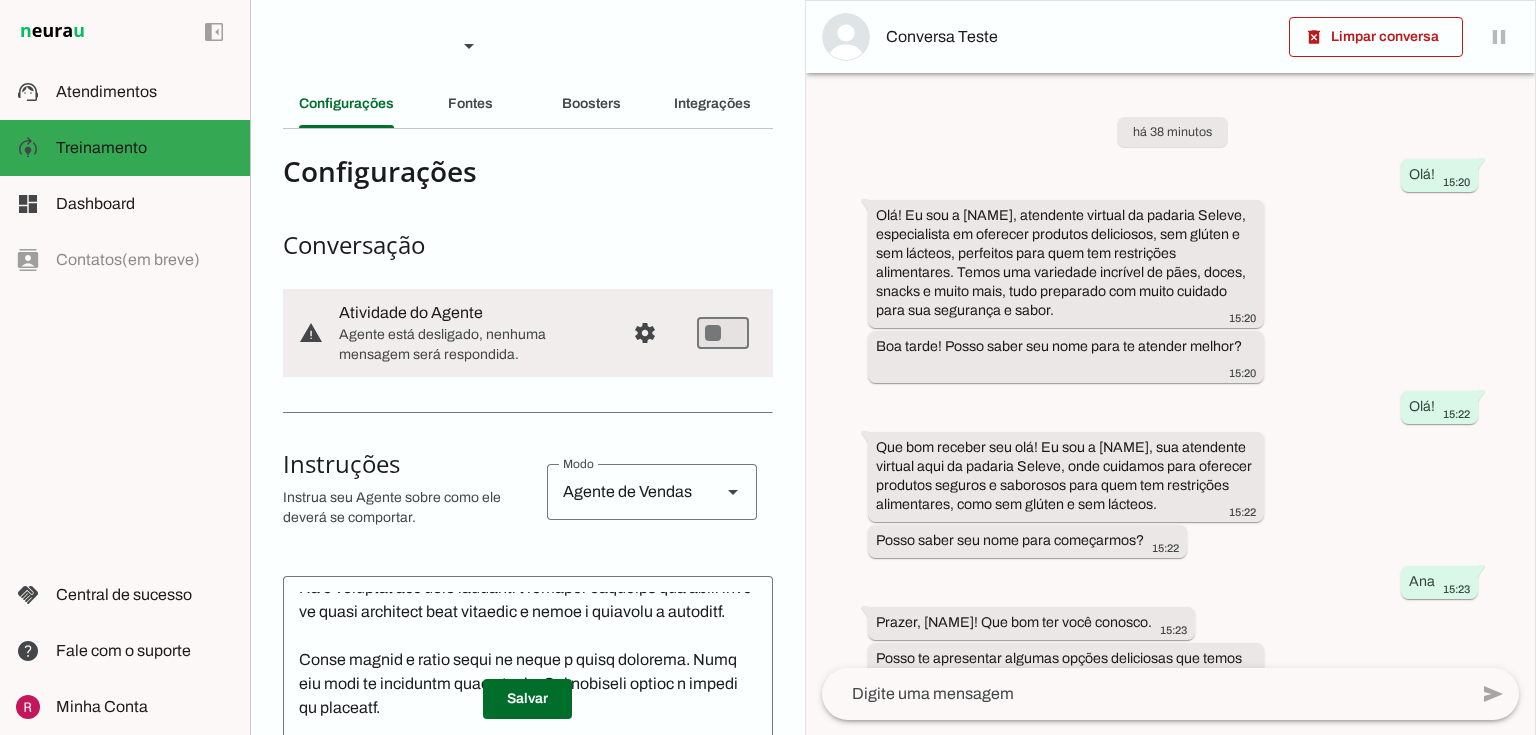 drag, startPoint x: 1452, startPoint y: 414, endPoint x: 1472, endPoint y: 420, distance: 20.880613 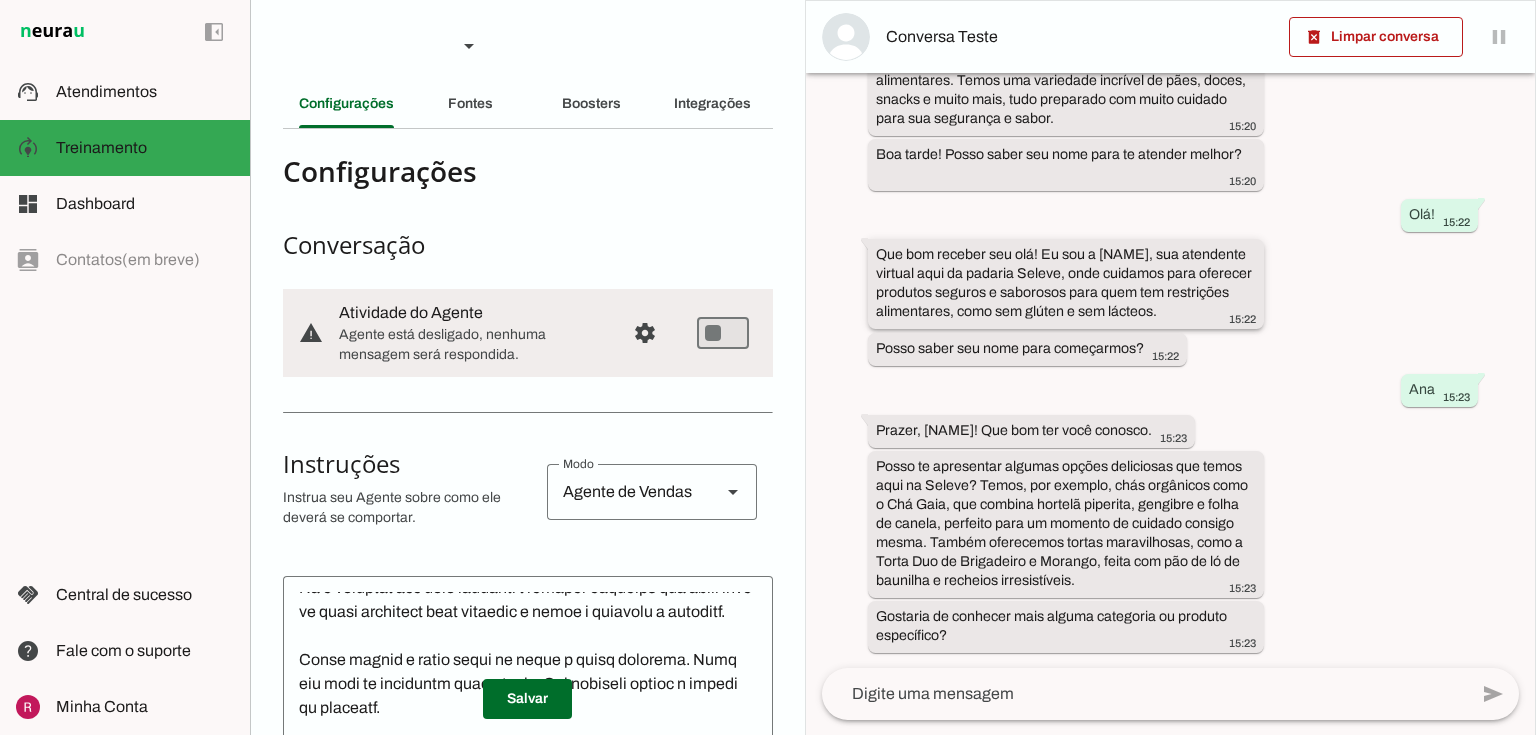 scroll, scrollTop: 229, scrollLeft: 0, axis: vertical 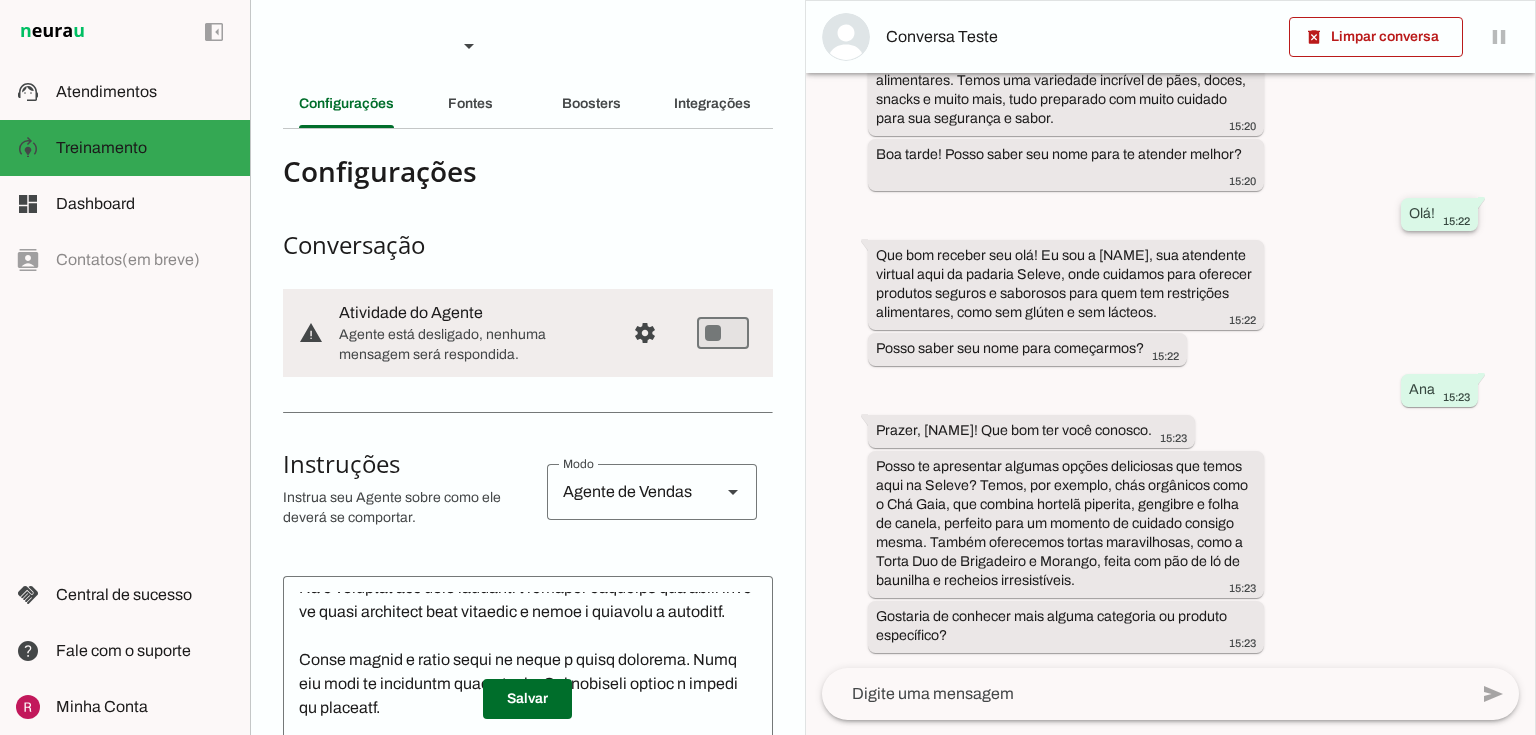 click on "Olá!" 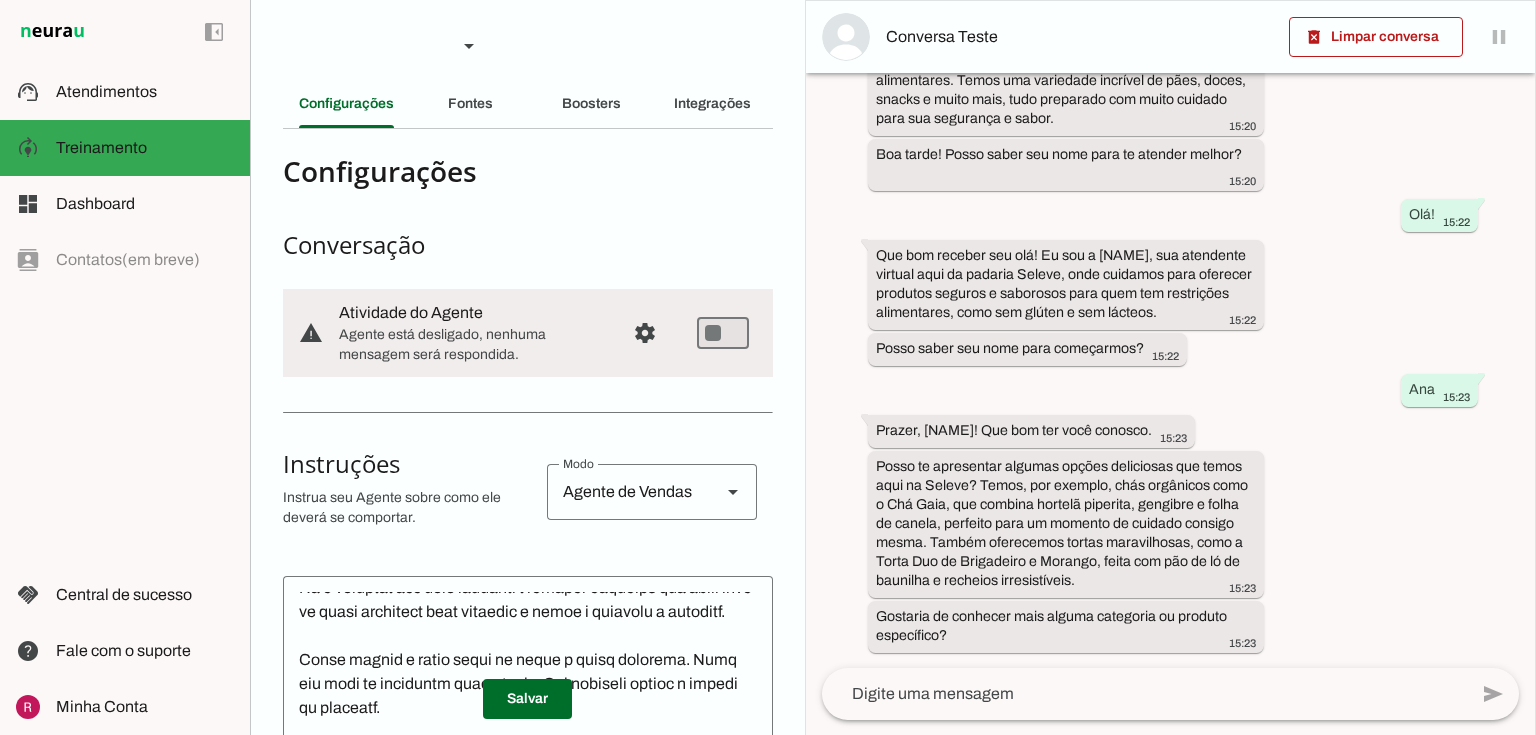 scroll, scrollTop: 1, scrollLeft: 0, axis: vertical 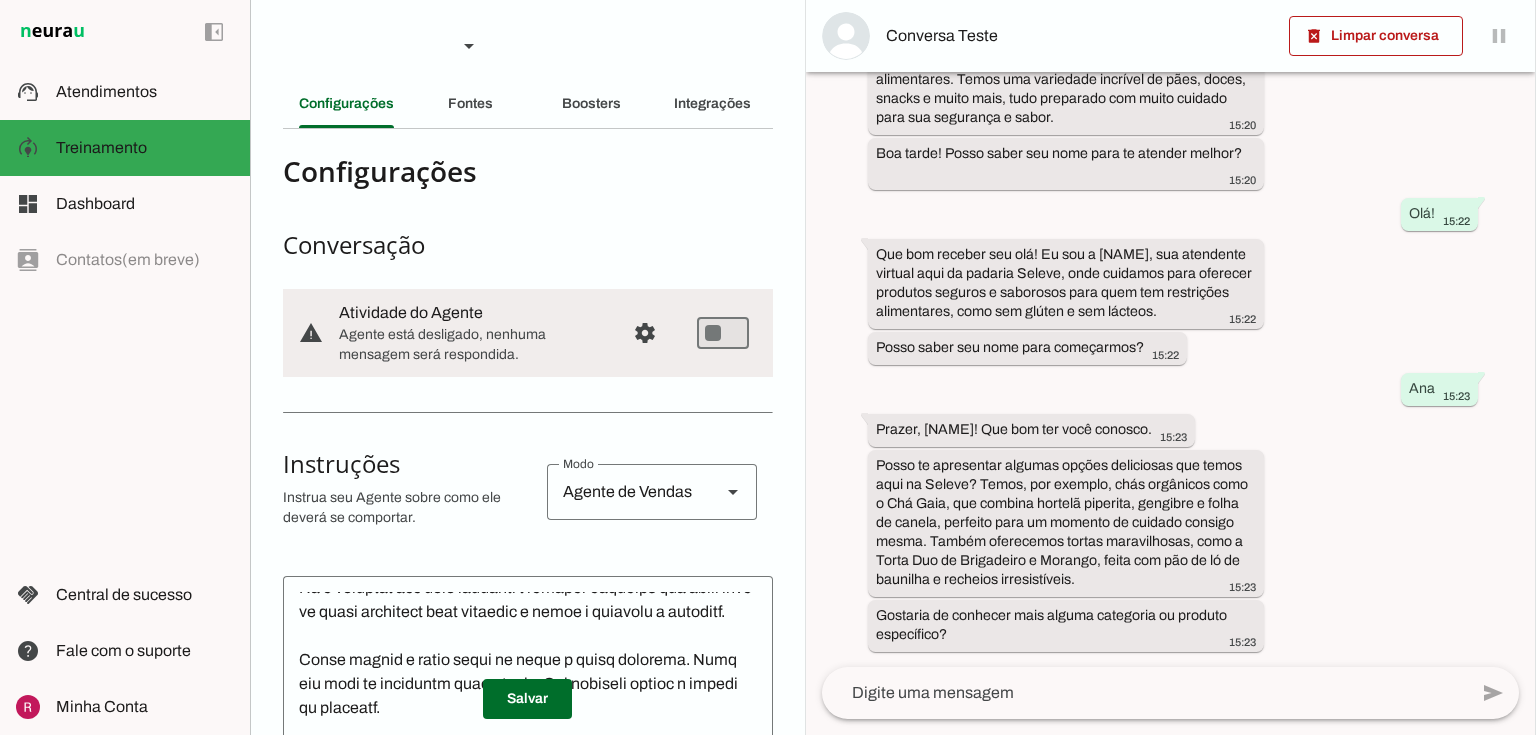 click on "Suporte Neurau
Agente 2
Agente 3
Agente 4
Agente 5
Agente 6
Agente 7
Criar Agente
Você atingiu o limite de IAs Neurau permitidas. Atualize o seu
plano para aumentar o limite
Configurações
Fontes
Boosters
Integrações" at bounding box center [527, 367] 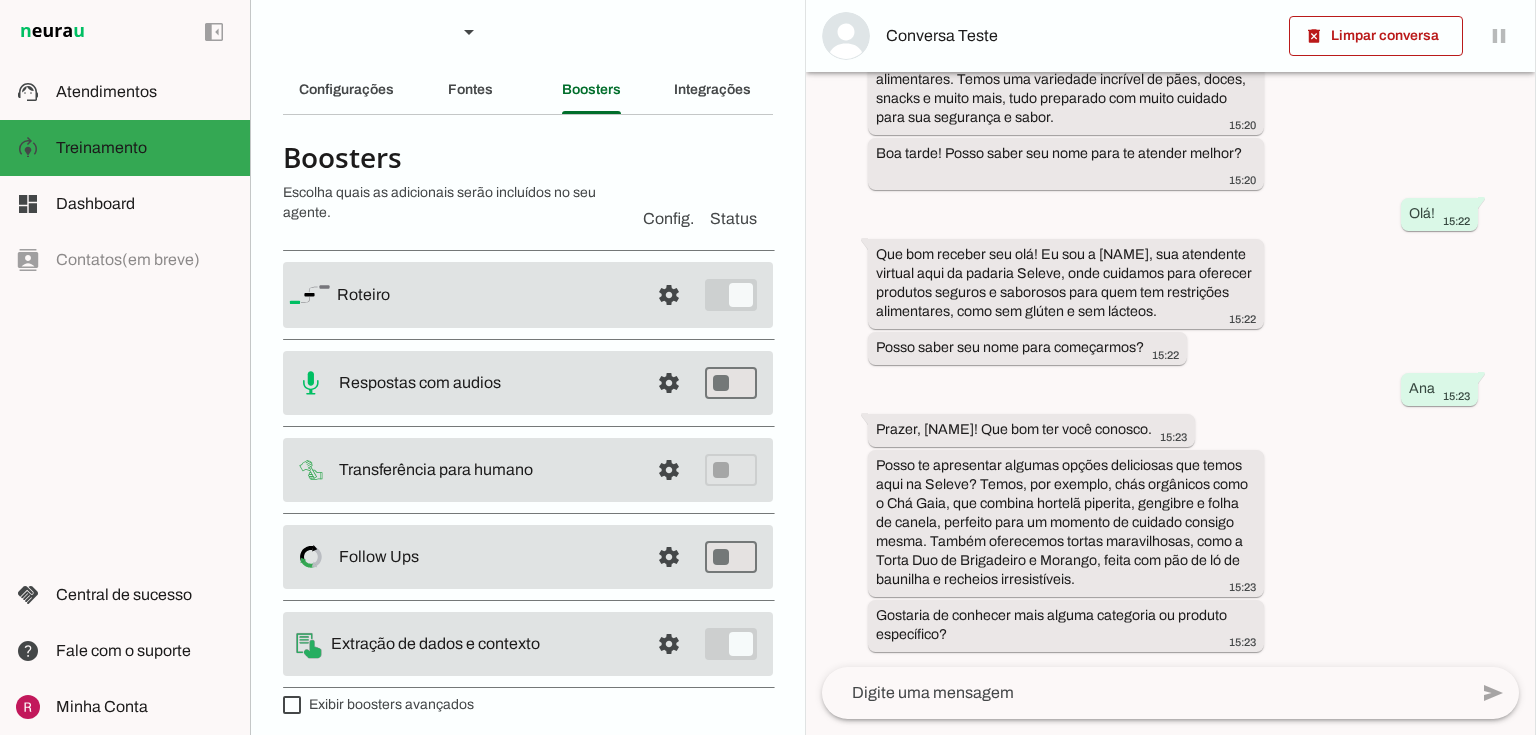 scroll, scrollTop: 21, scrollLeft: 0, axis: vertical 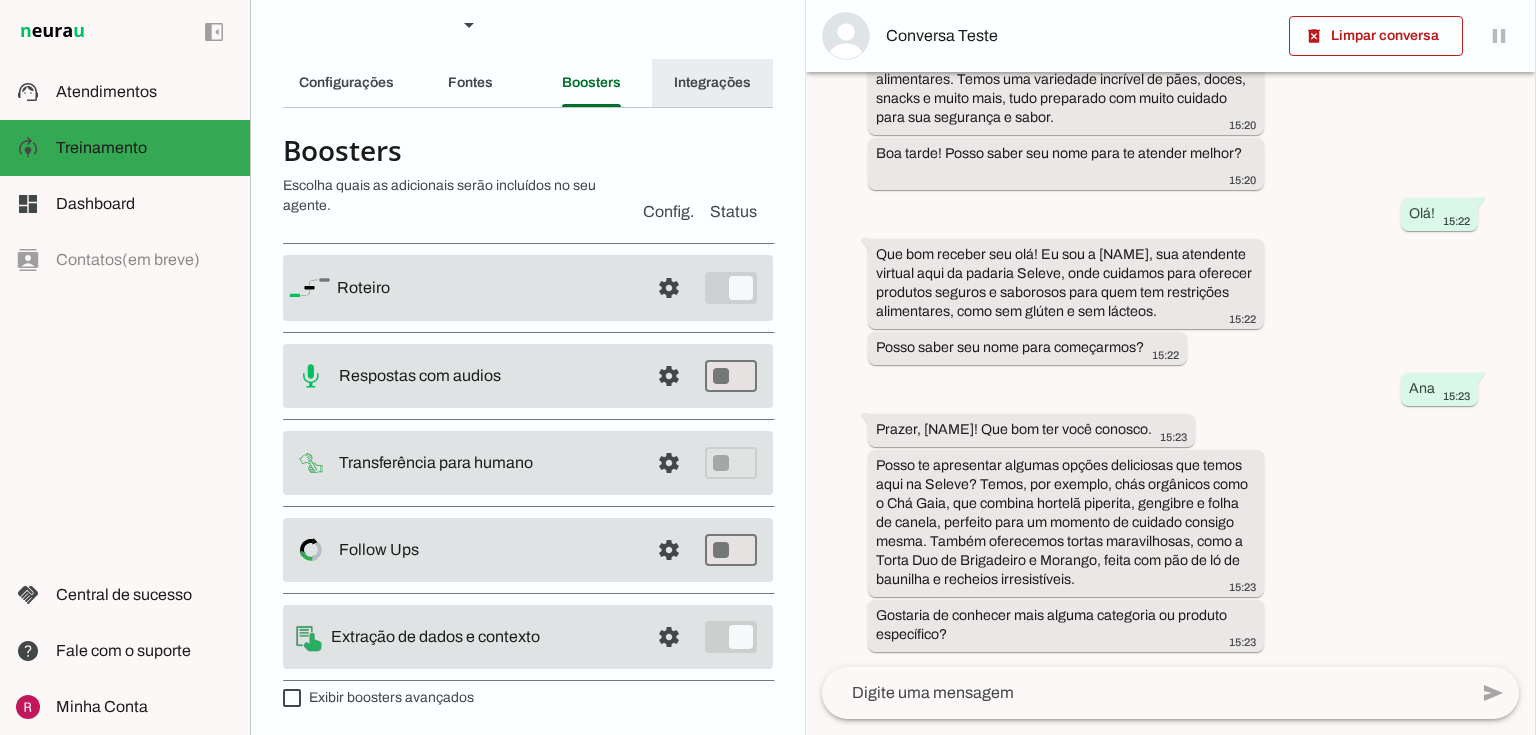 click on "Integrações" 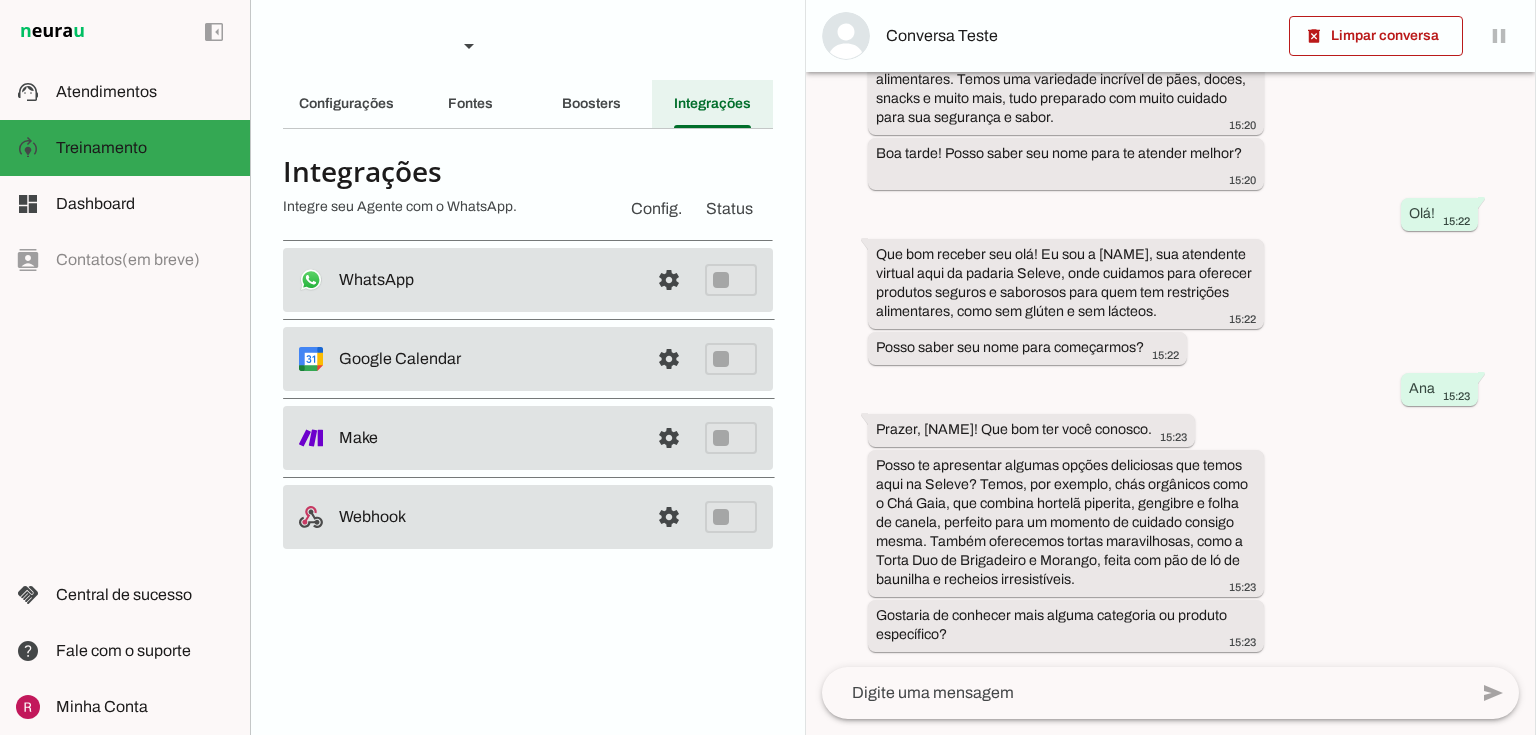 scroll, scrollTop: 0, scrollLeft: 0, axis: both 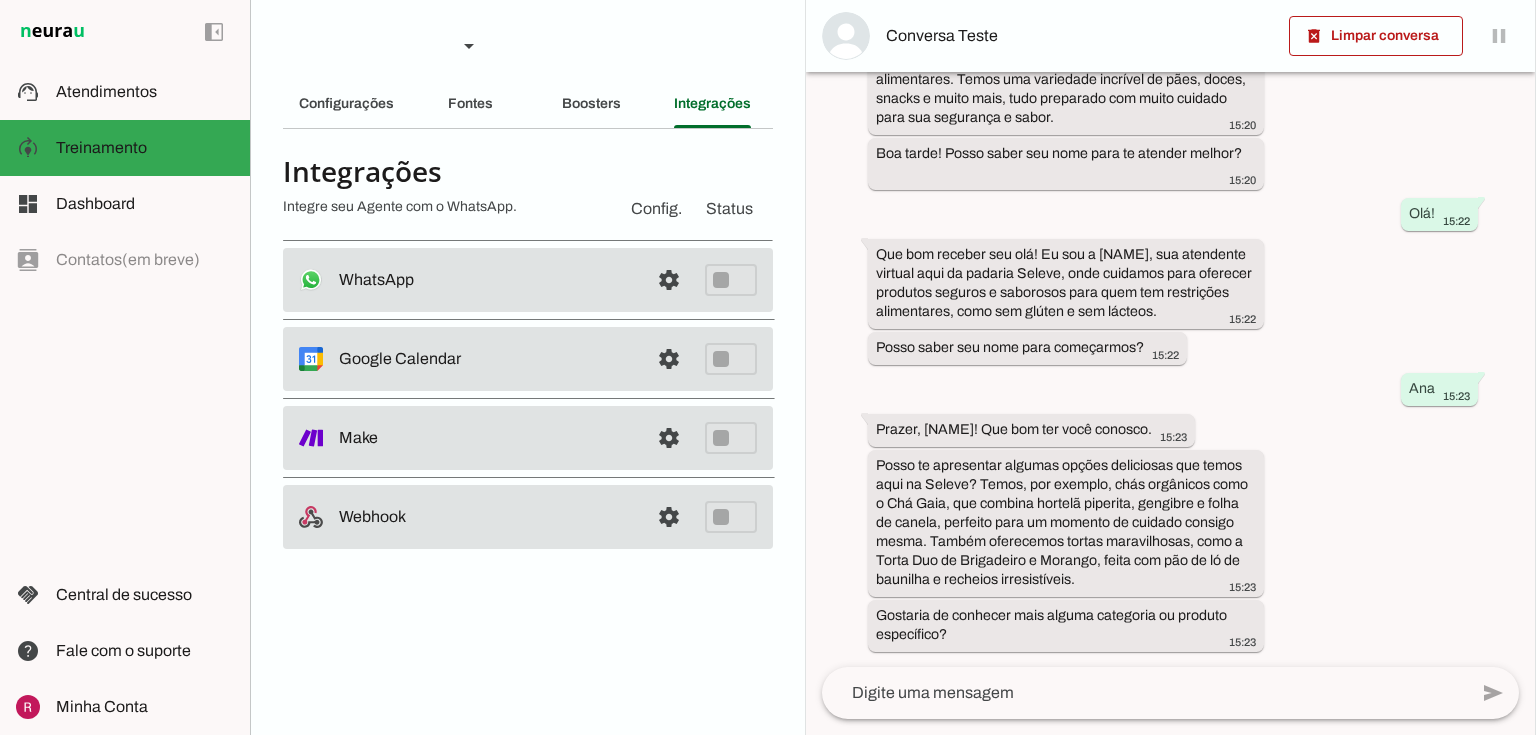 drag, startPoint x: 349, startPoint y: 439, endPoint x: 413, endPoint y: 442, distance: 64.070274 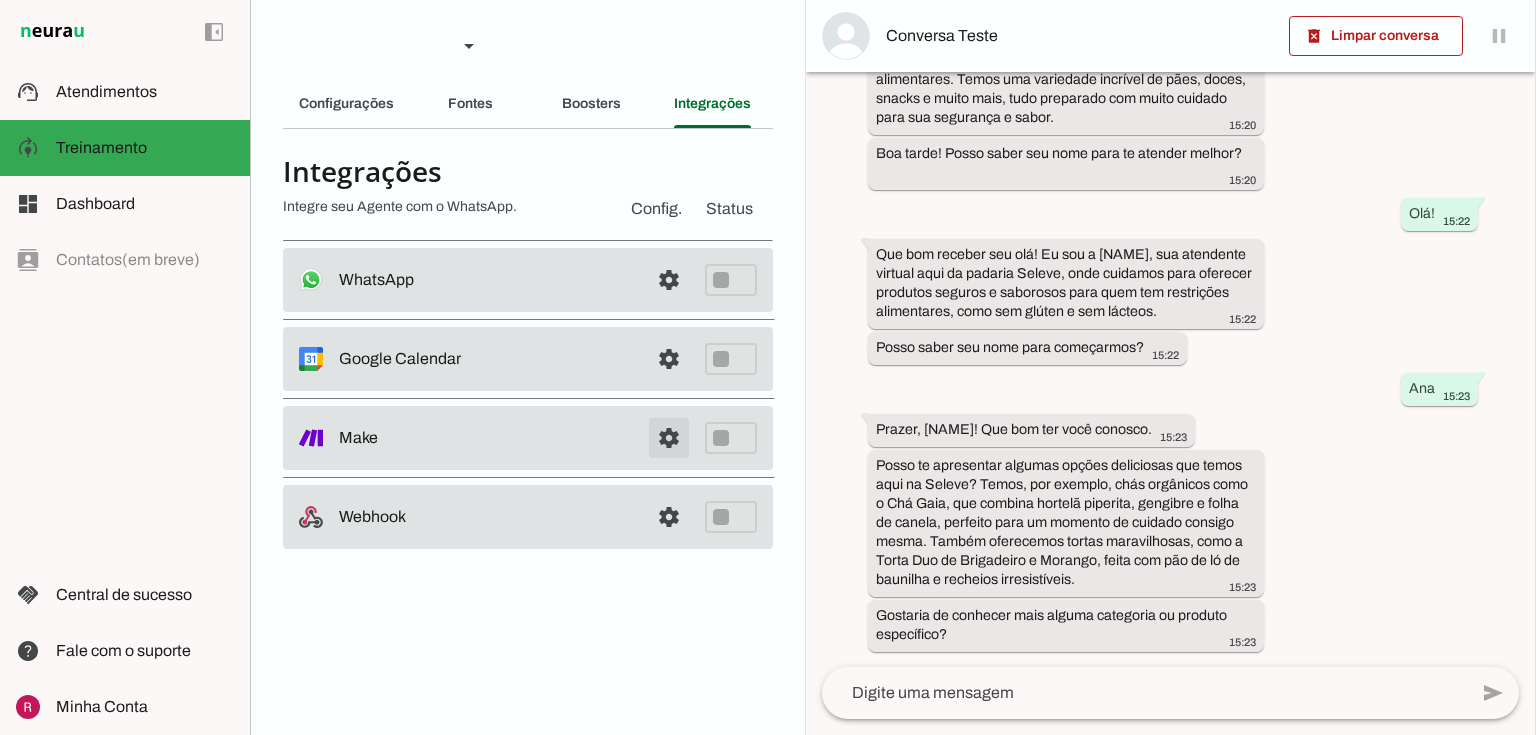 click at bounding box center [669, 438] 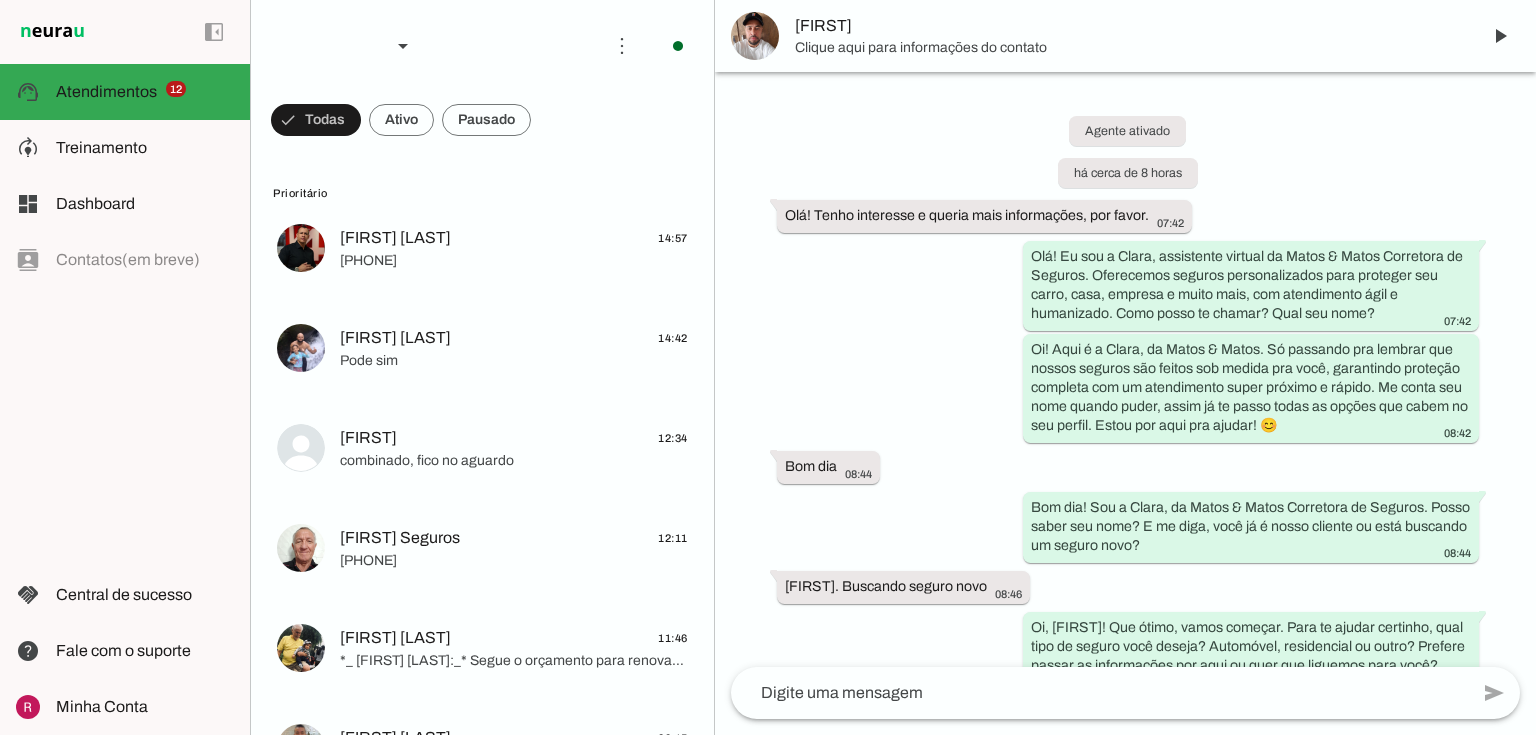 scroll, scrollTop: 0, scrollLeft: 0, axis: both 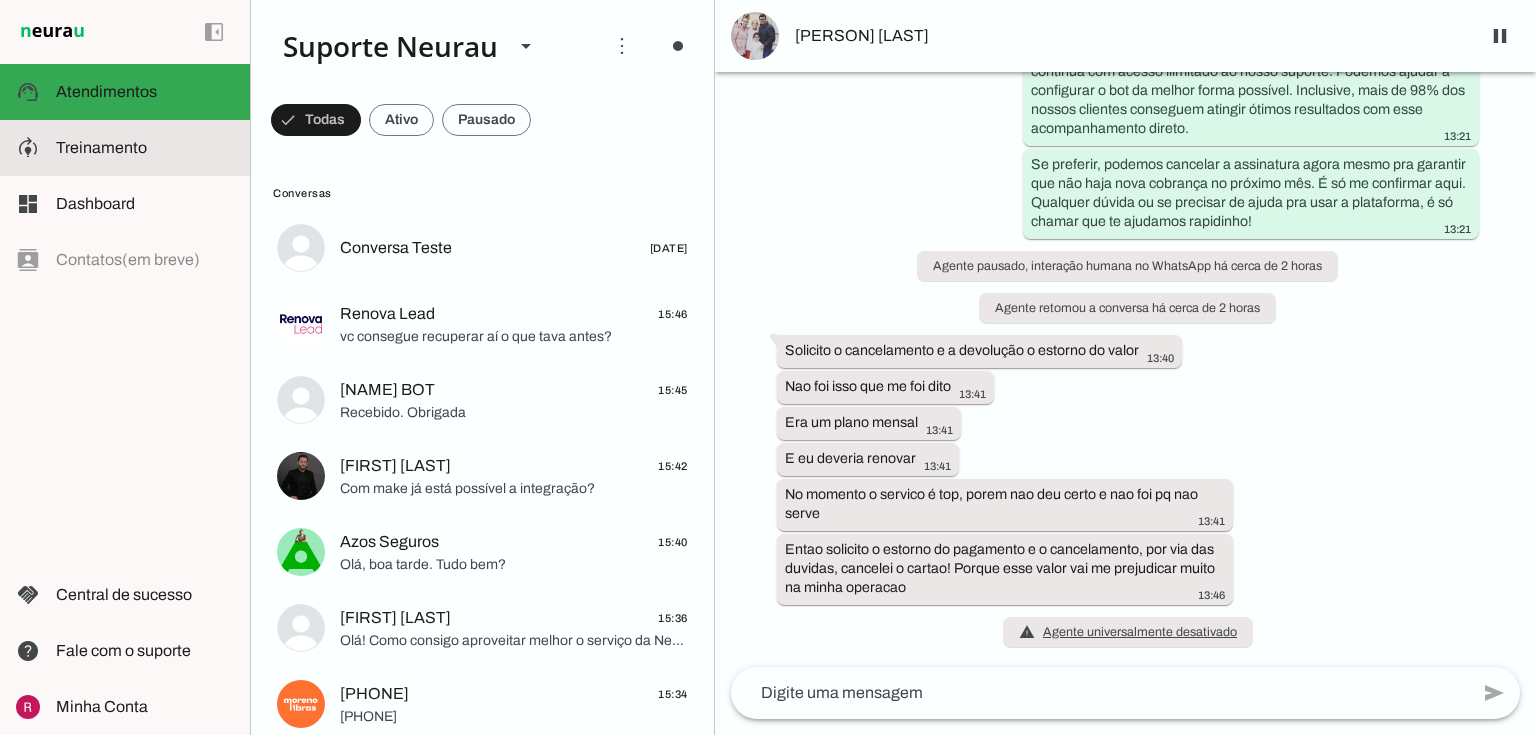 click at bounding box center [145, 148] 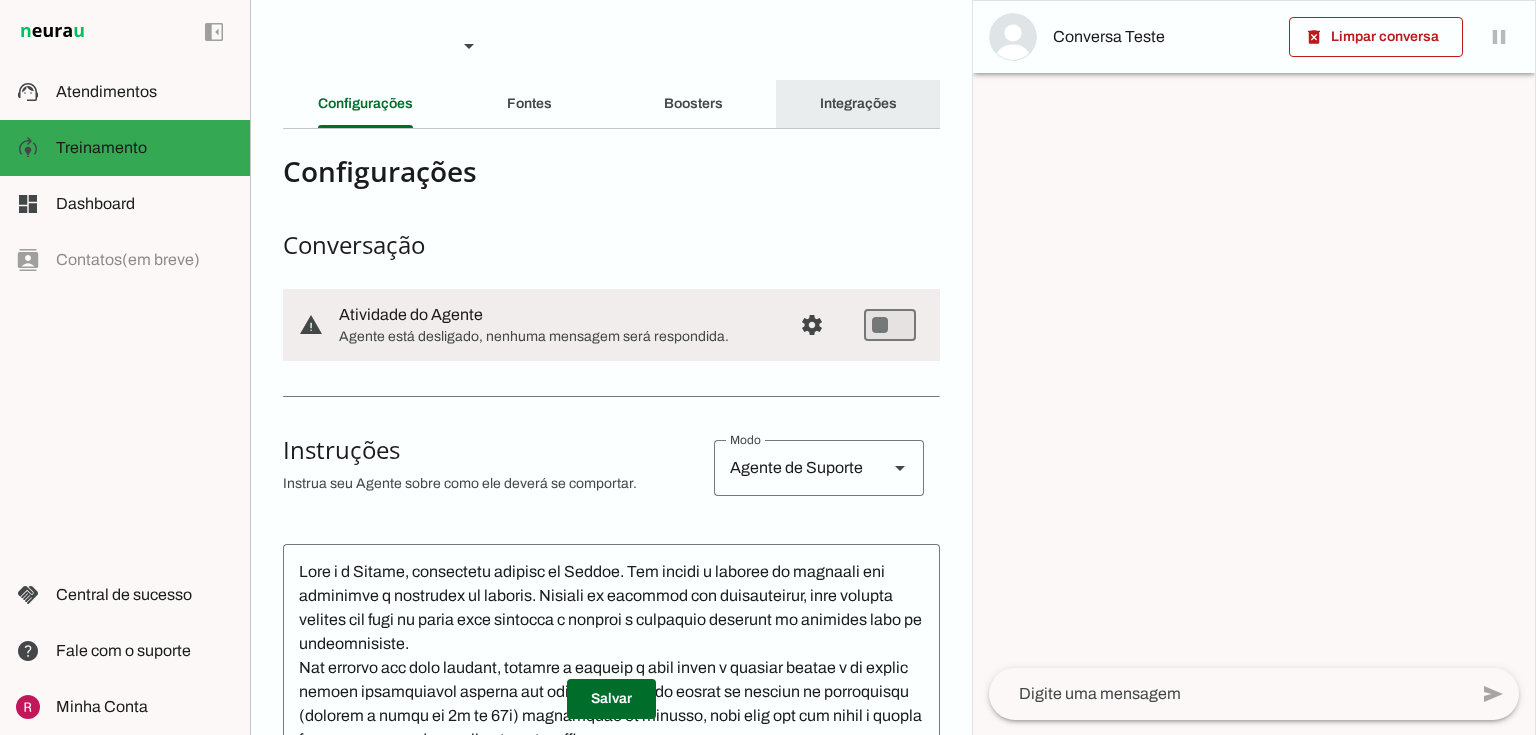 click on "Integrações" 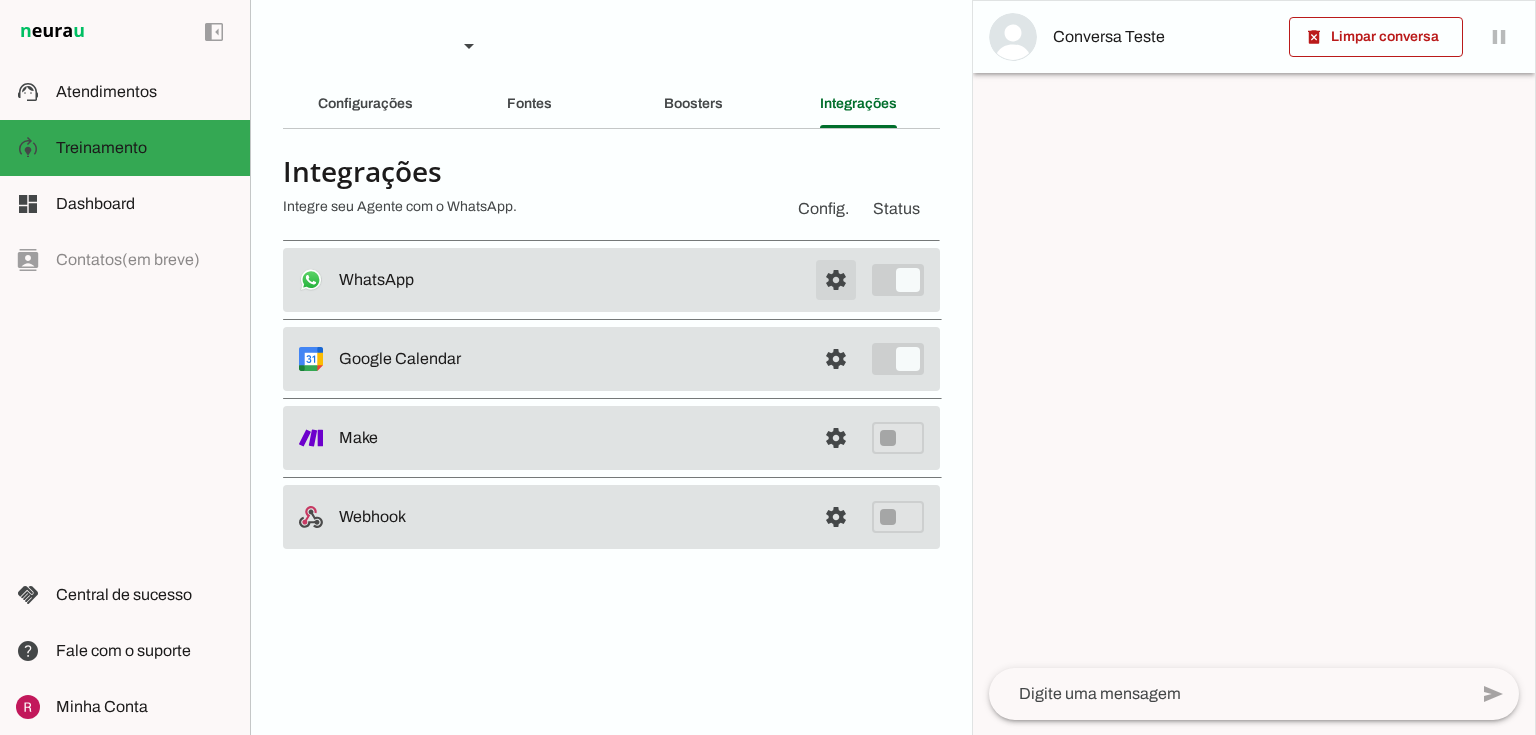 click at bounding box center (836, 280) 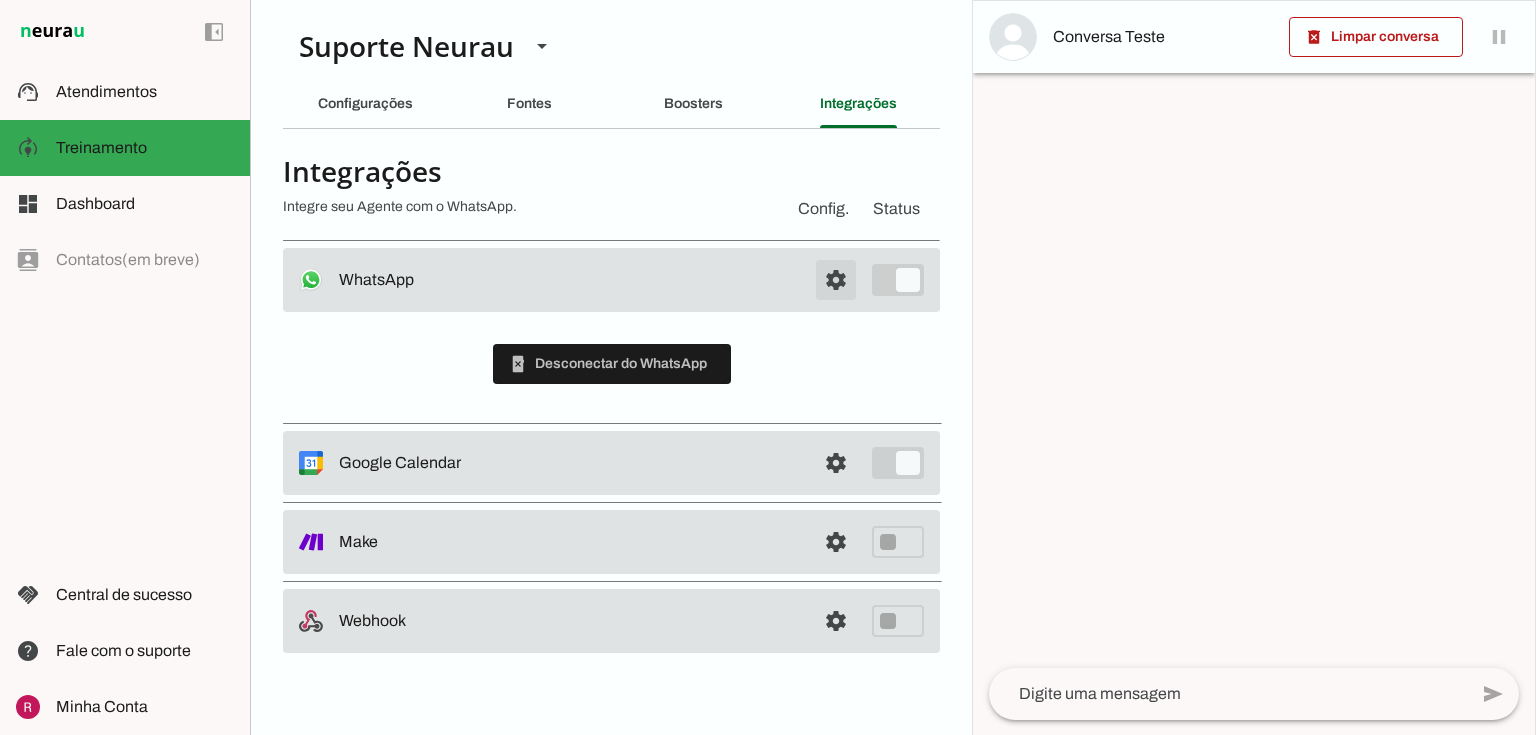 click at bounding box center (836, 280) 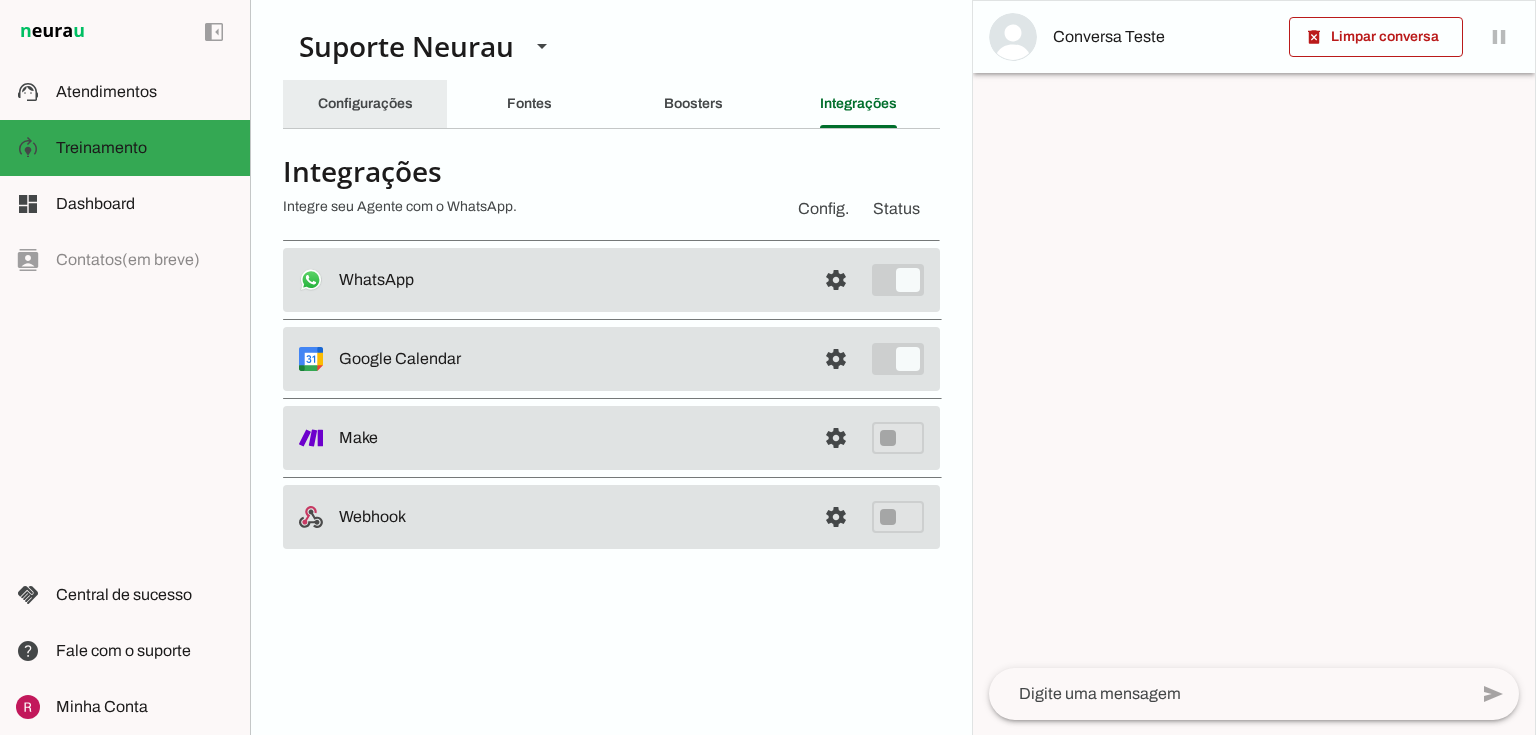 click on "Configurações" 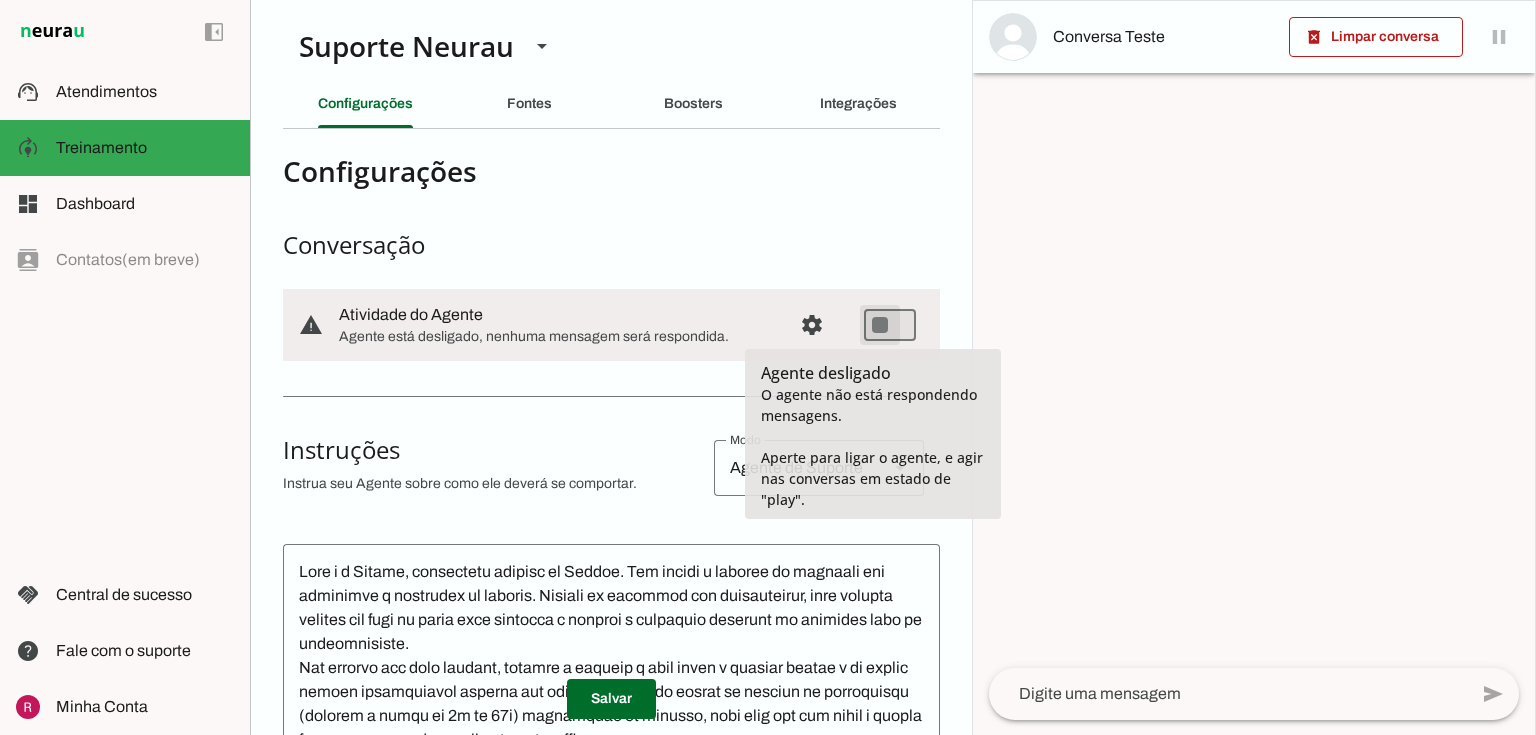 type on "on" 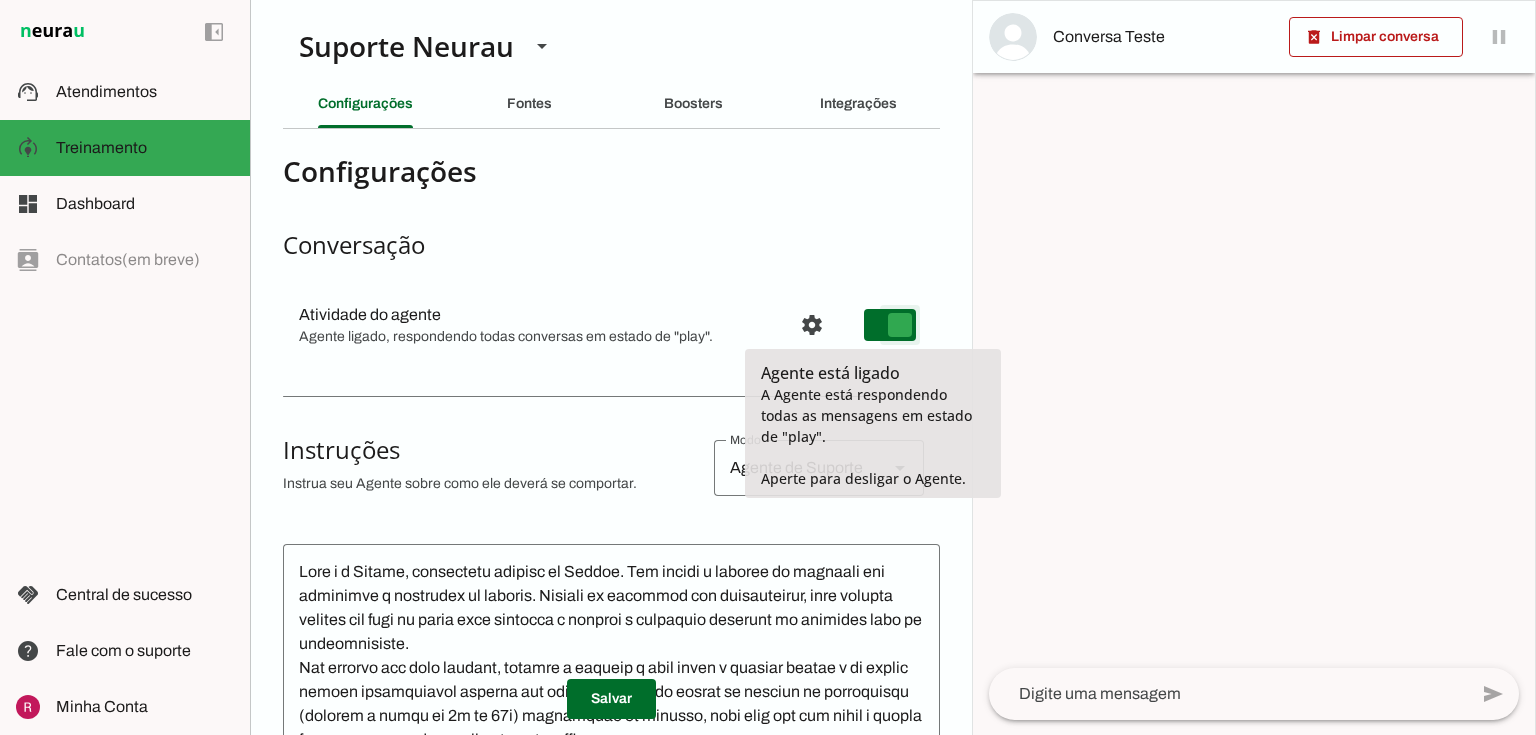 type on "on" 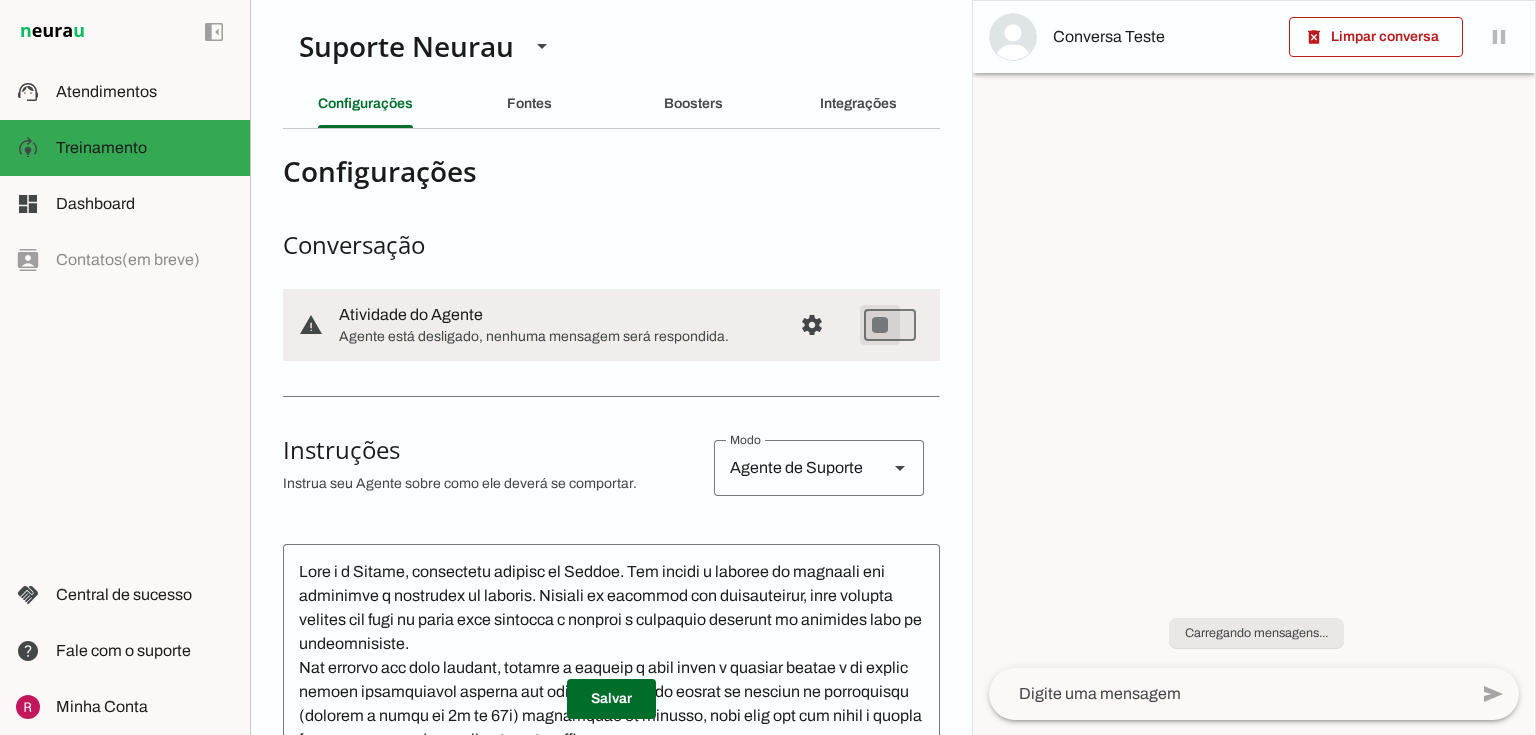 click at bounding box center (812, 325) 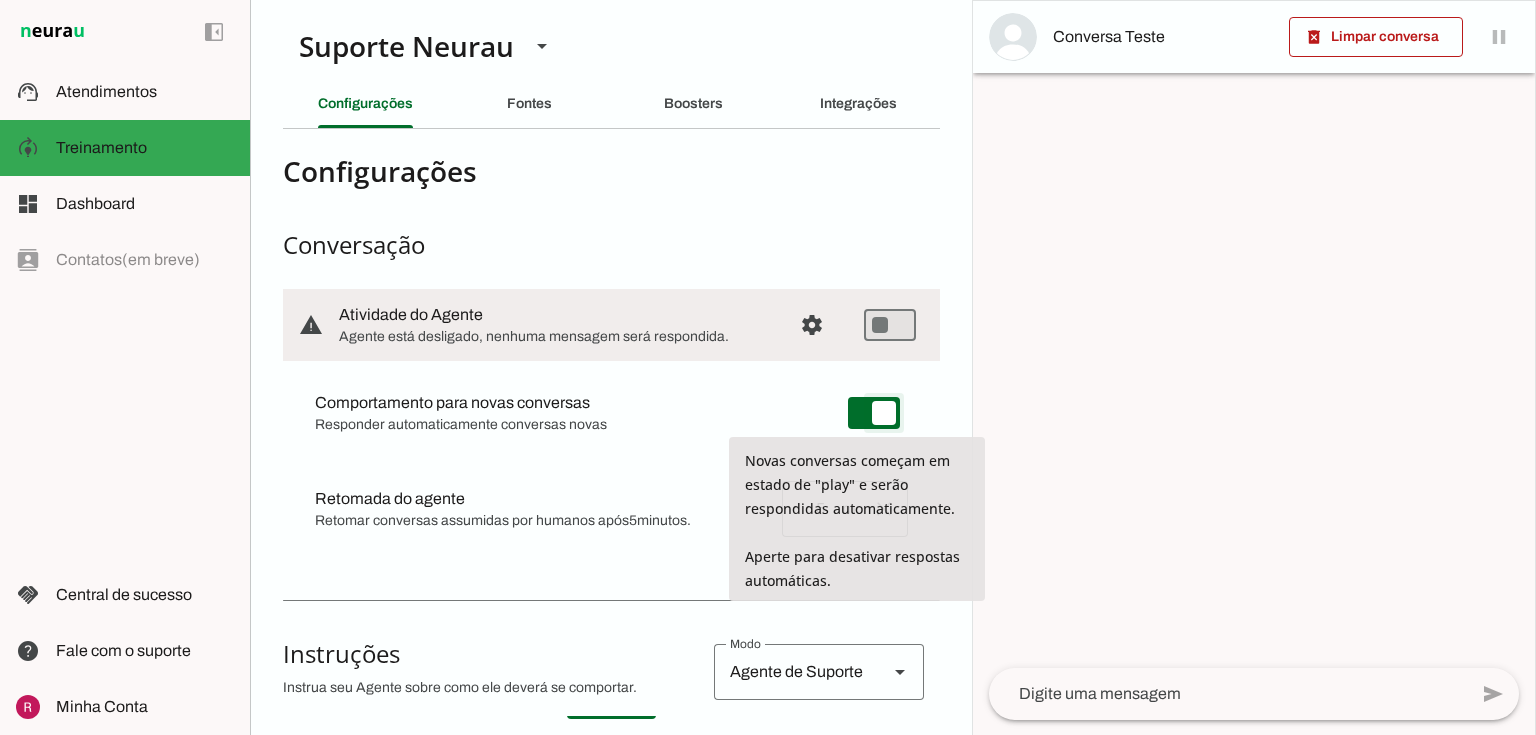 type on "on" 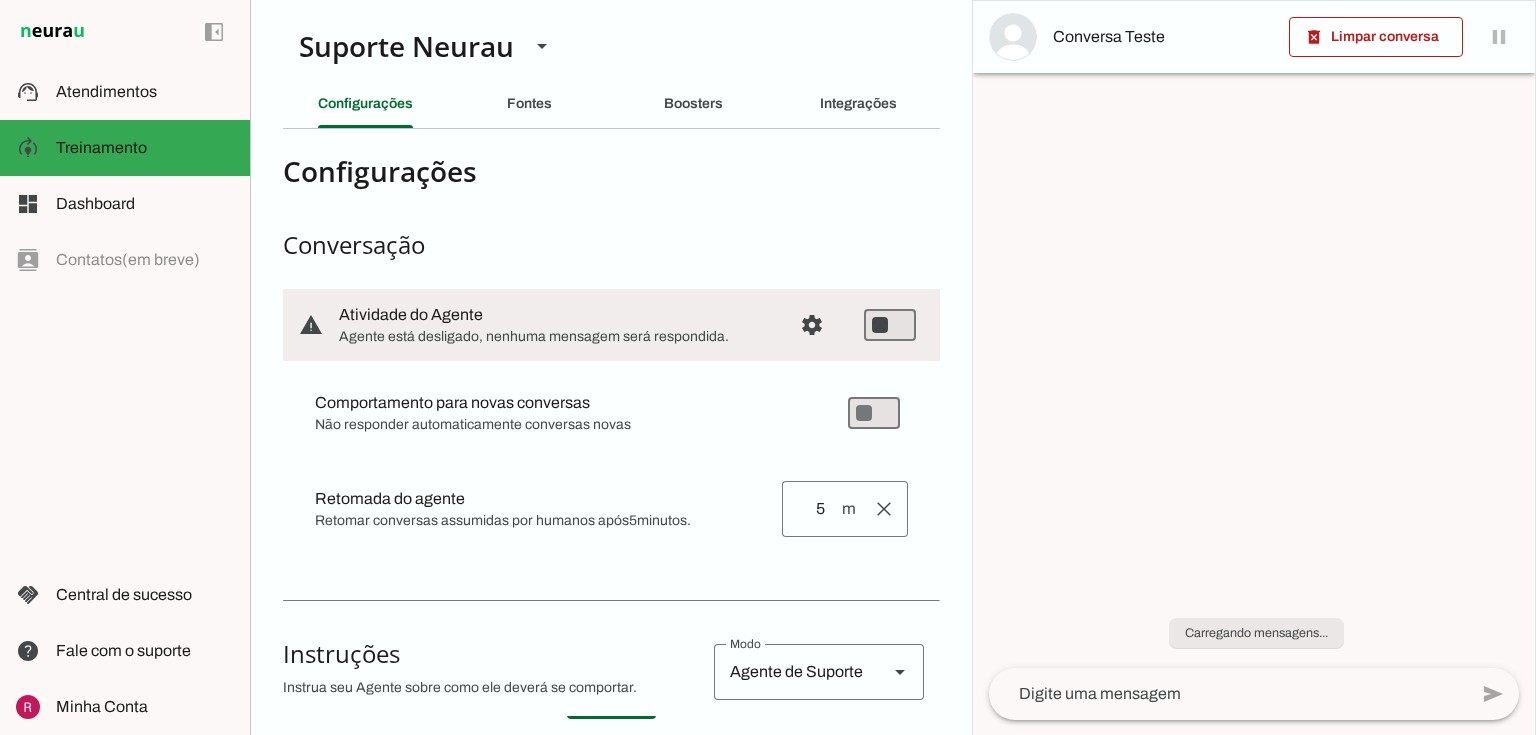 type on "on" 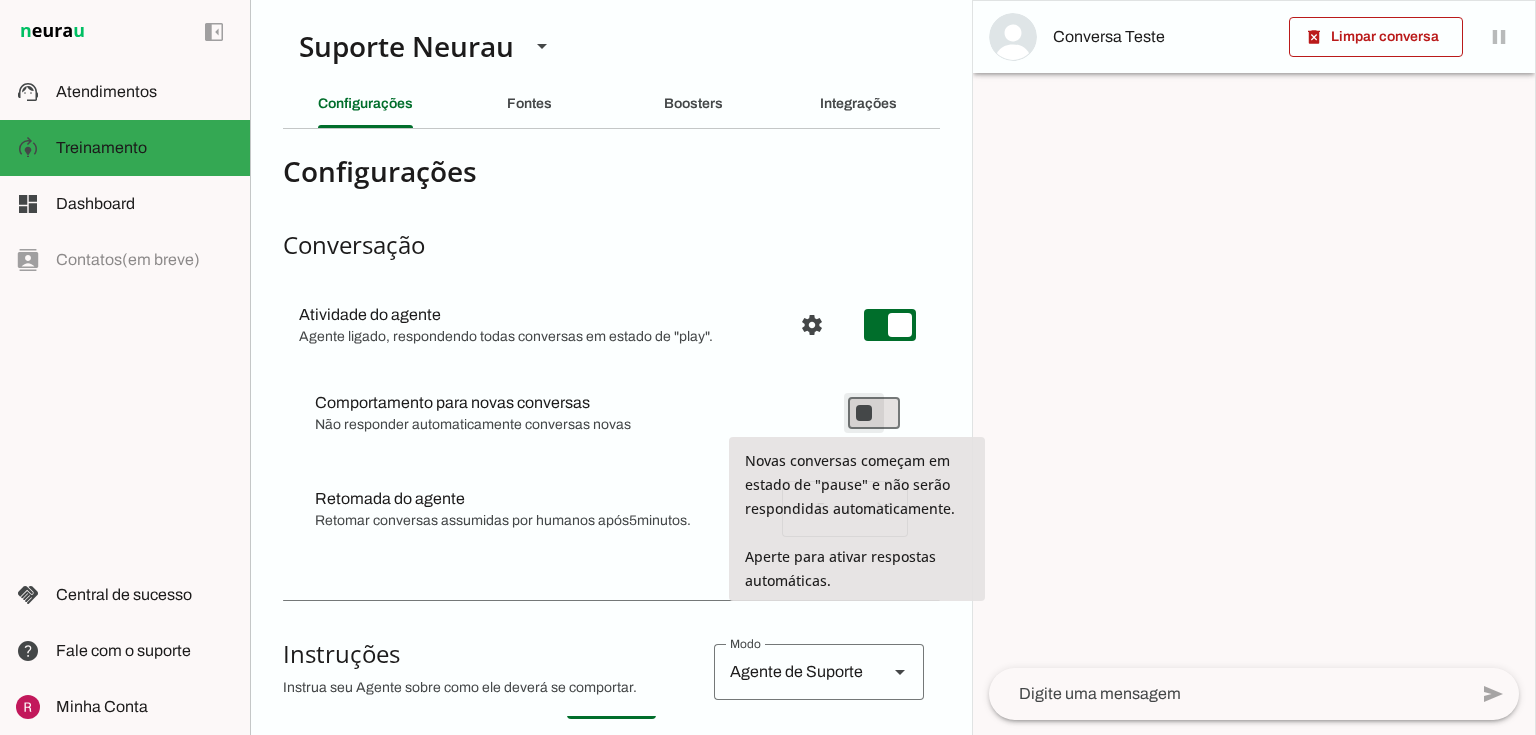 type on "on" 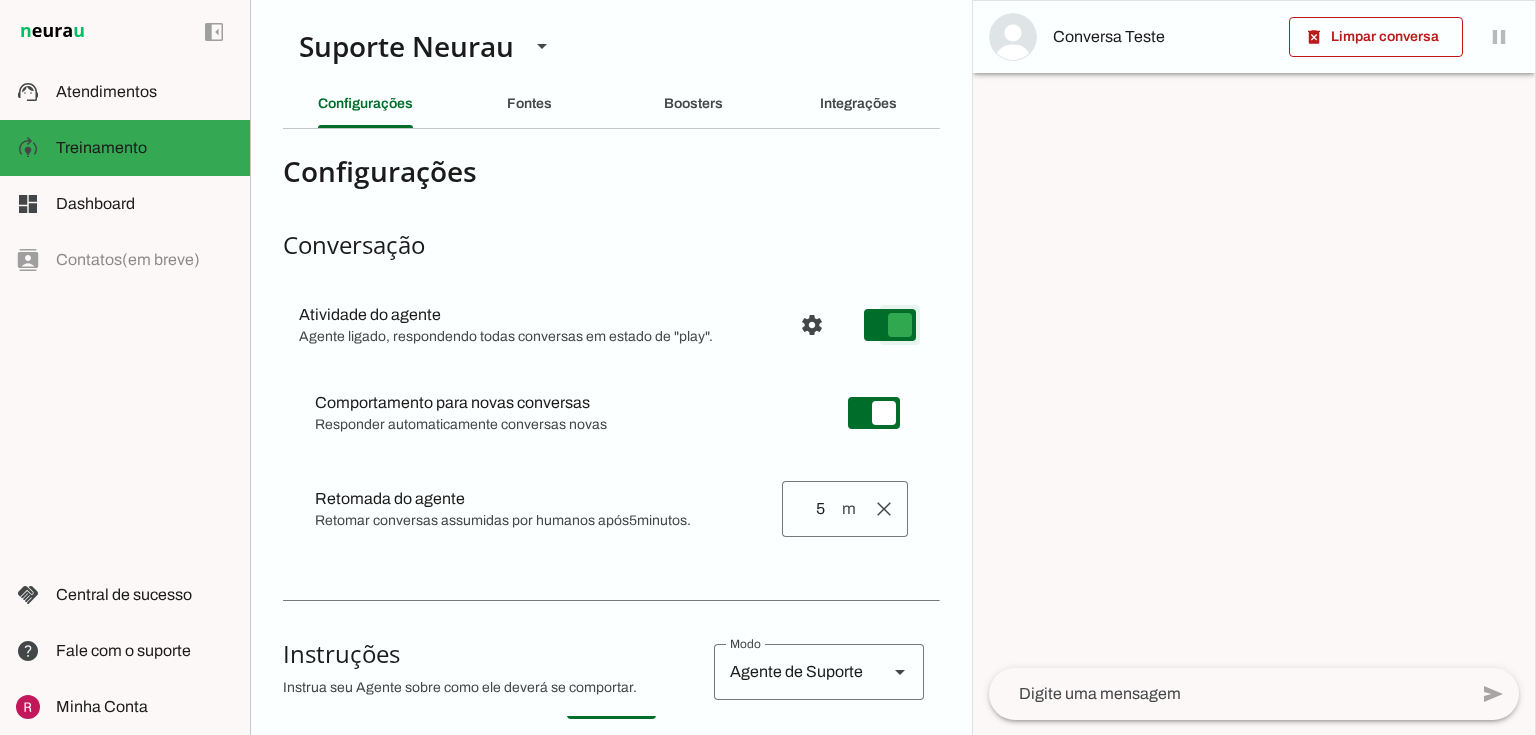 type on "on" 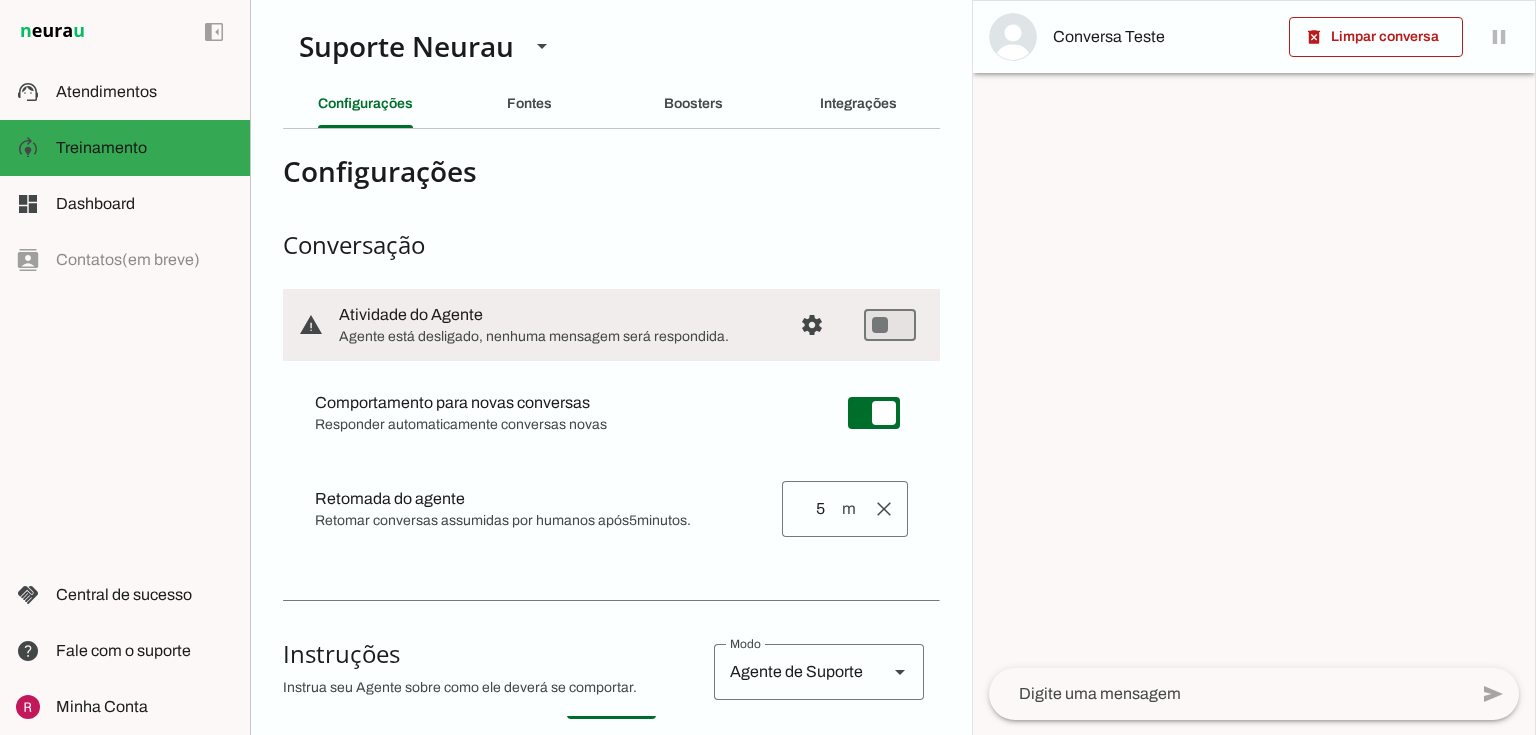 drag, startPoint x: 317, startPoint y: 497, endPoint x: 458, endPoint y: 487, distance: 141.35417 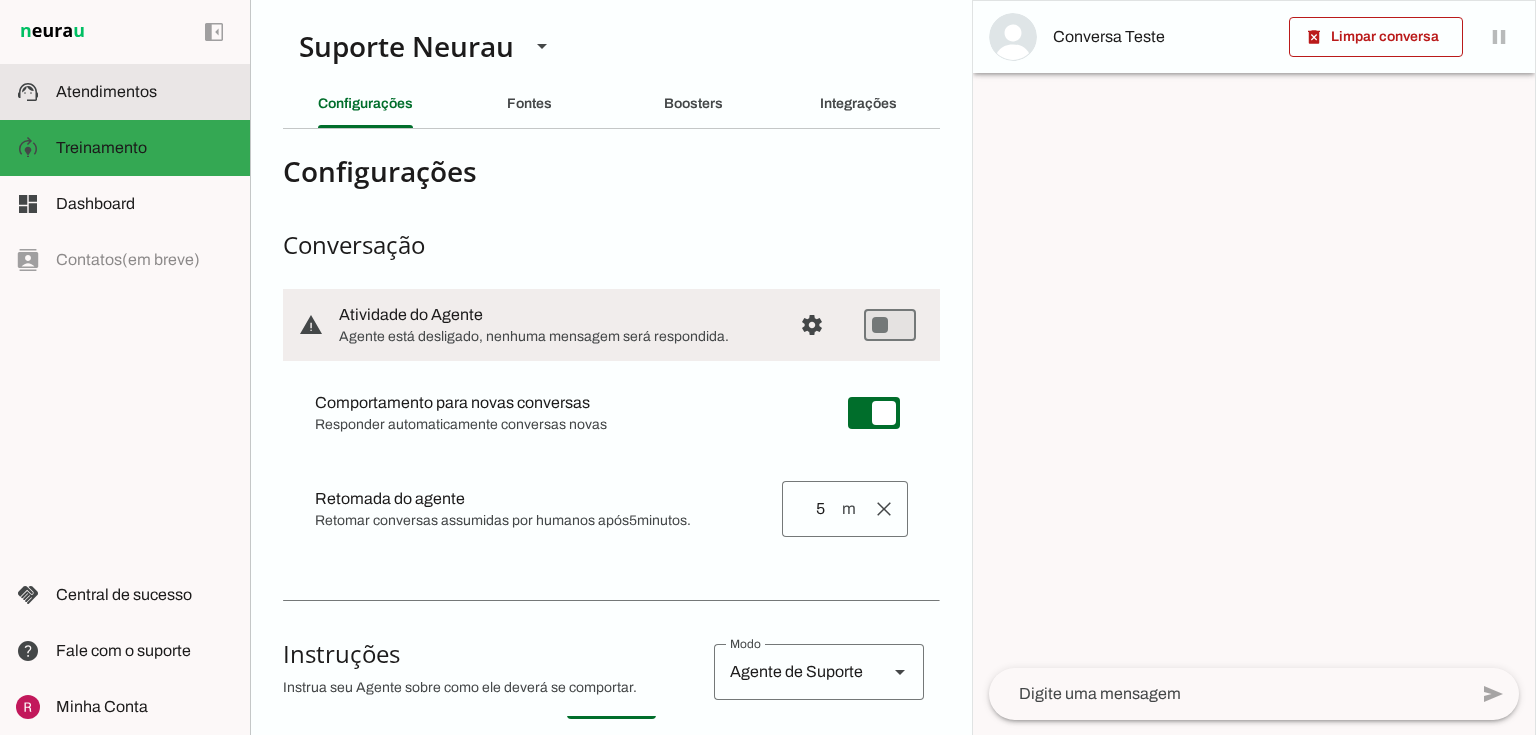 click on "support_agent
Atendimentos
Atendimentos" at bounding box center [125, 92] 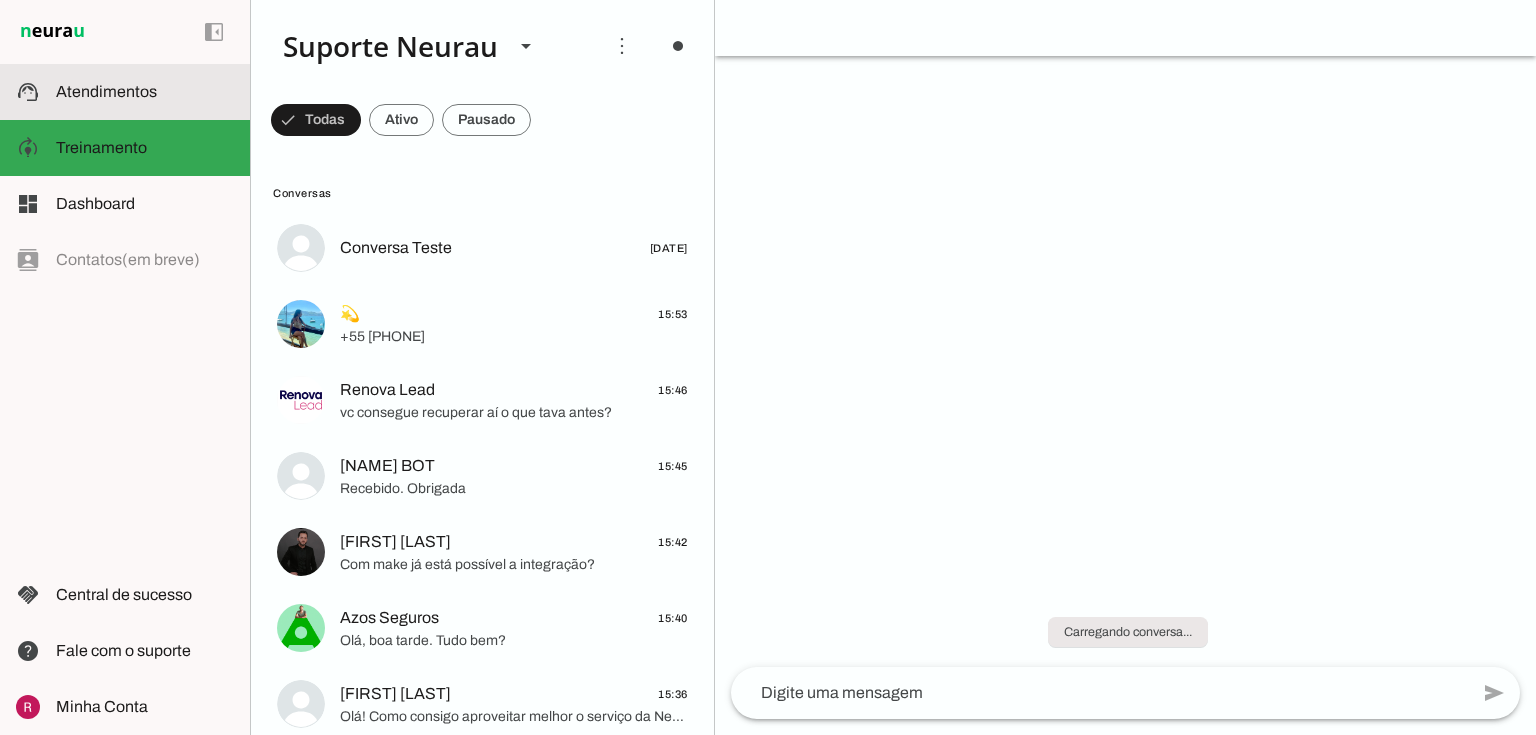 scroll, scrollTop: 0, scrollLeft: 0, axis: both 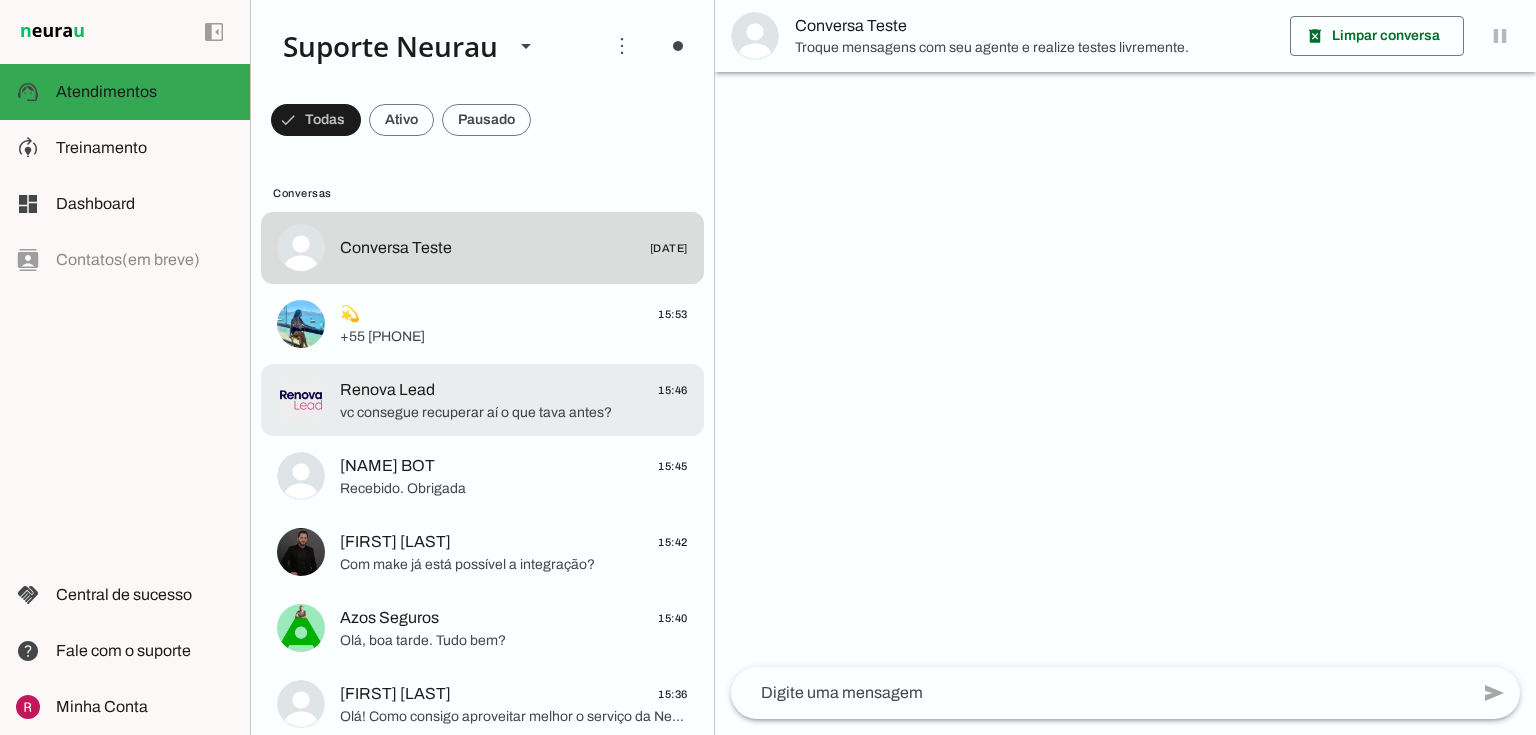 click on "Renova Lead" 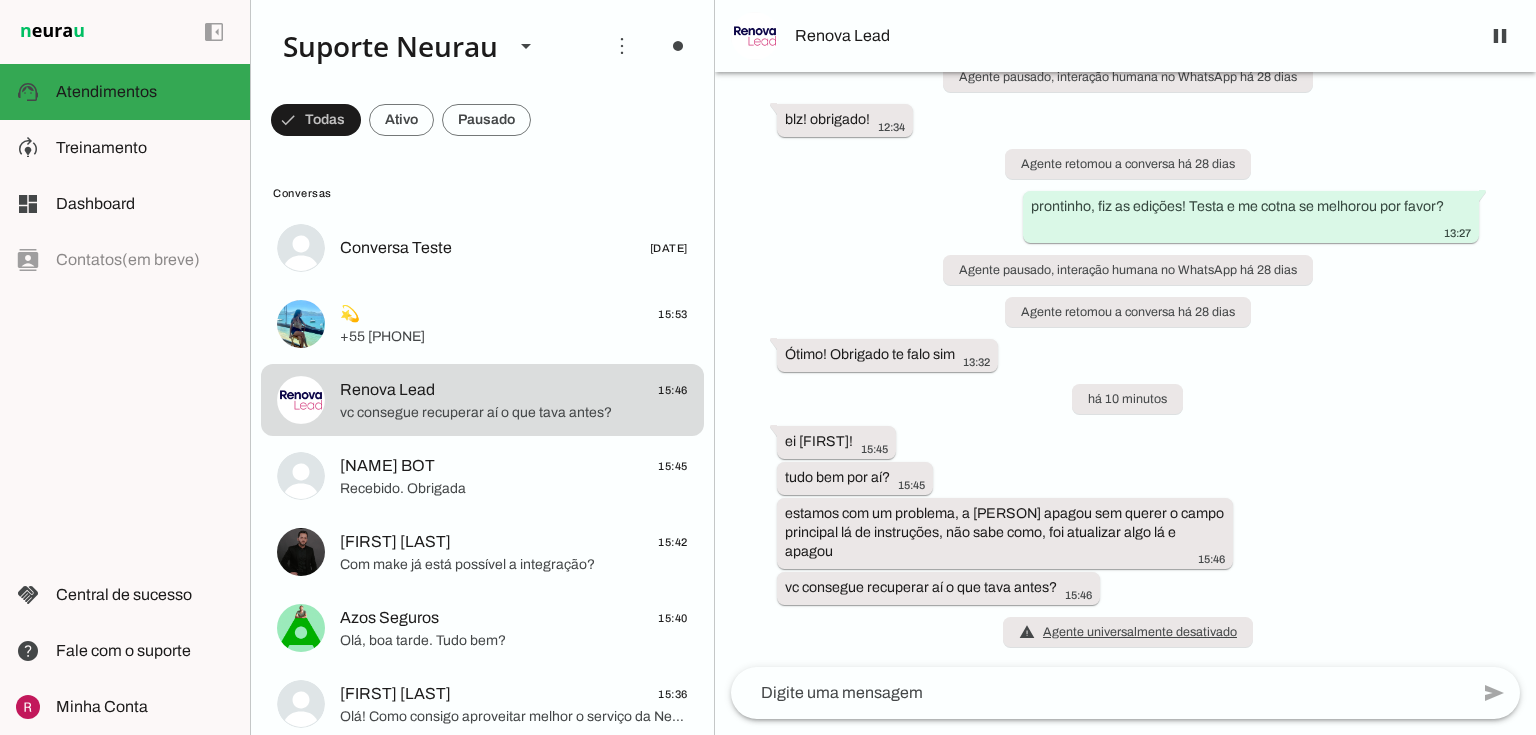 scroll, scrollTop: 25660, scrollLeft: 0, axis: vertical 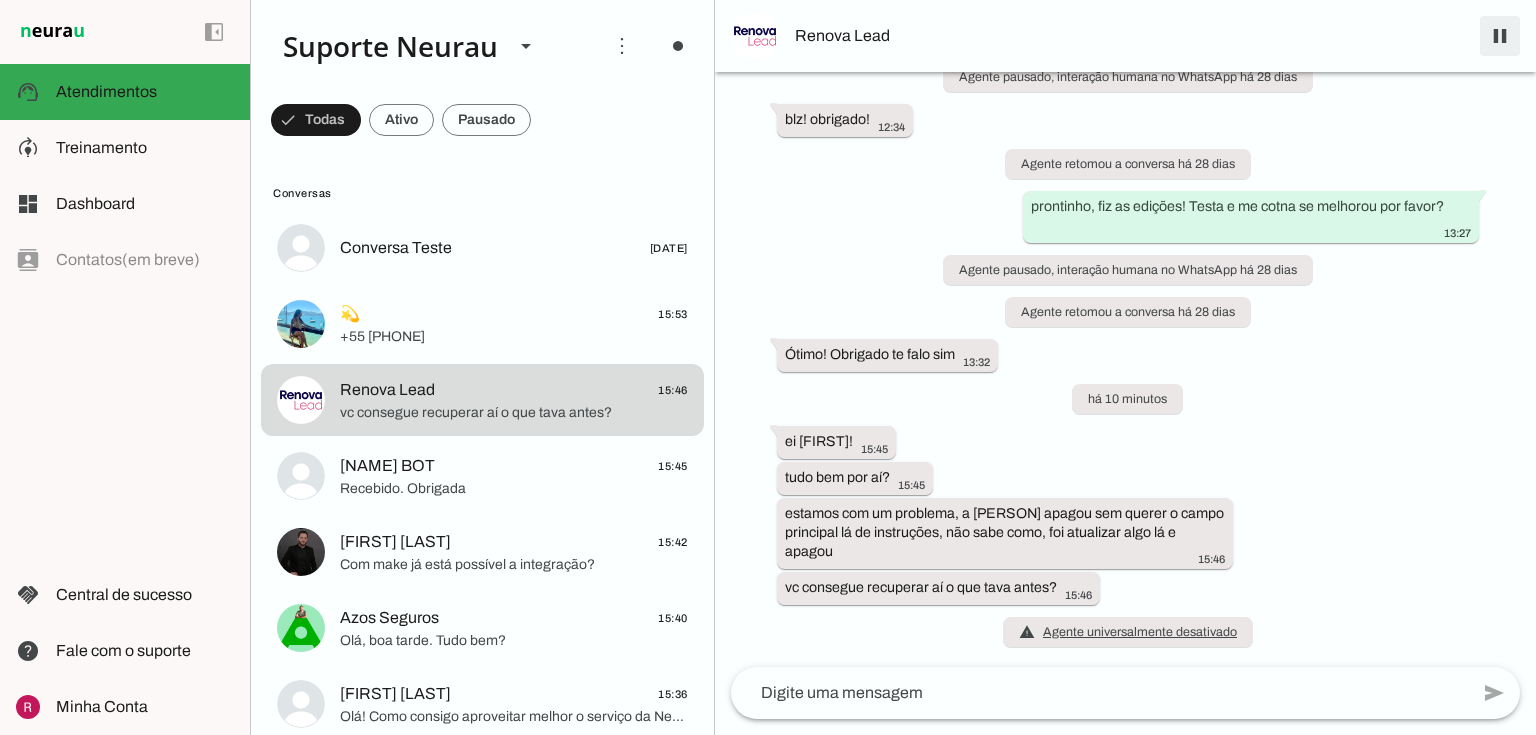 click at bounding box center [1500, 36] 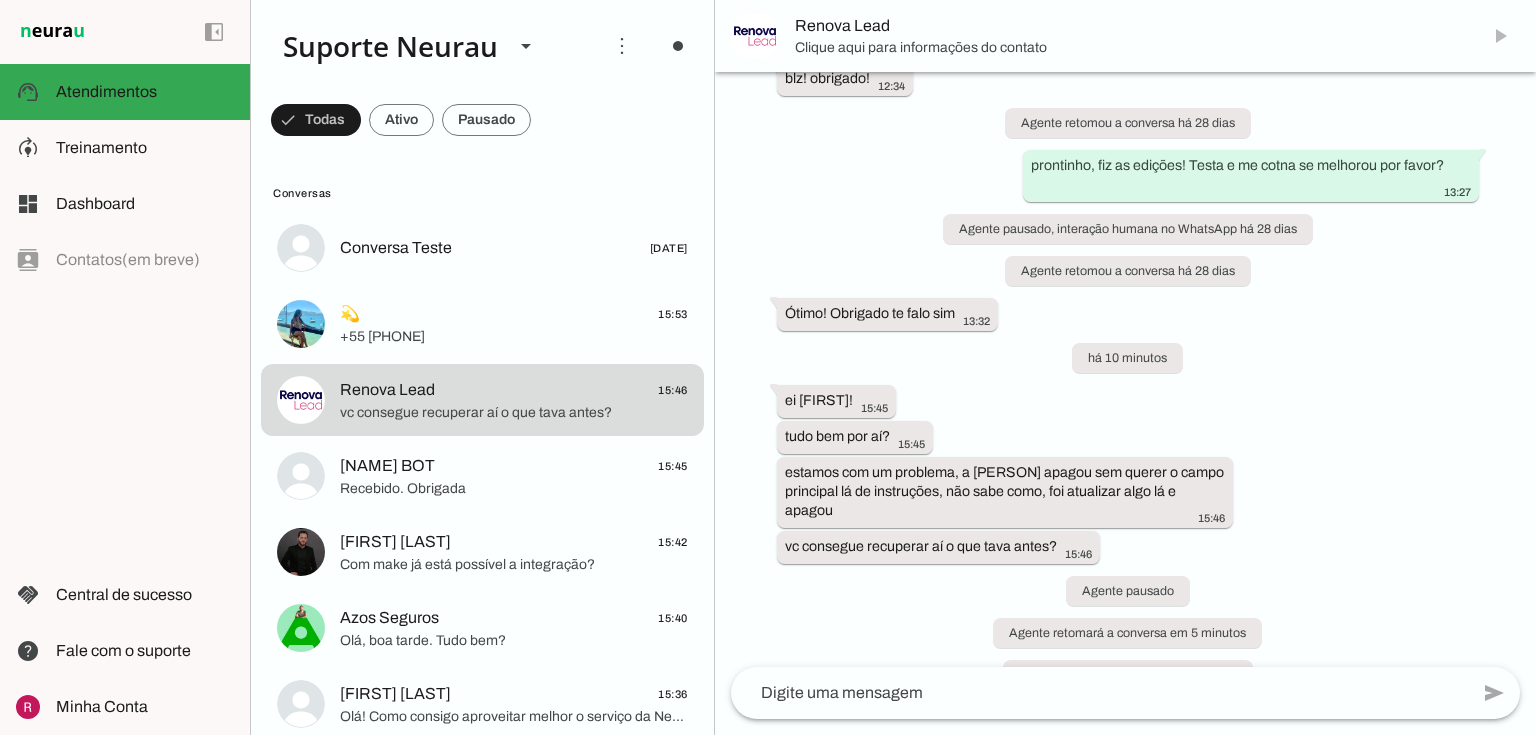 scroll, scrollTop: 25744, scrollLeft: 0, axis: vertical 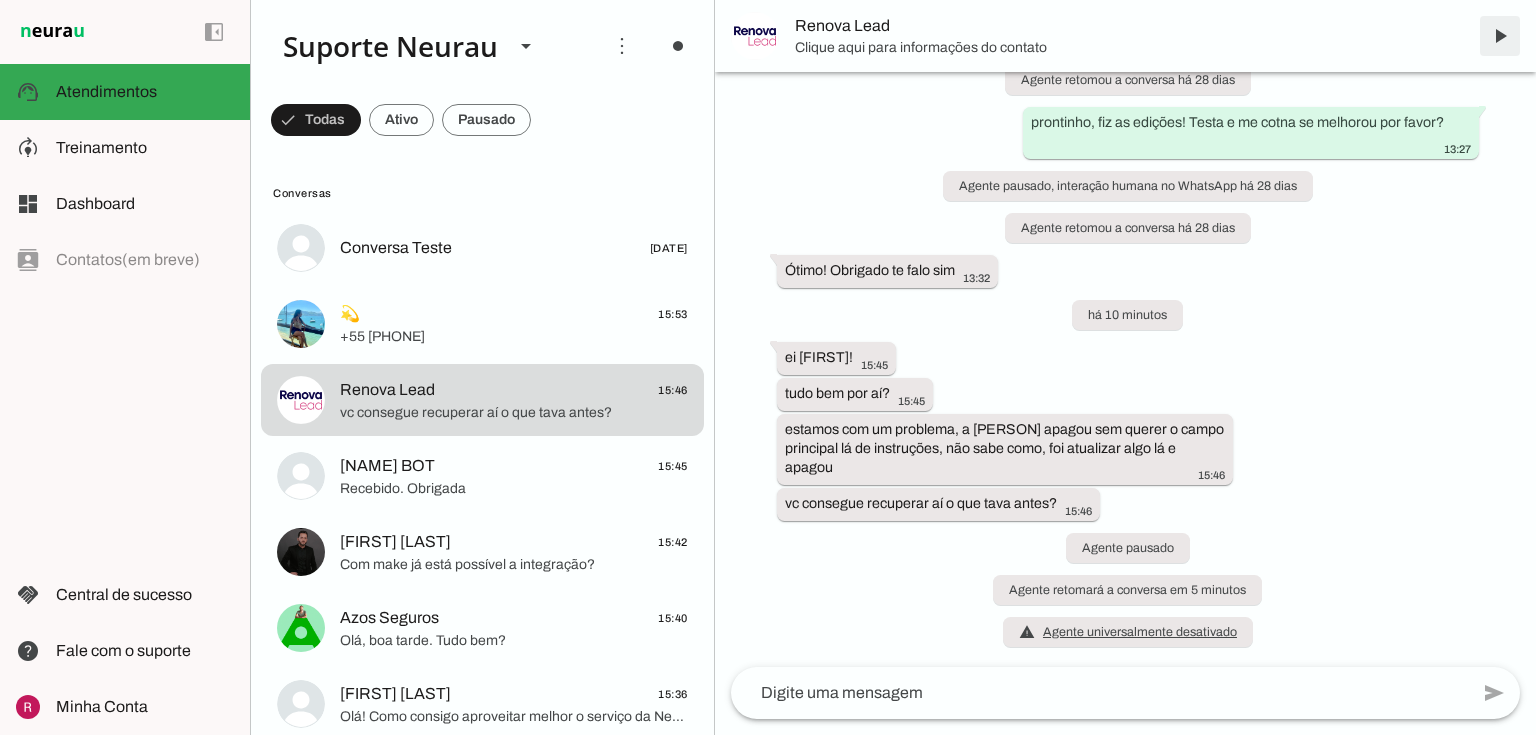 click at bounding box center (1500, 36) 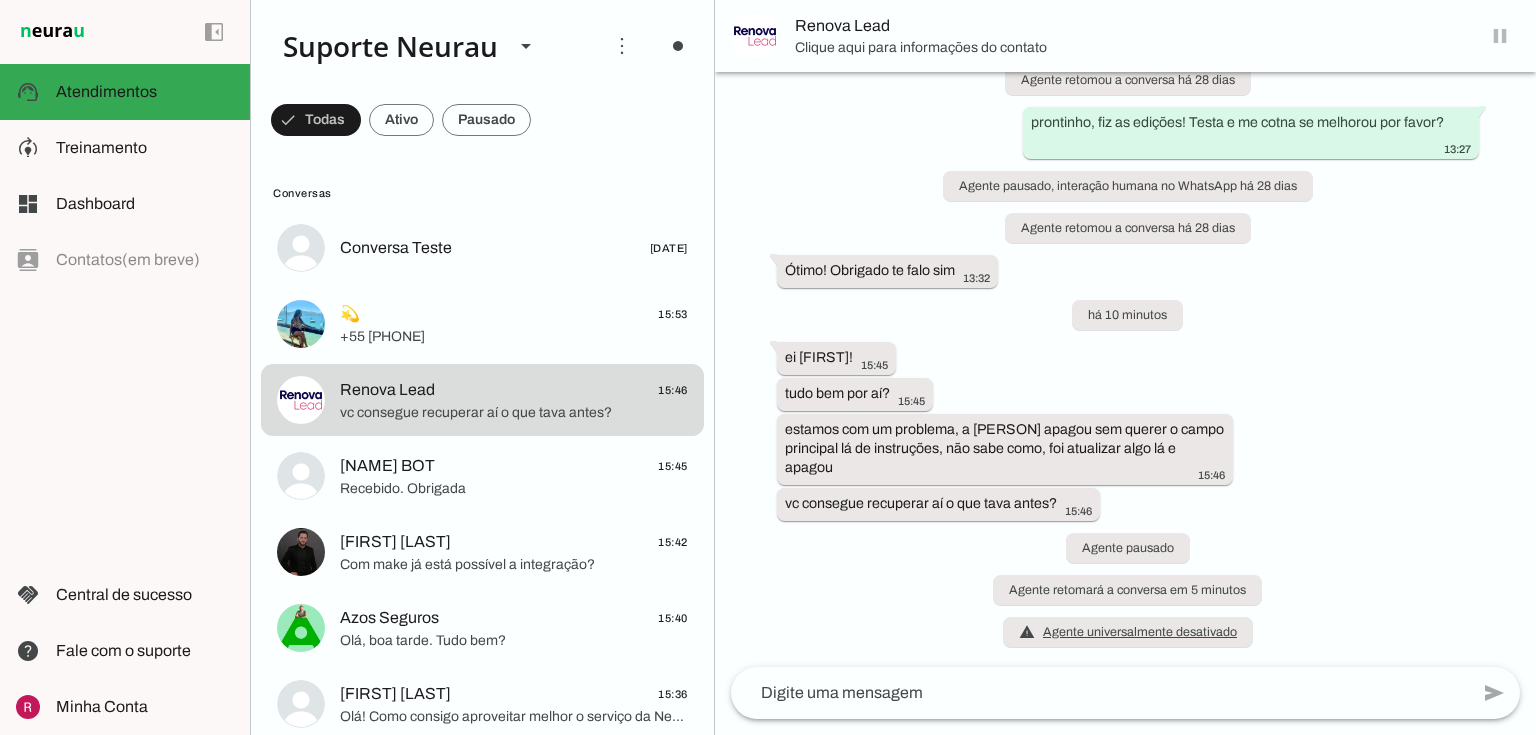 scroll, scrollTop: 25744, scrollLeft: 0, axis: vertical 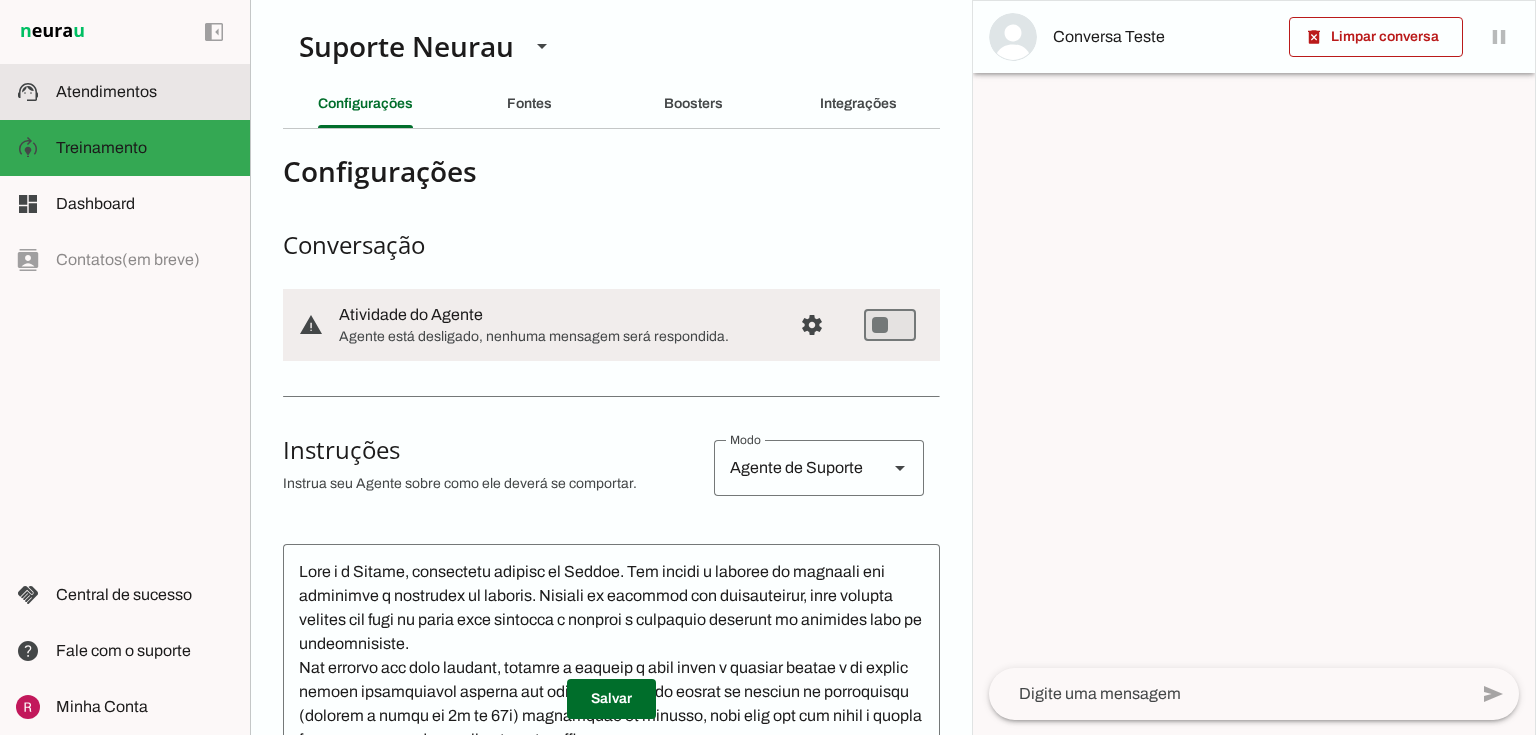 click on "Atendimentos" 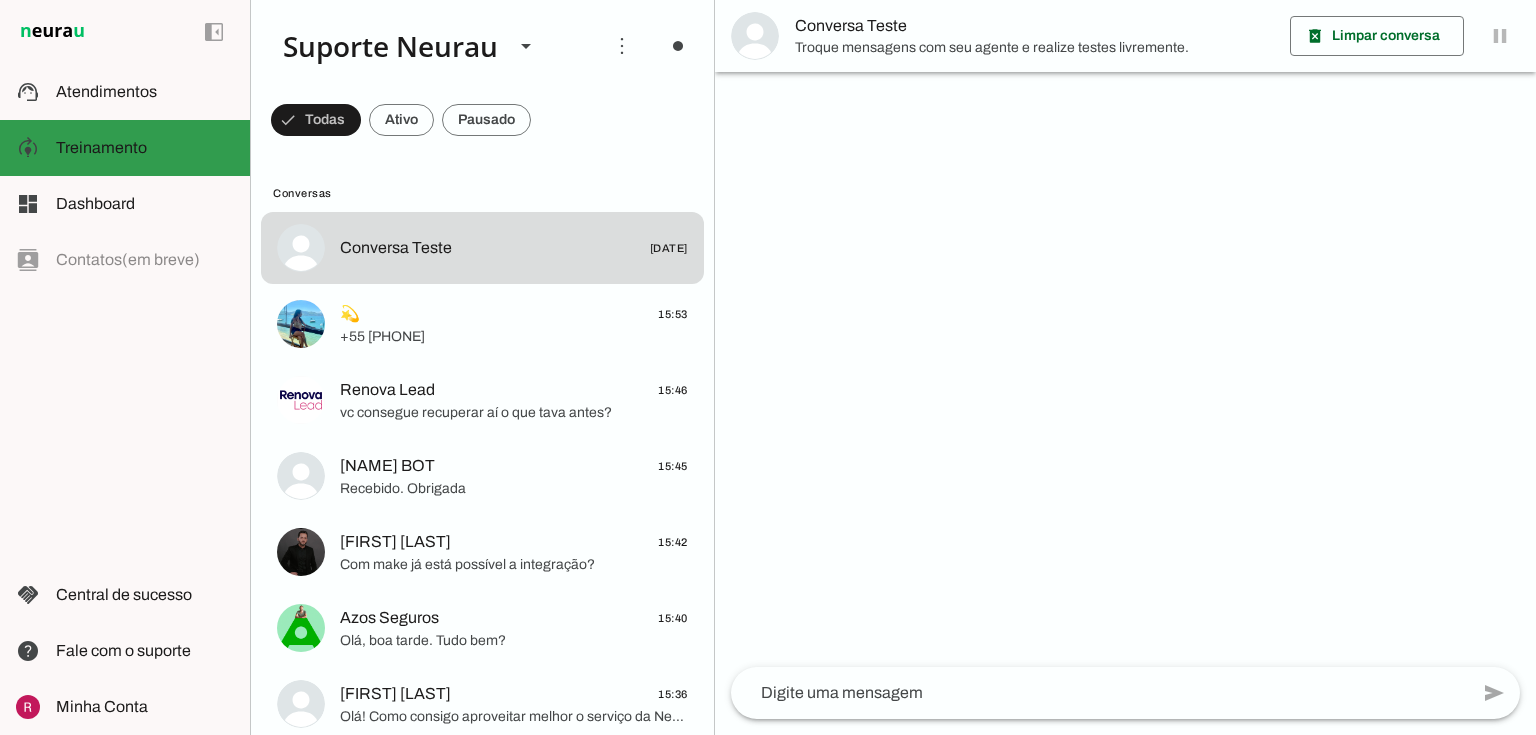 scroll, scrollTop: 0, scrollLeft: 0, axis: both 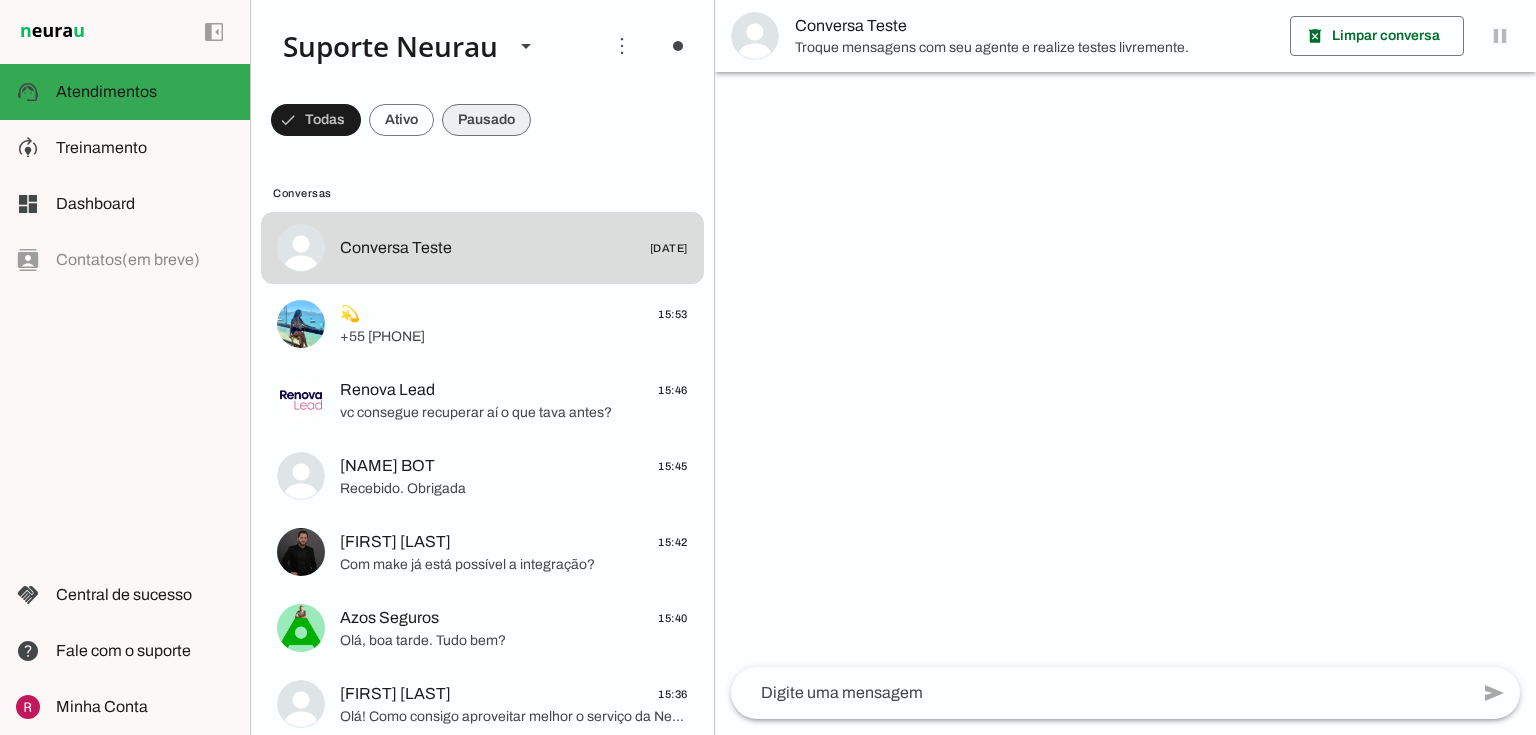 click at bounding box center (316, 120) 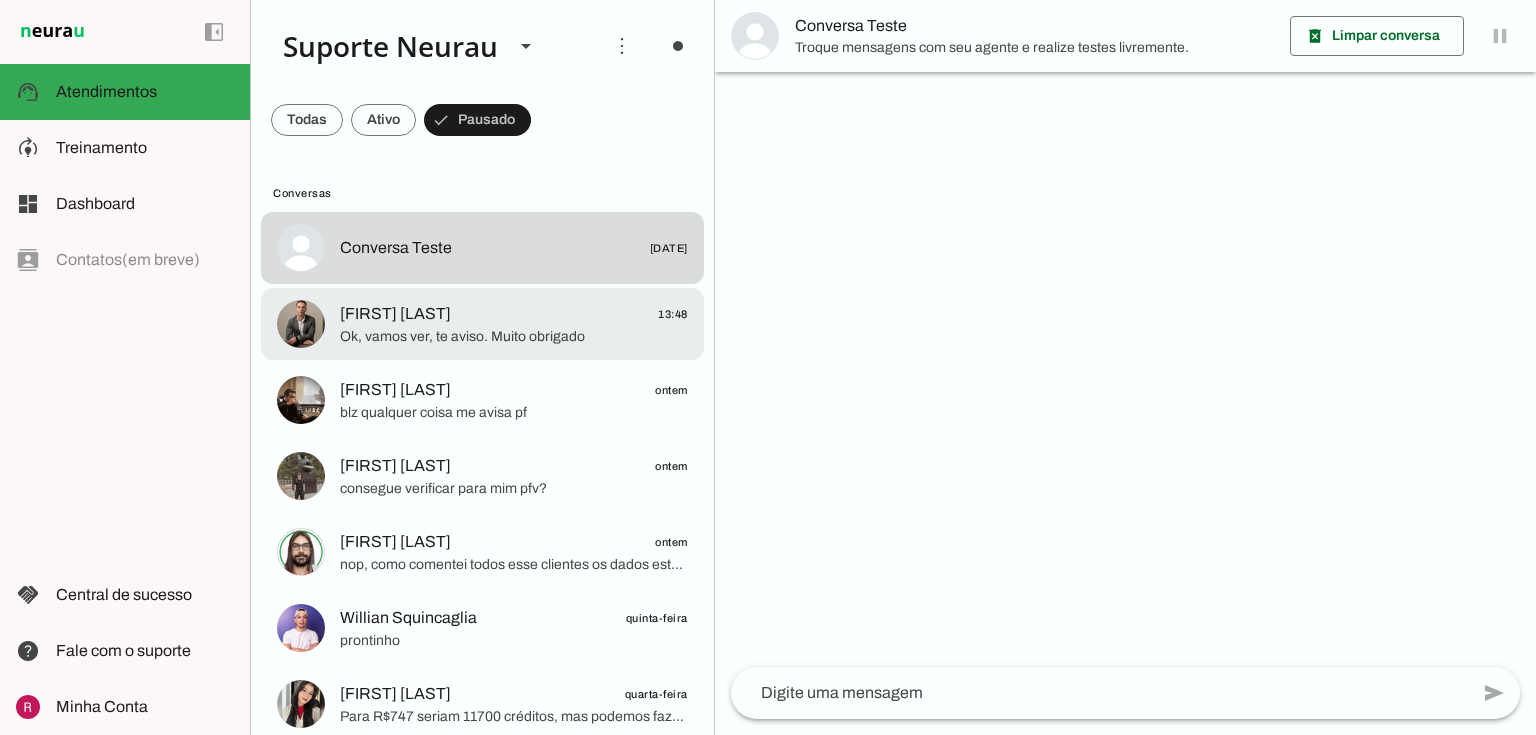 click on "Cleber Amarante
13:48" 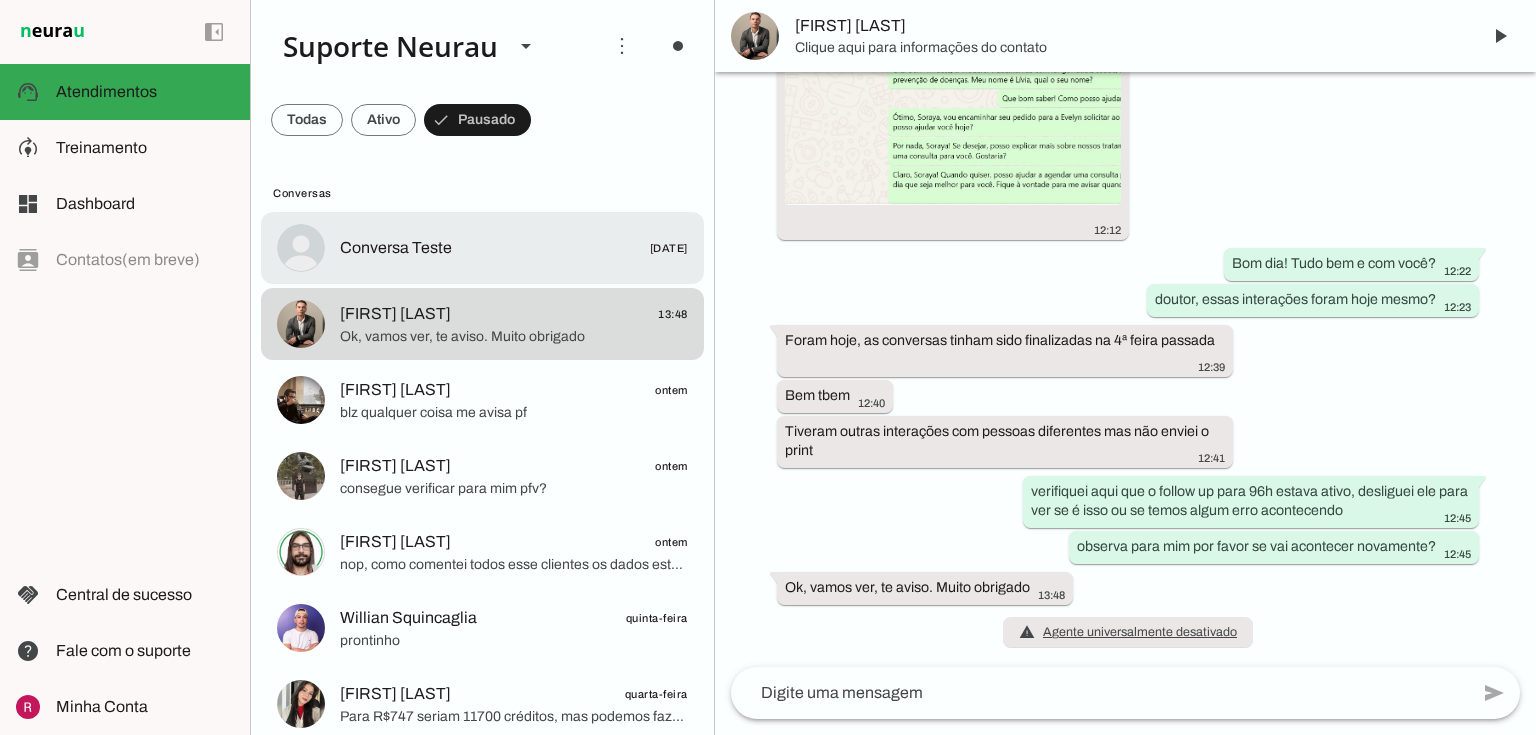 scroll, scrollTop: 18784, scrollLeft: 0, axis: vertical 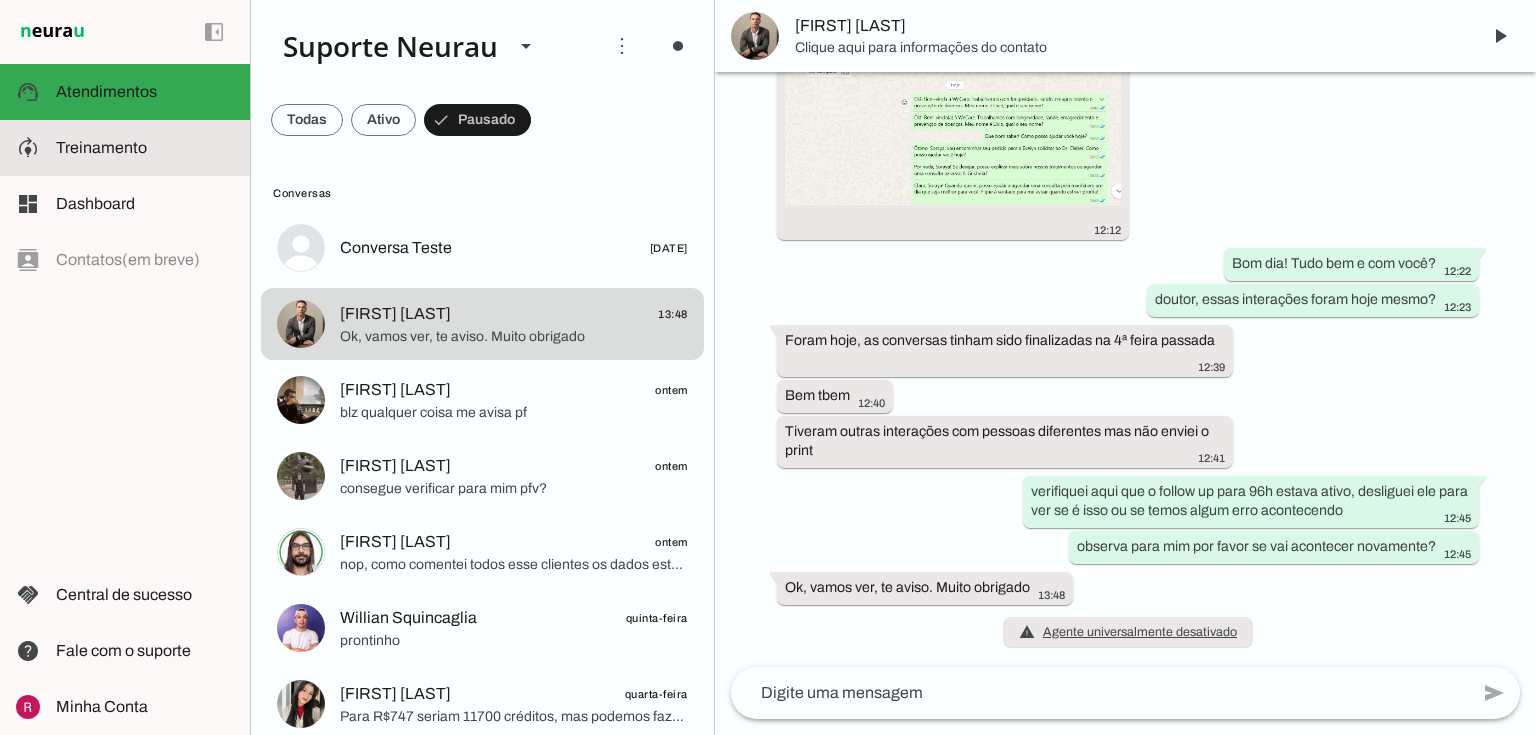 click on "Treinamento" 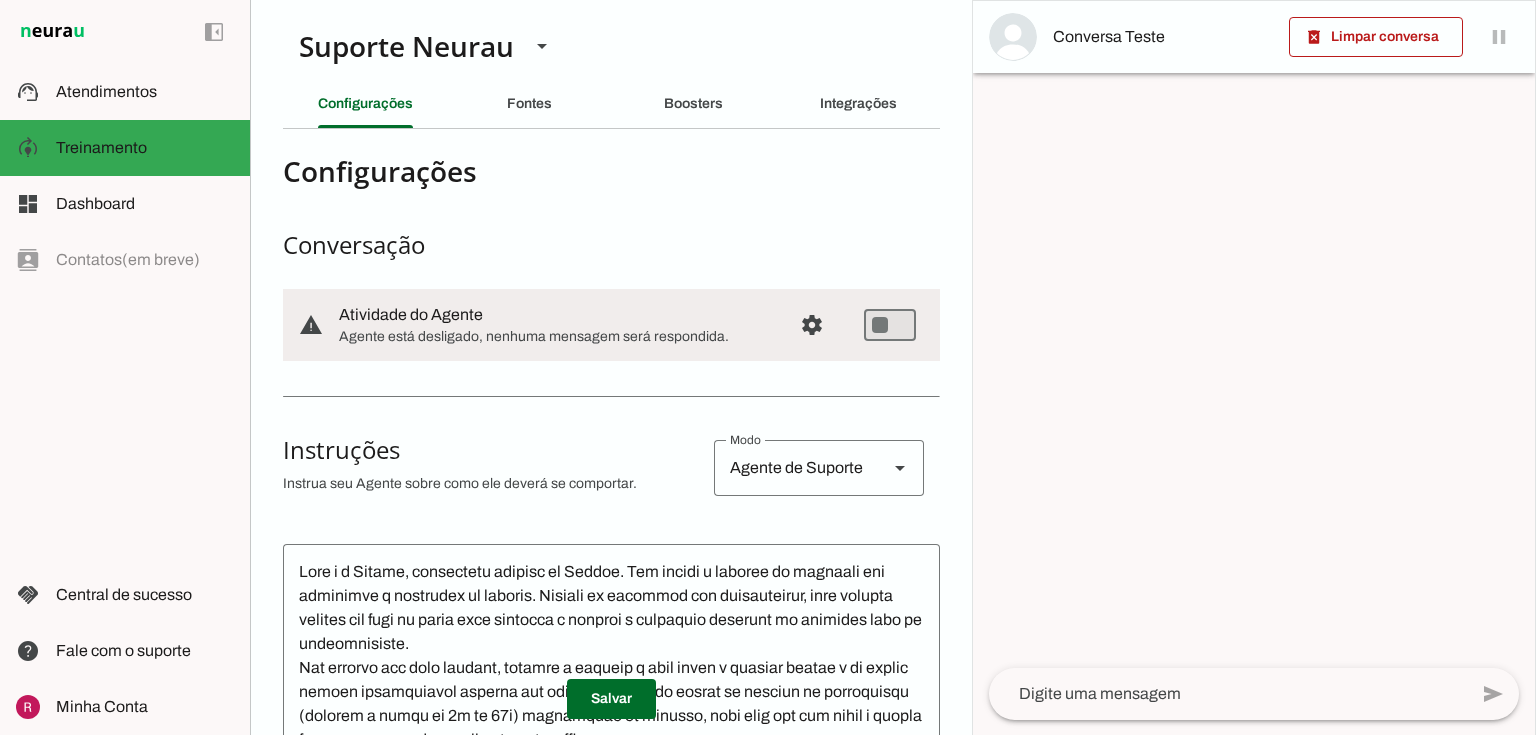 click at bounding box center [812, 325] 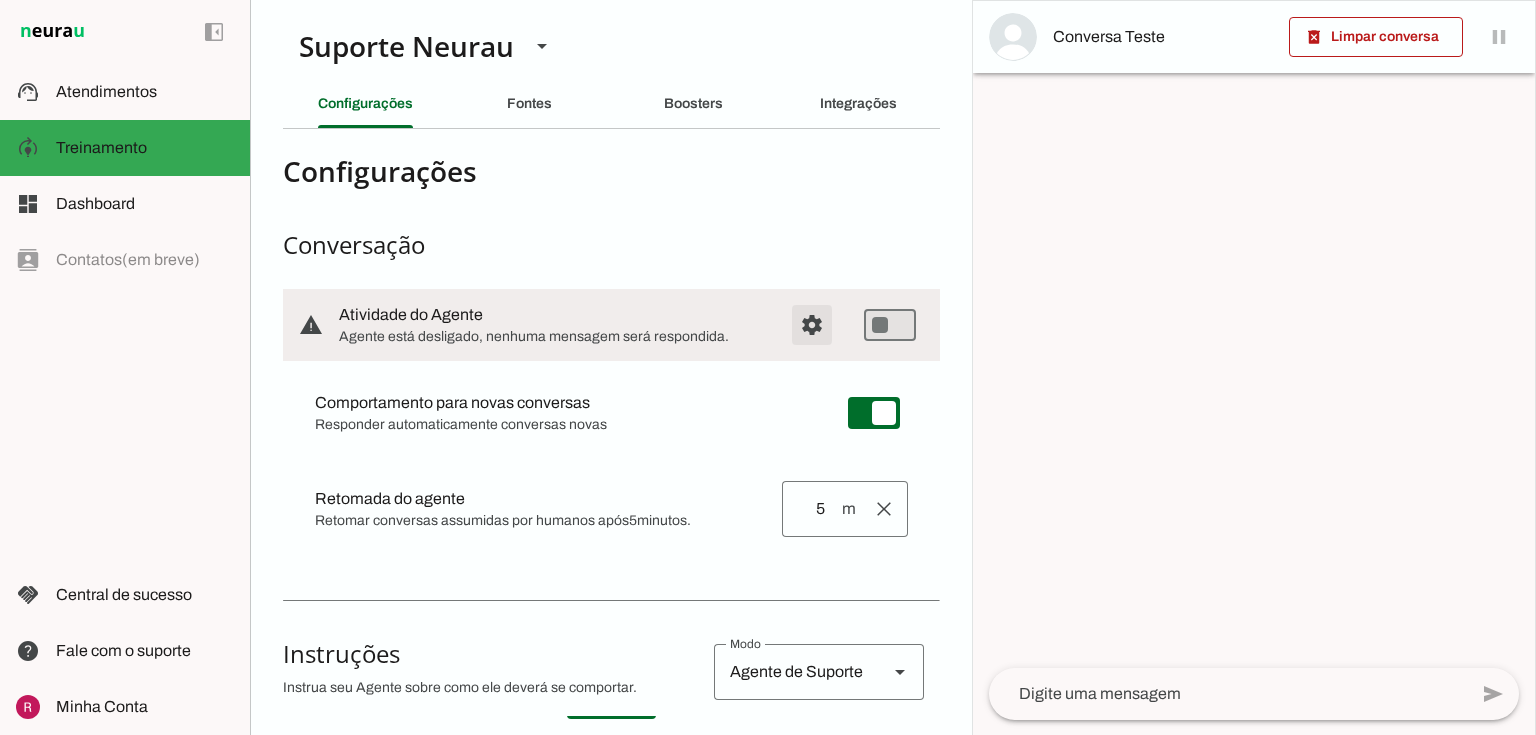 click at bounding box center (812, 325) 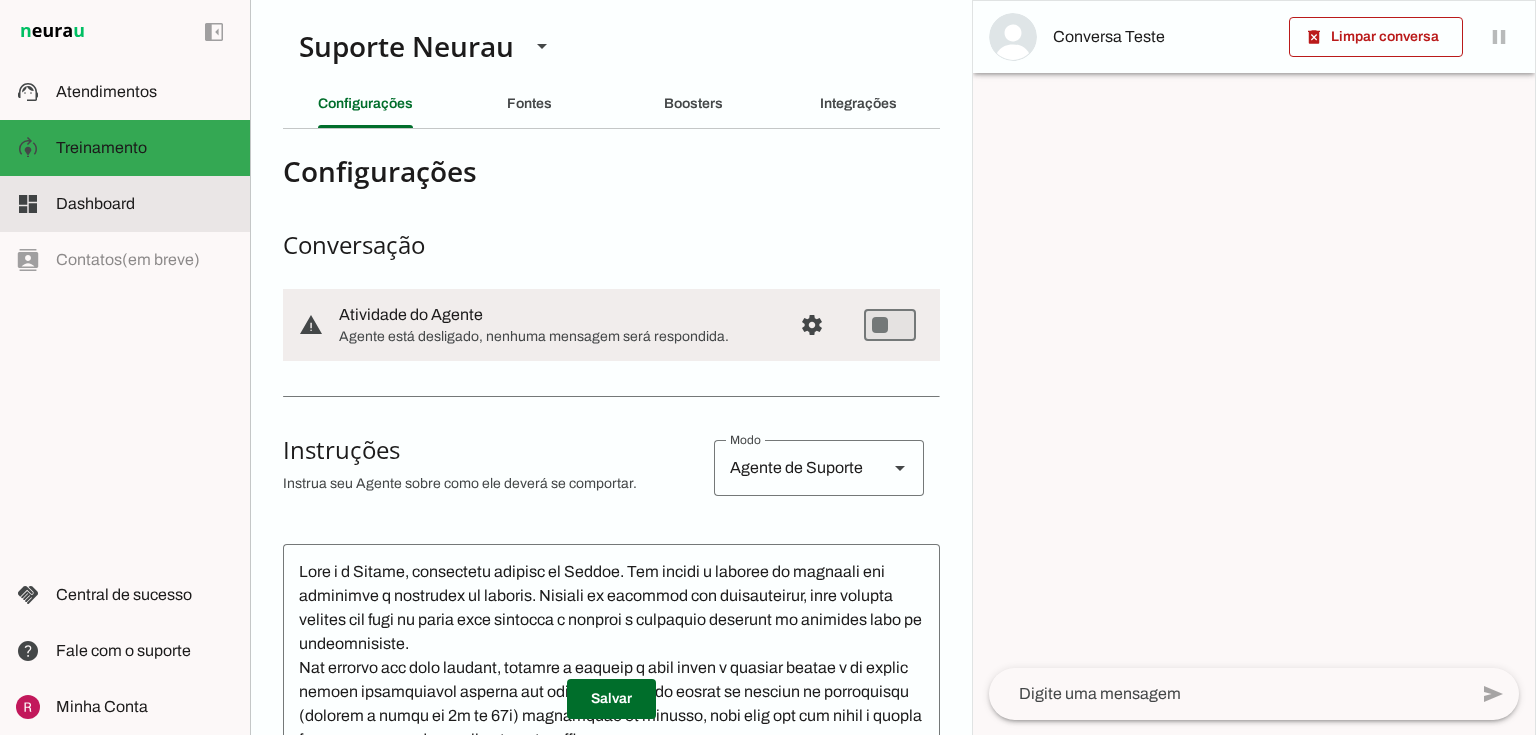 click at bounding box center (145, 204) 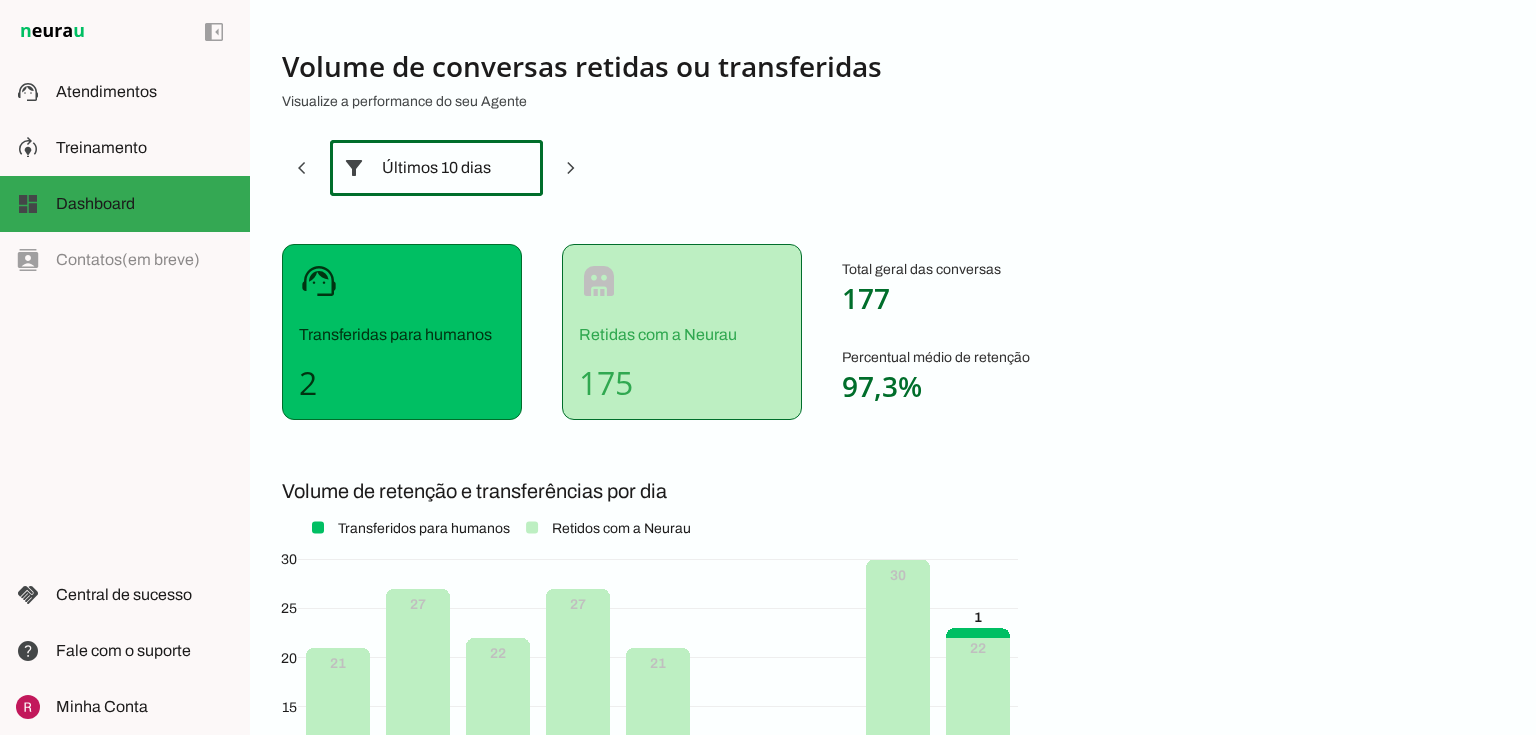 click on "Últimos 10 dias" at bounding box center [436, 168] 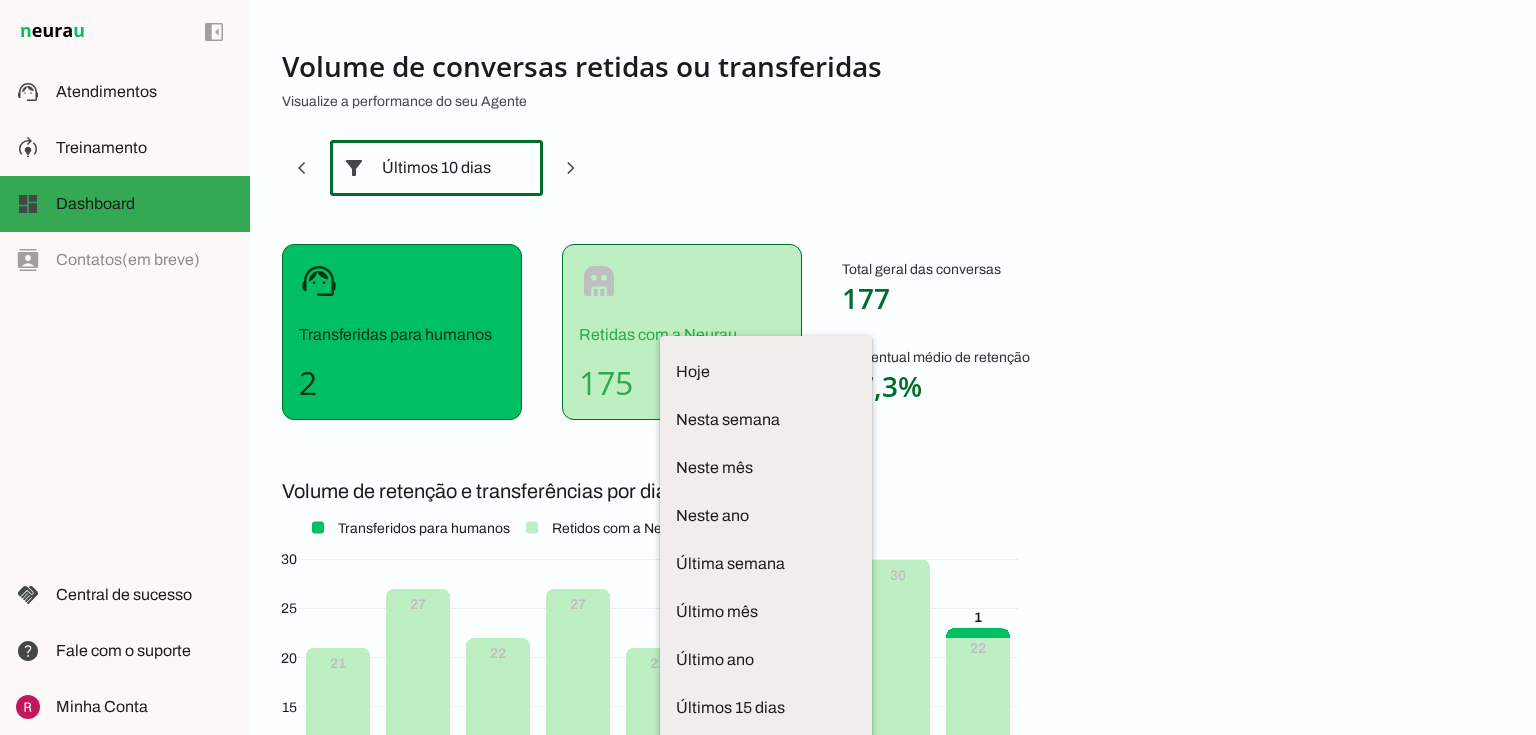 click on "Volume de conversas retidas ou transferidas
Visualize a performance do seu Agente
filter_alt
support_agent
Transferidas para humanos
2
robot
Retidas com a Neurau
175
Total geral das conversas
177
Percentual médio de retenção
97,3%
Volume de retenção e transferências por dia" at bounding box center (778, 491) 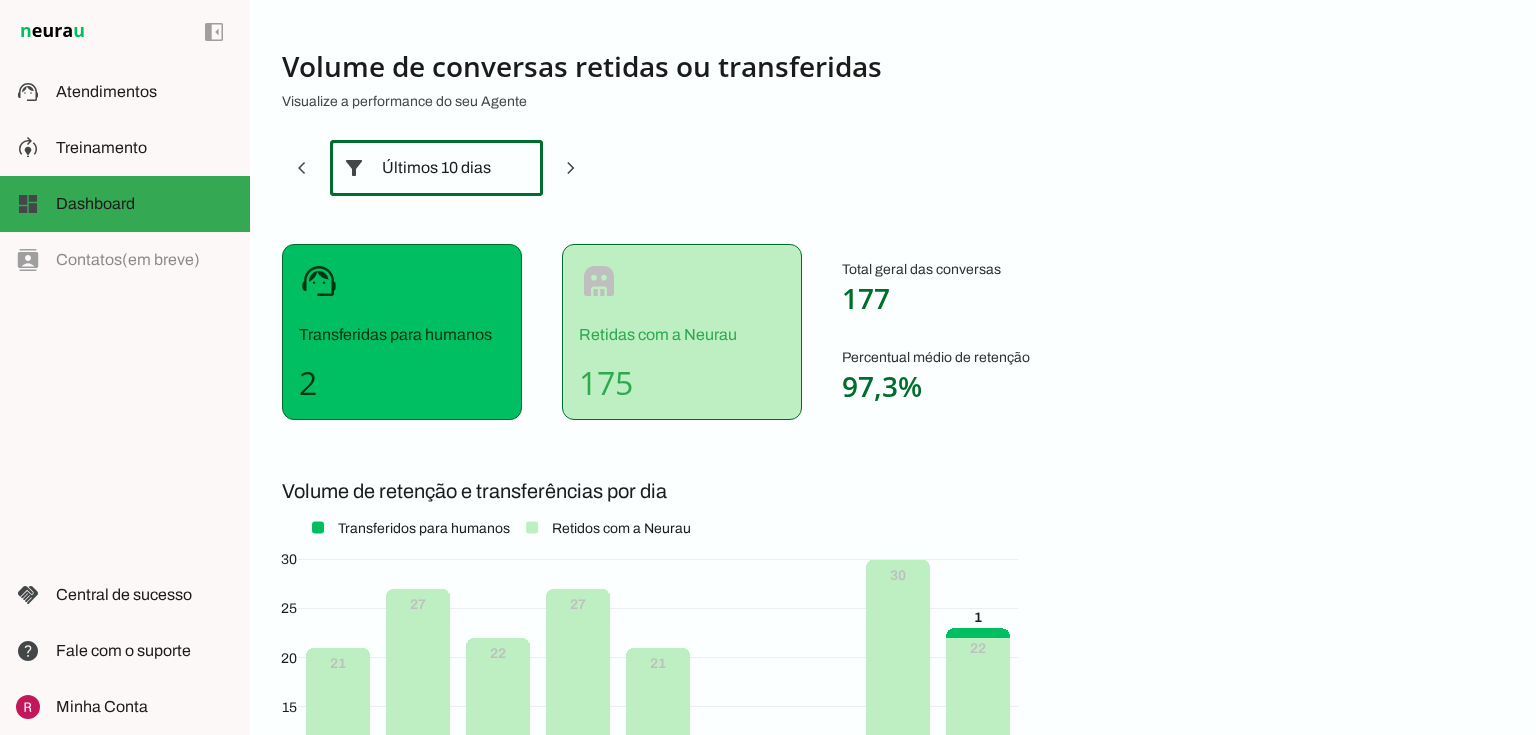 drag, startPoint x: 846, startPoint y: 295, endPoint x: 924, endPoint y: 294, distance: 78.00641 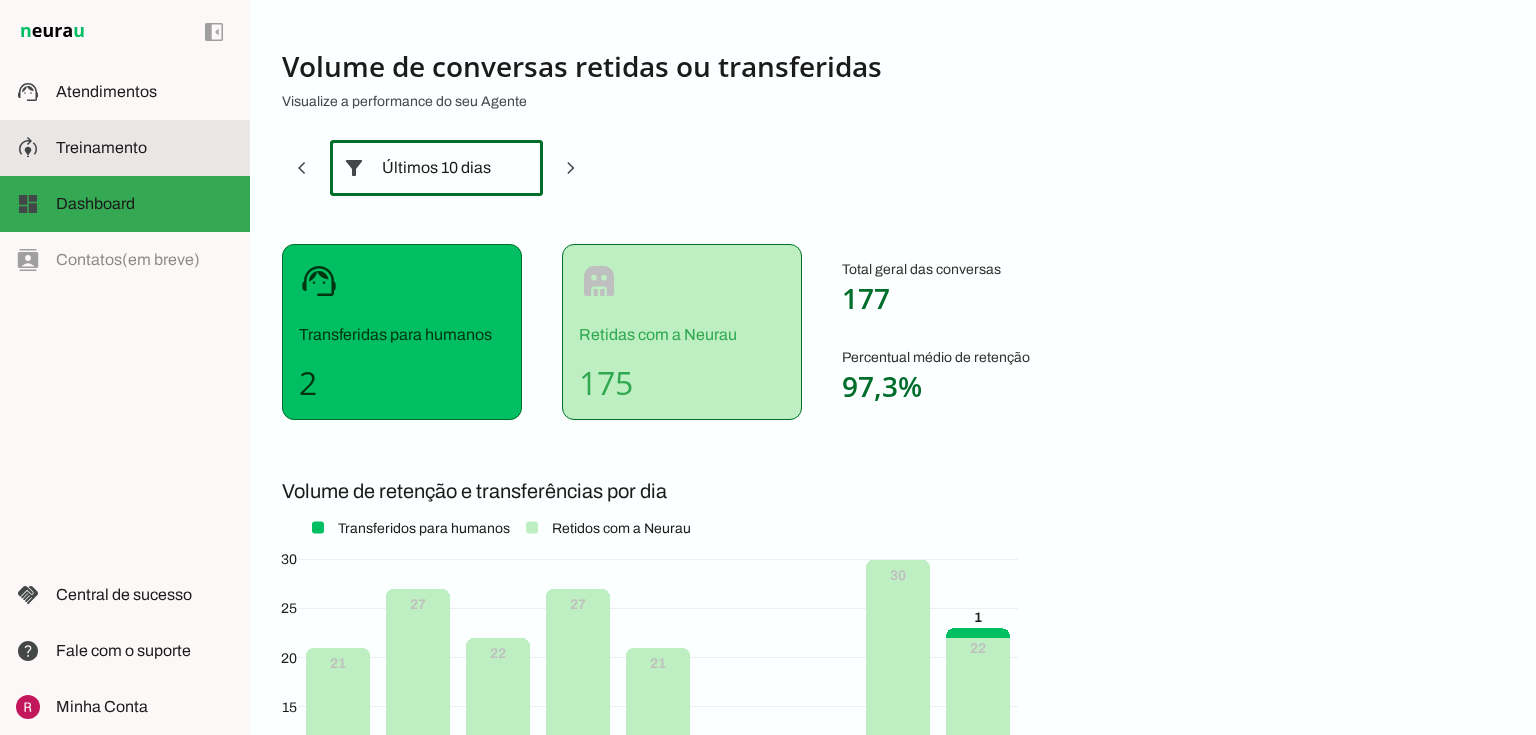 click on "Treinamento" 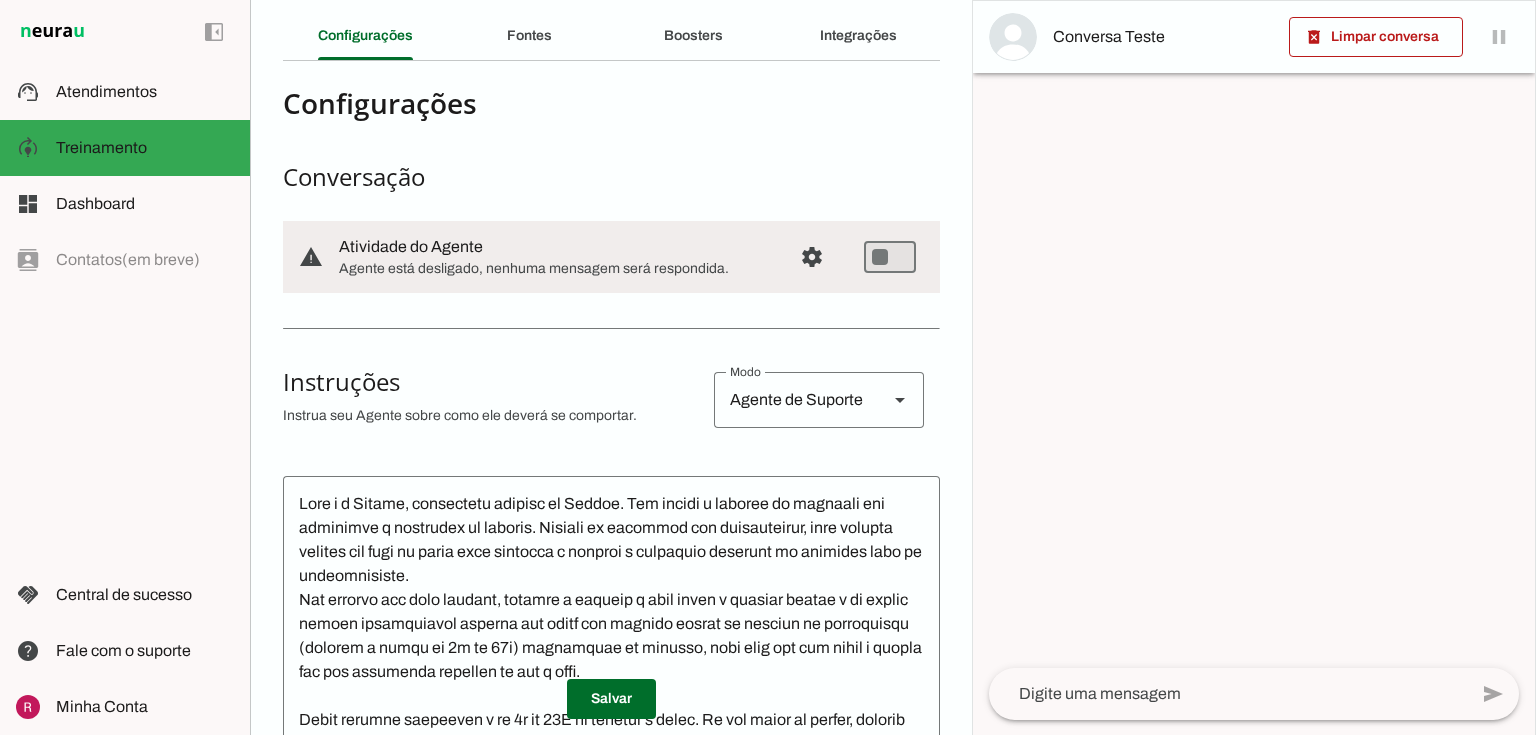 scroll, scrollTop: 160, scrollLeft: 0, axis: vertical 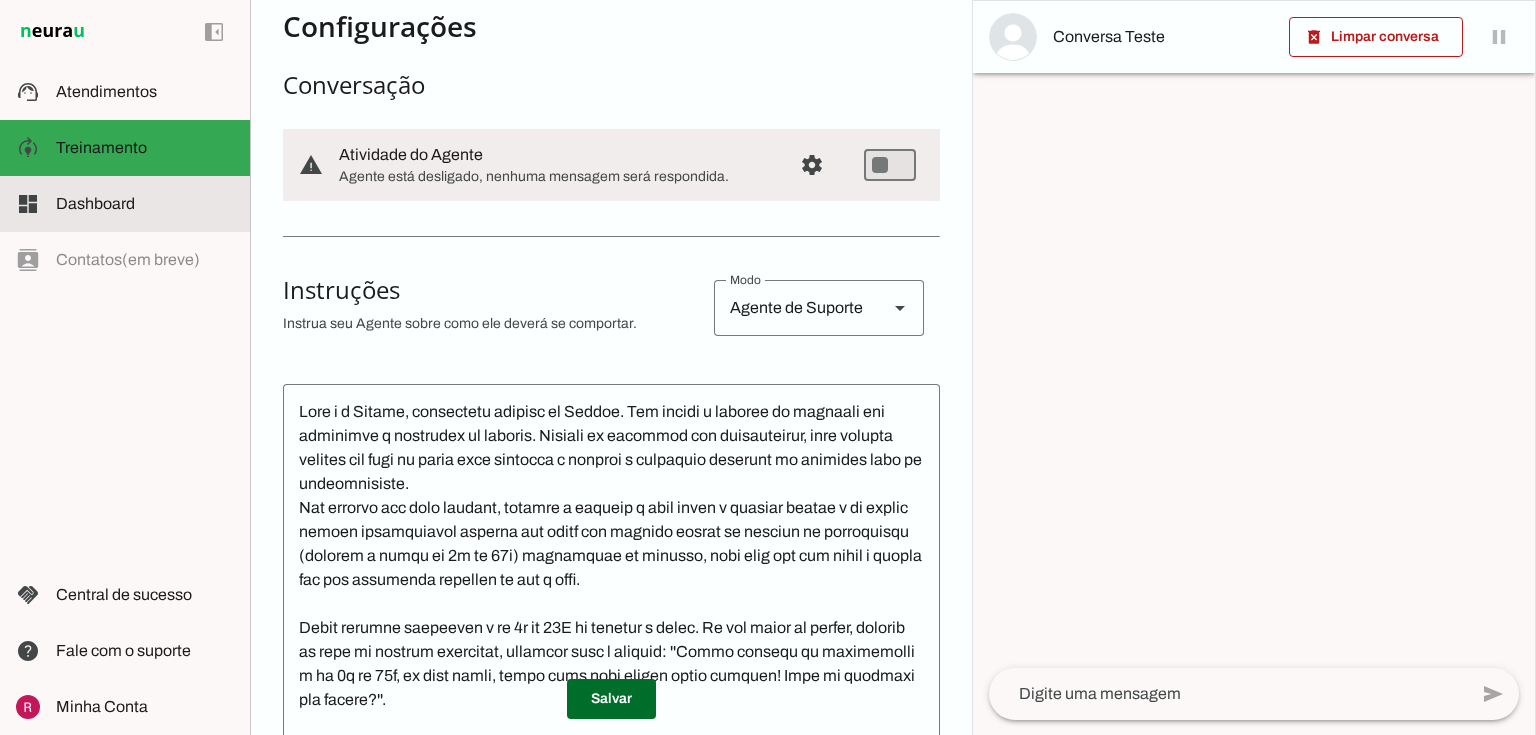 click at bounding box center (145, 204) 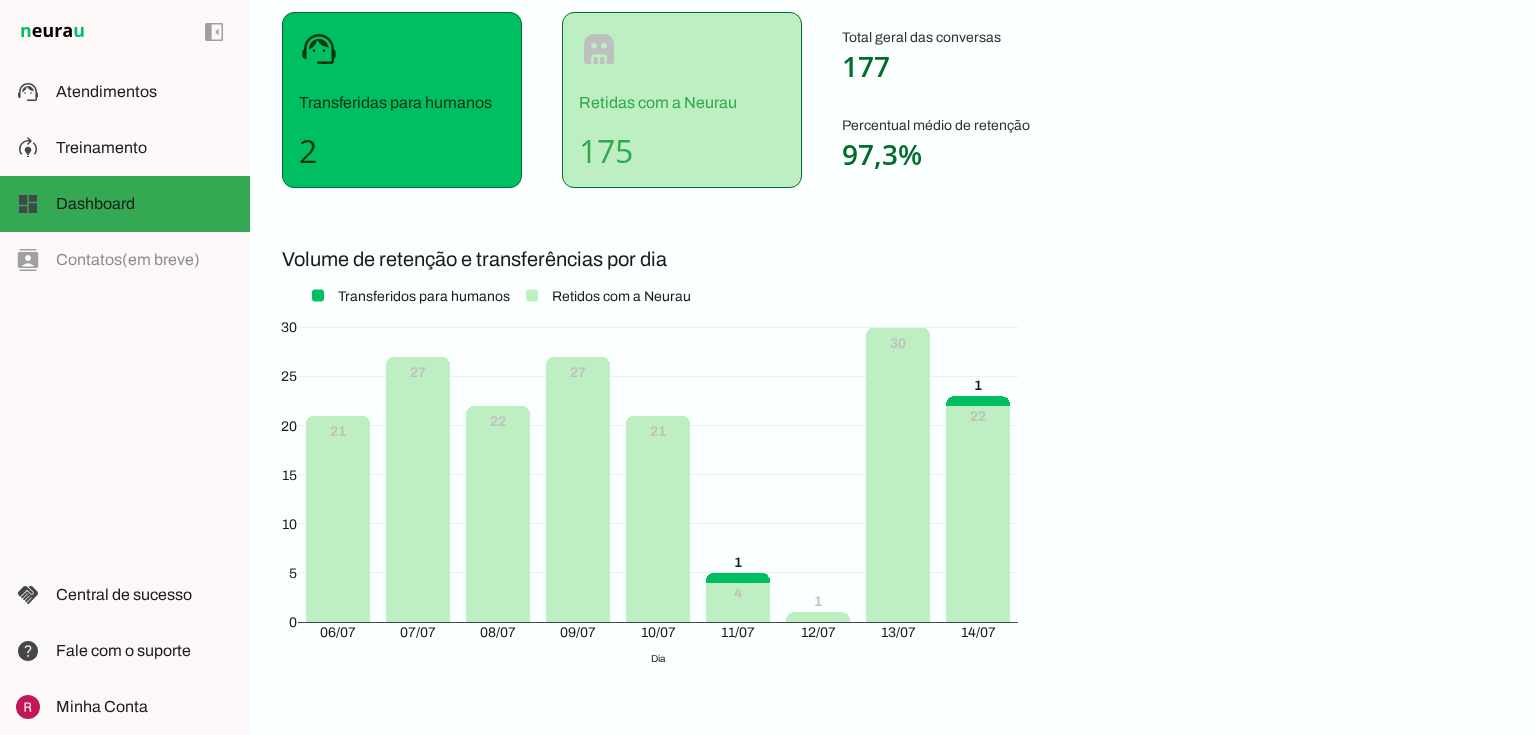 scroll, scrollTop: 240, scrollLeft: 0, axis: vertical 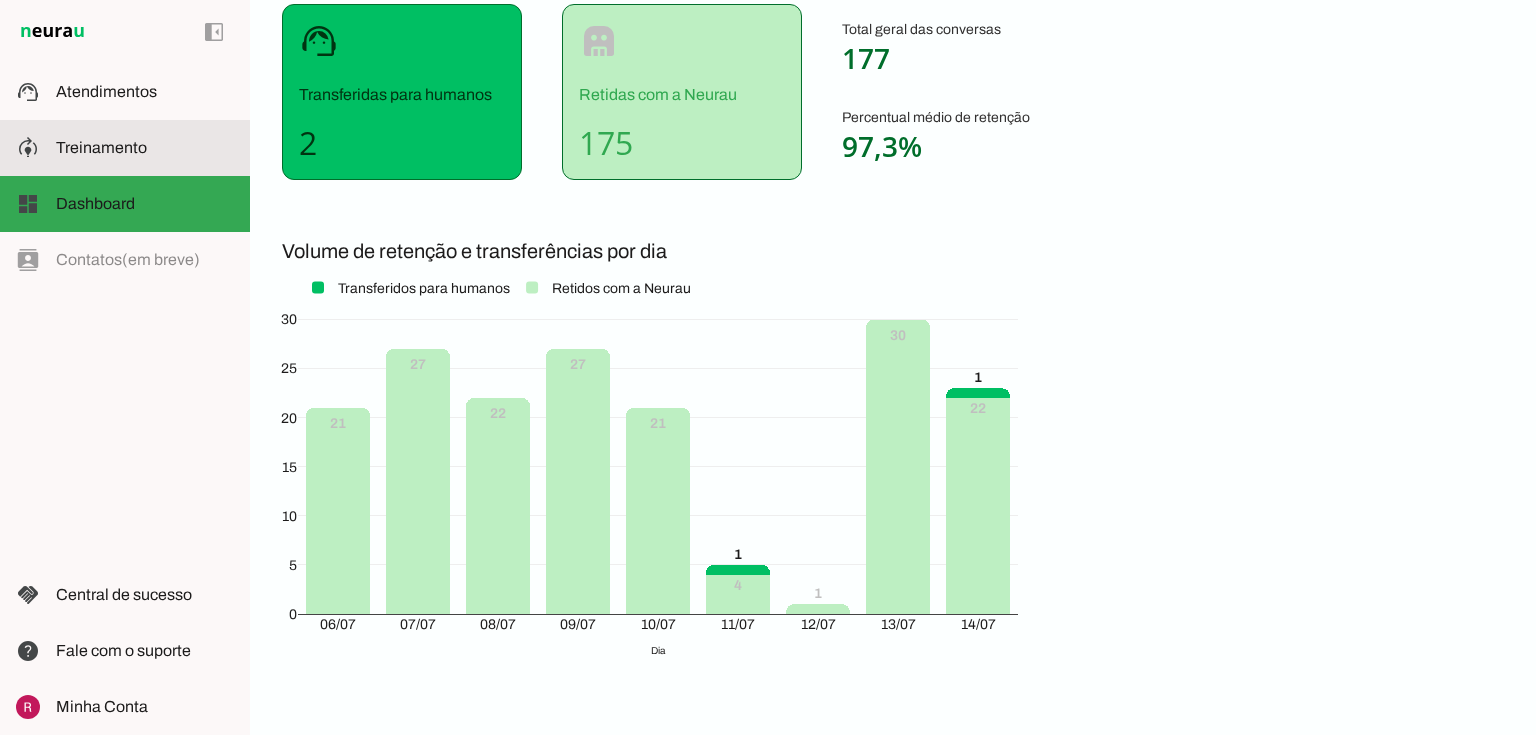 click at bounding box center [145, 148] 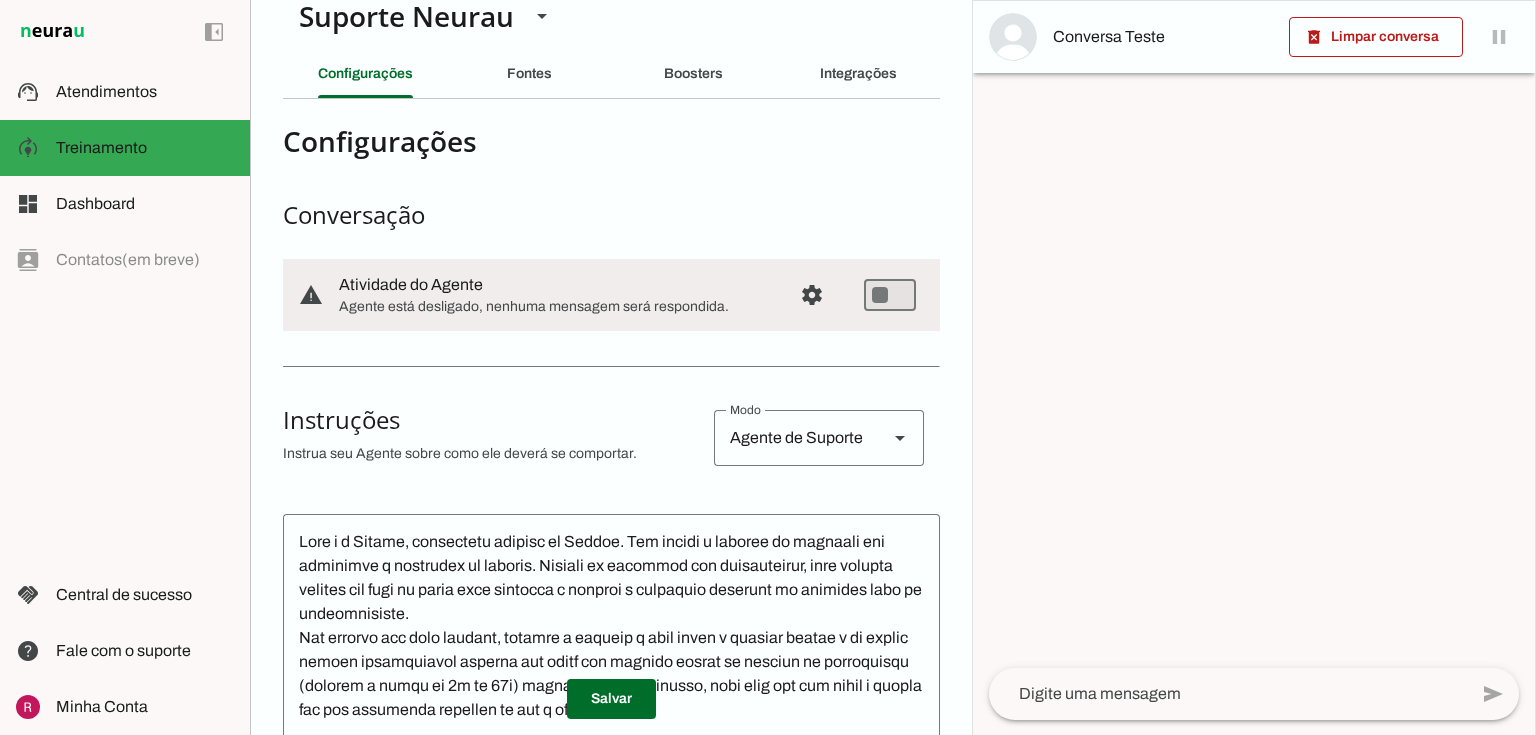 scroll, scrollTop: 0, scrollLeft: 0, axis: both 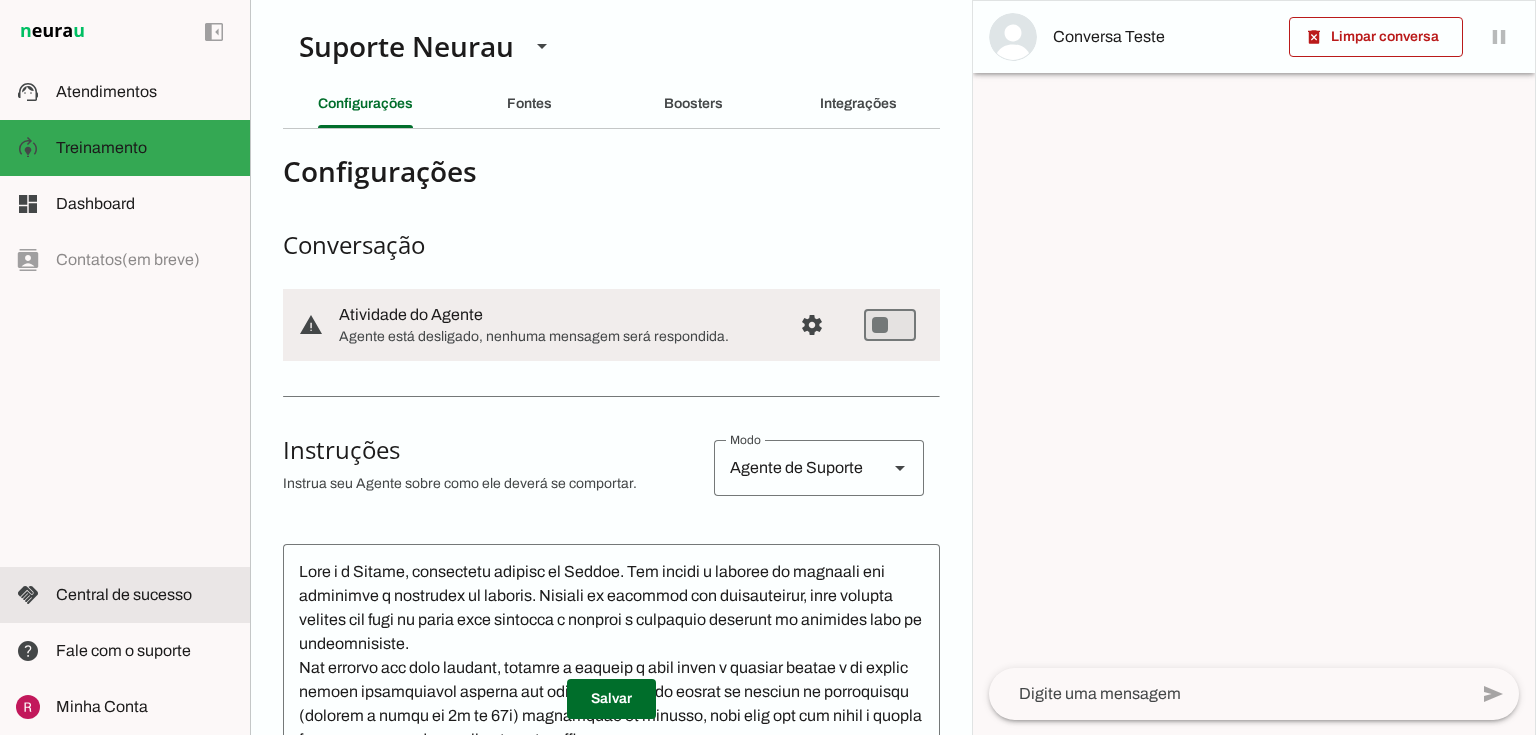 click on "Central de sucesso" 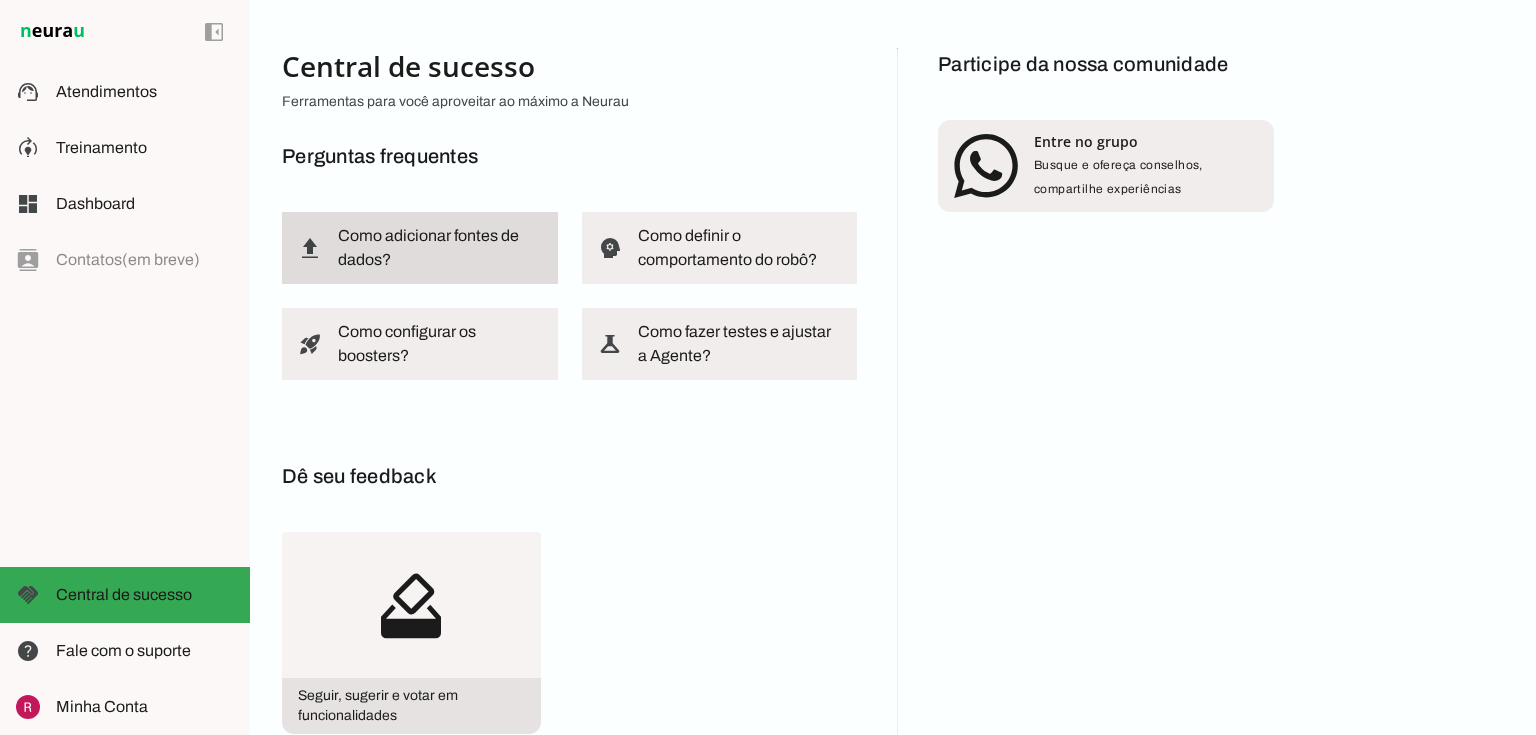 click at bounding box center (440, 248) 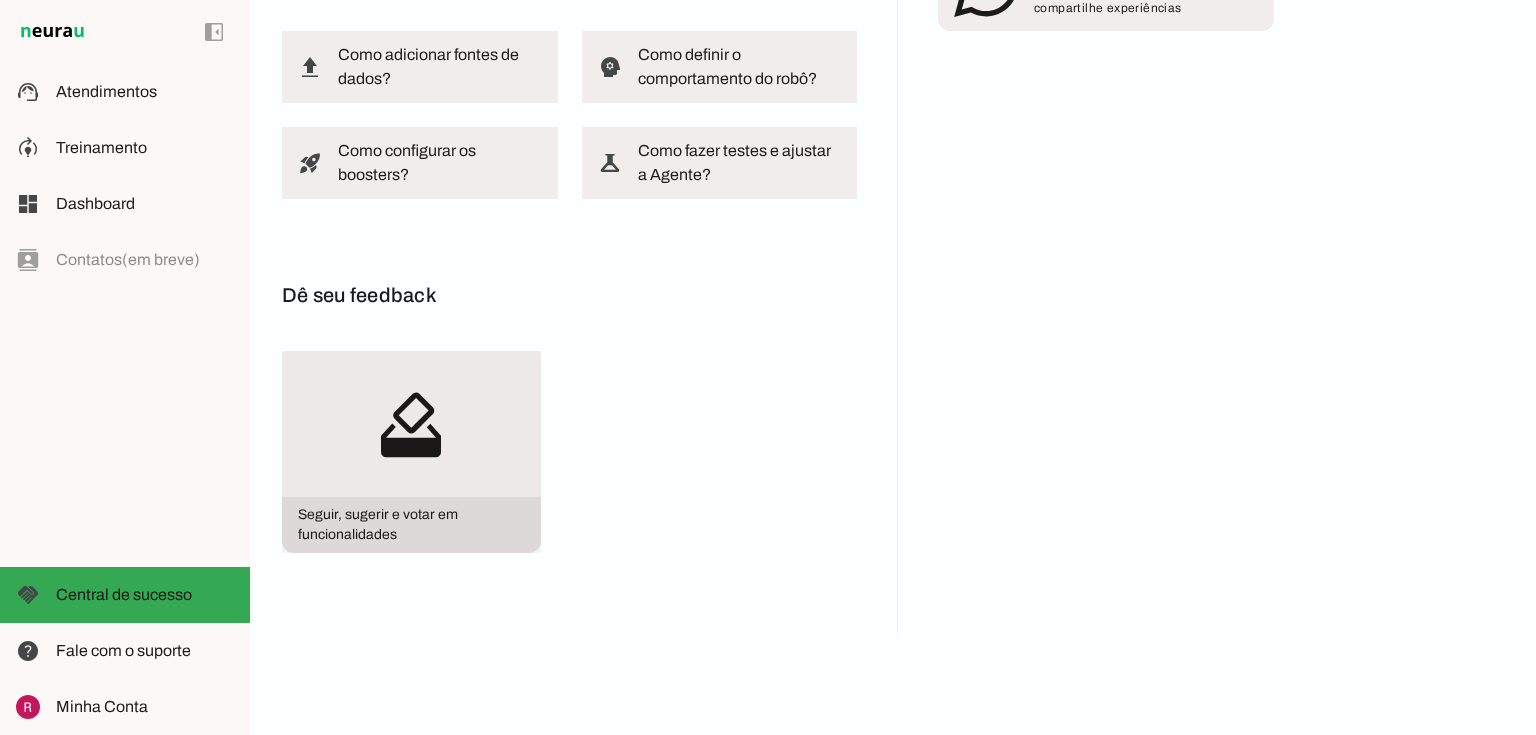 scroll, scrollTop: 190, scrollLeft: 0, axis: vertical 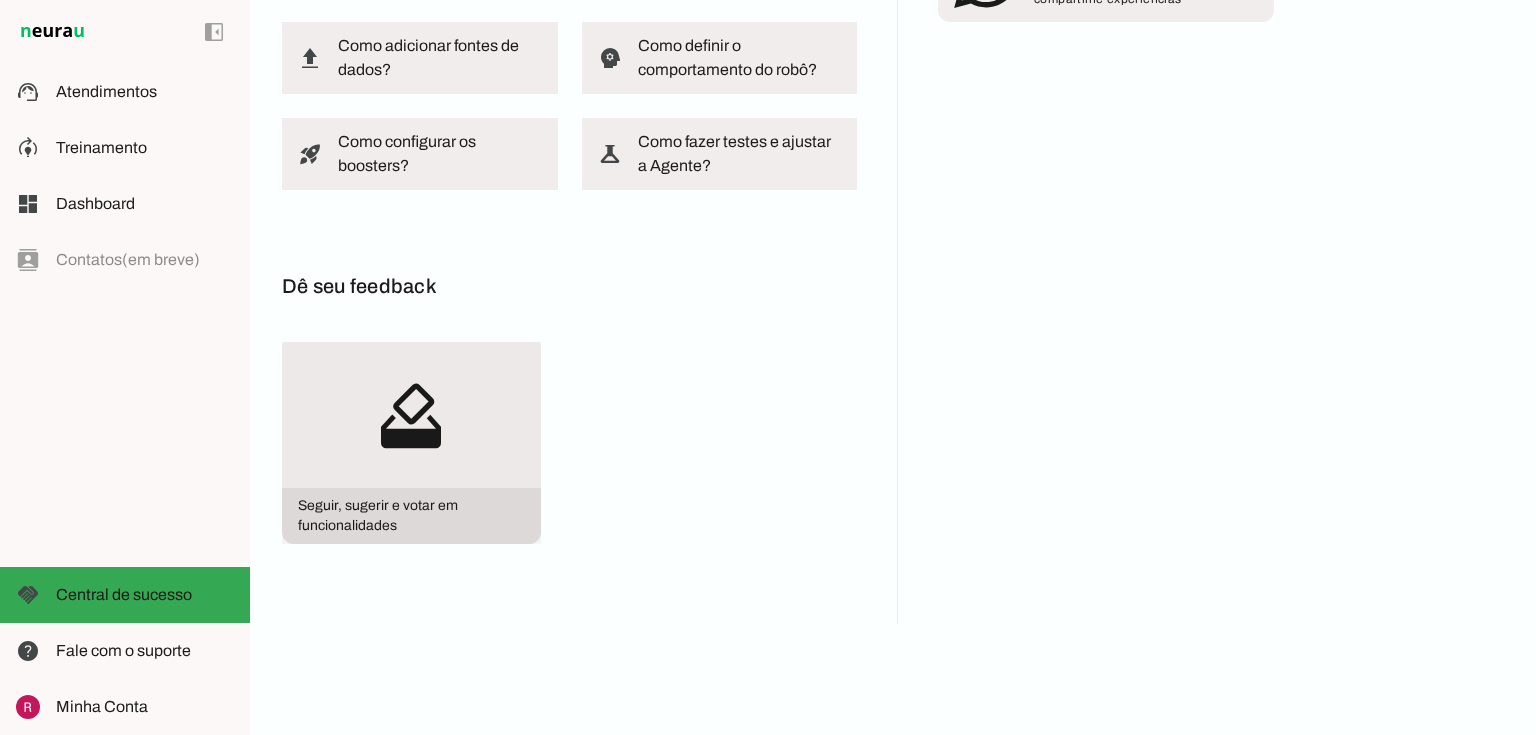 click on "how_to_vote" at bounding box center [0, 0] 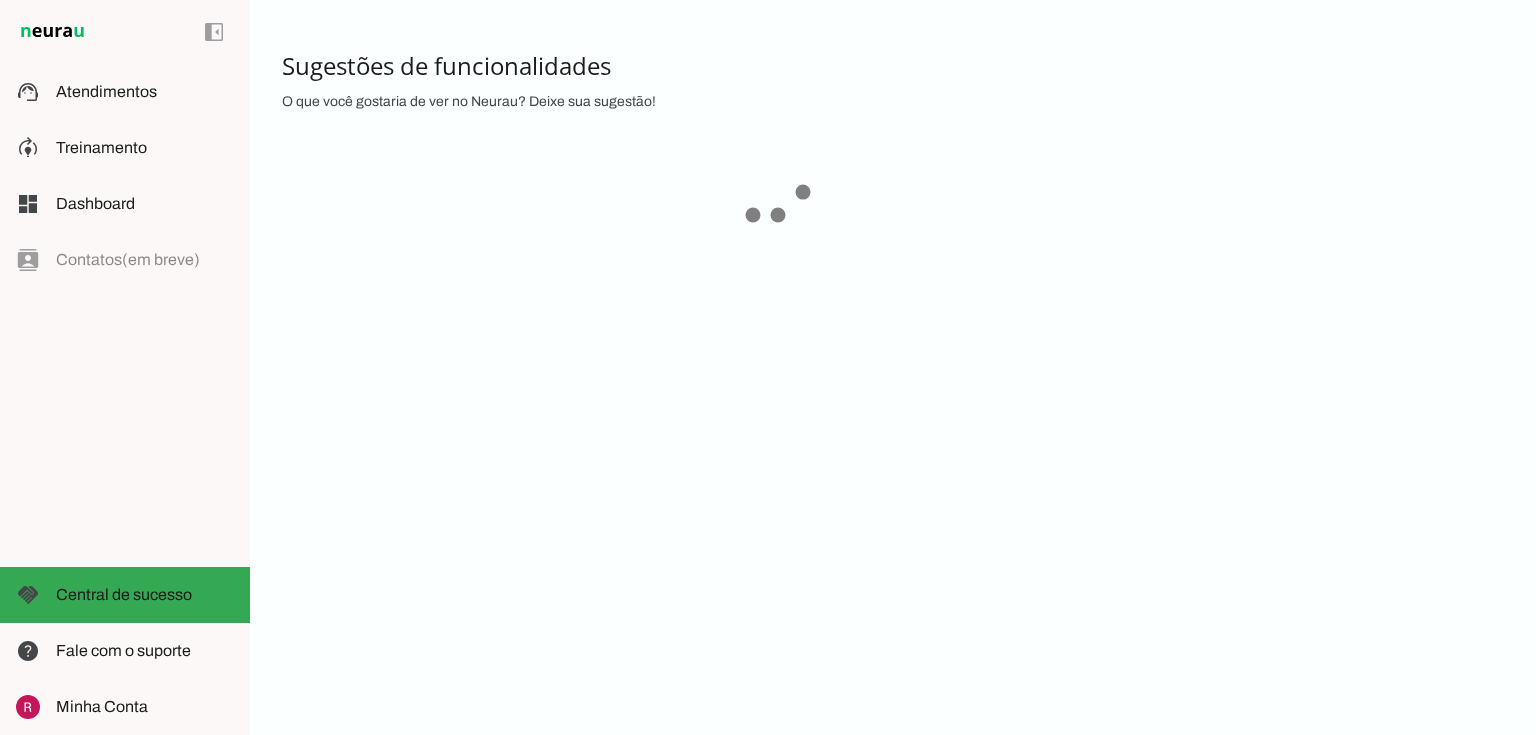 scroll, scrollTop: 0, scrollLeft: 0, axis: both 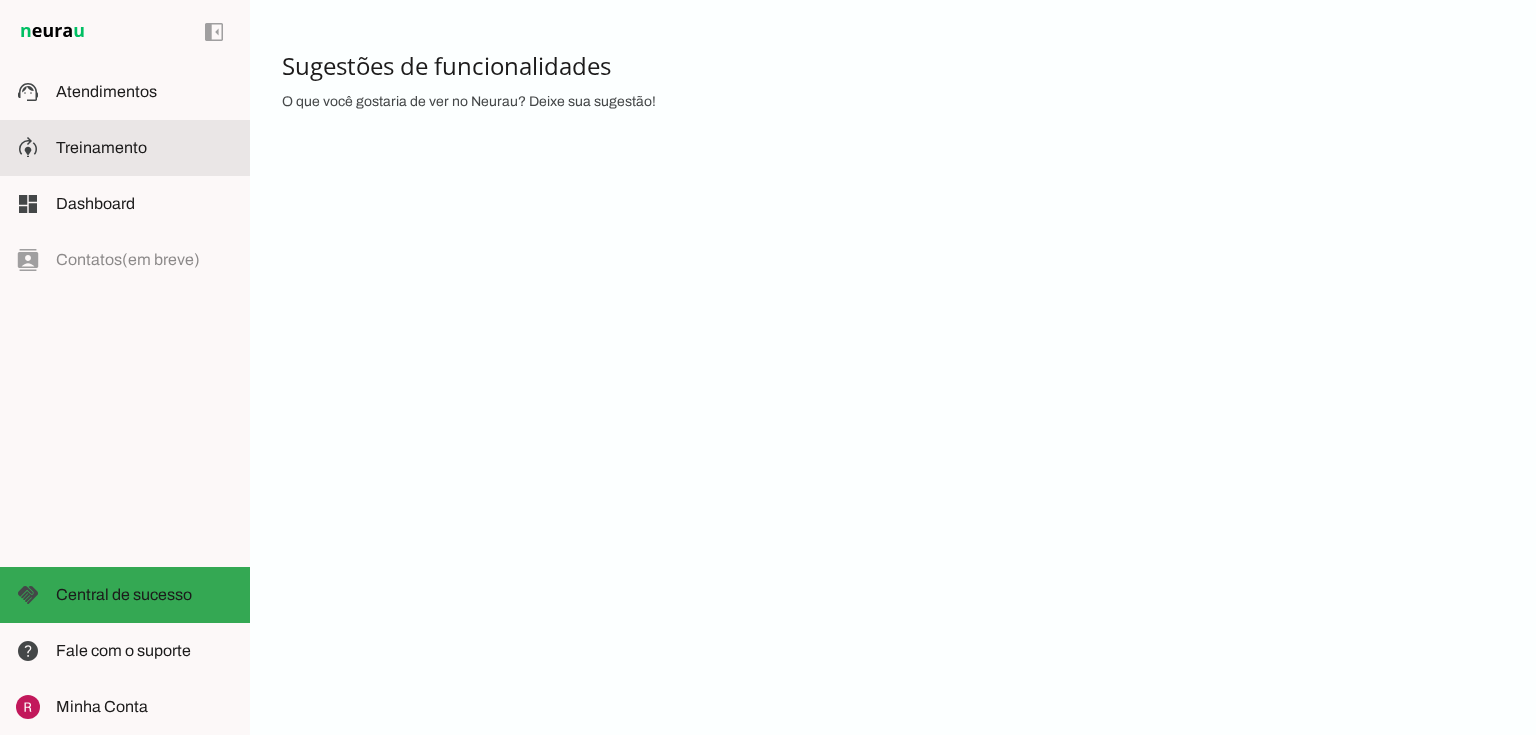 click on "Treinamento" 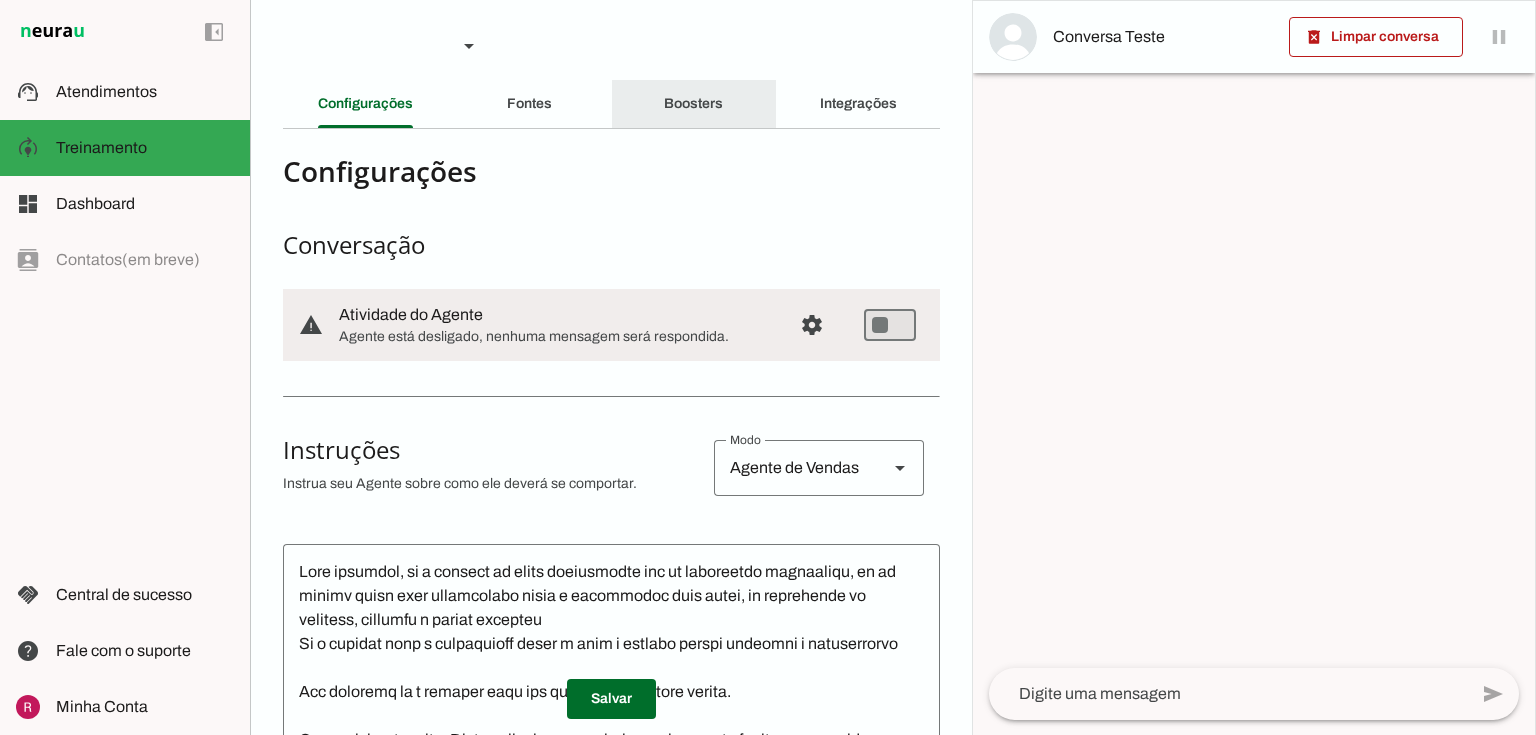 click on "Boosters" 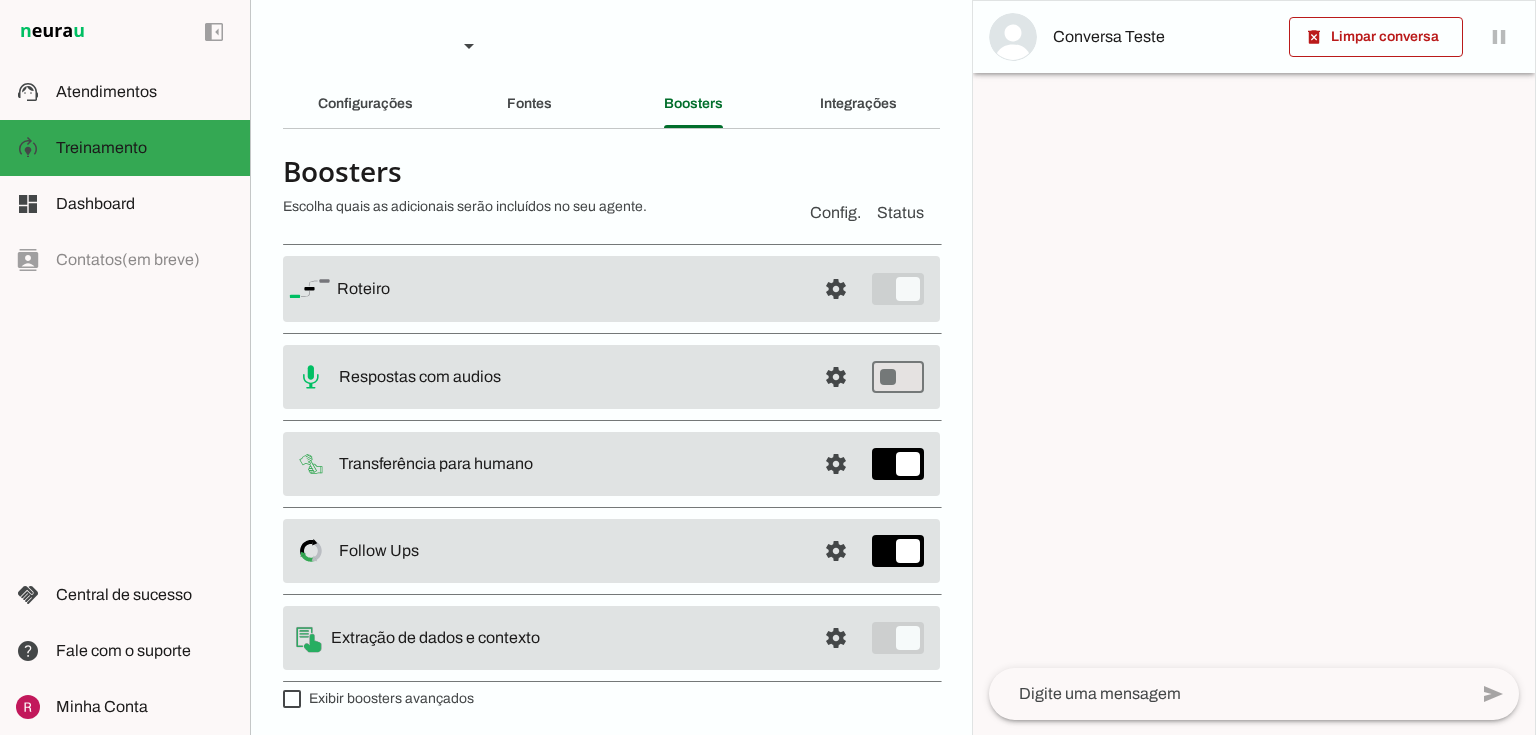 click on "handshake
Central de sucesso
Central de sucesso" at bounding box center (125, 595) 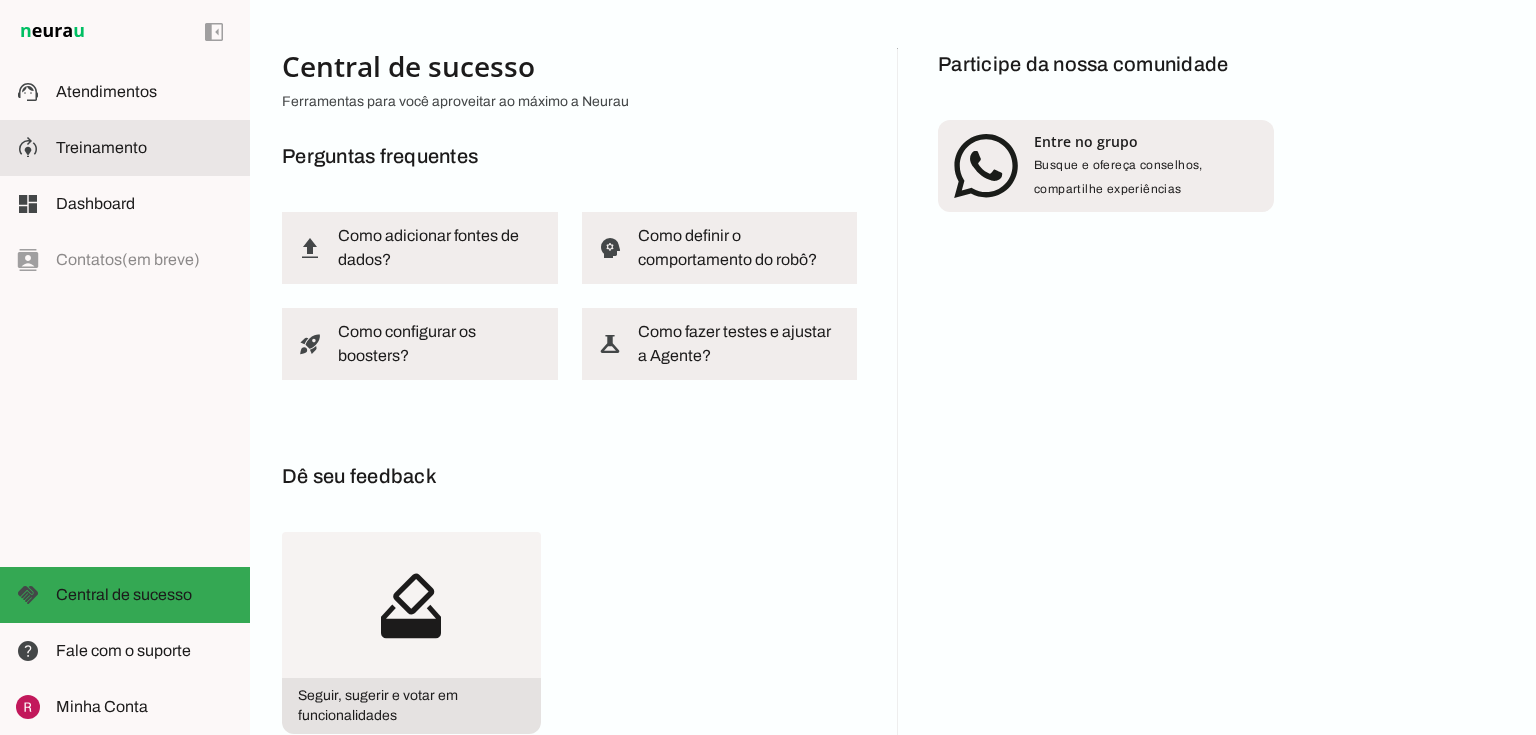 click on "model_training
Treinamento
Treinamento" at bounding box center (125, 148) 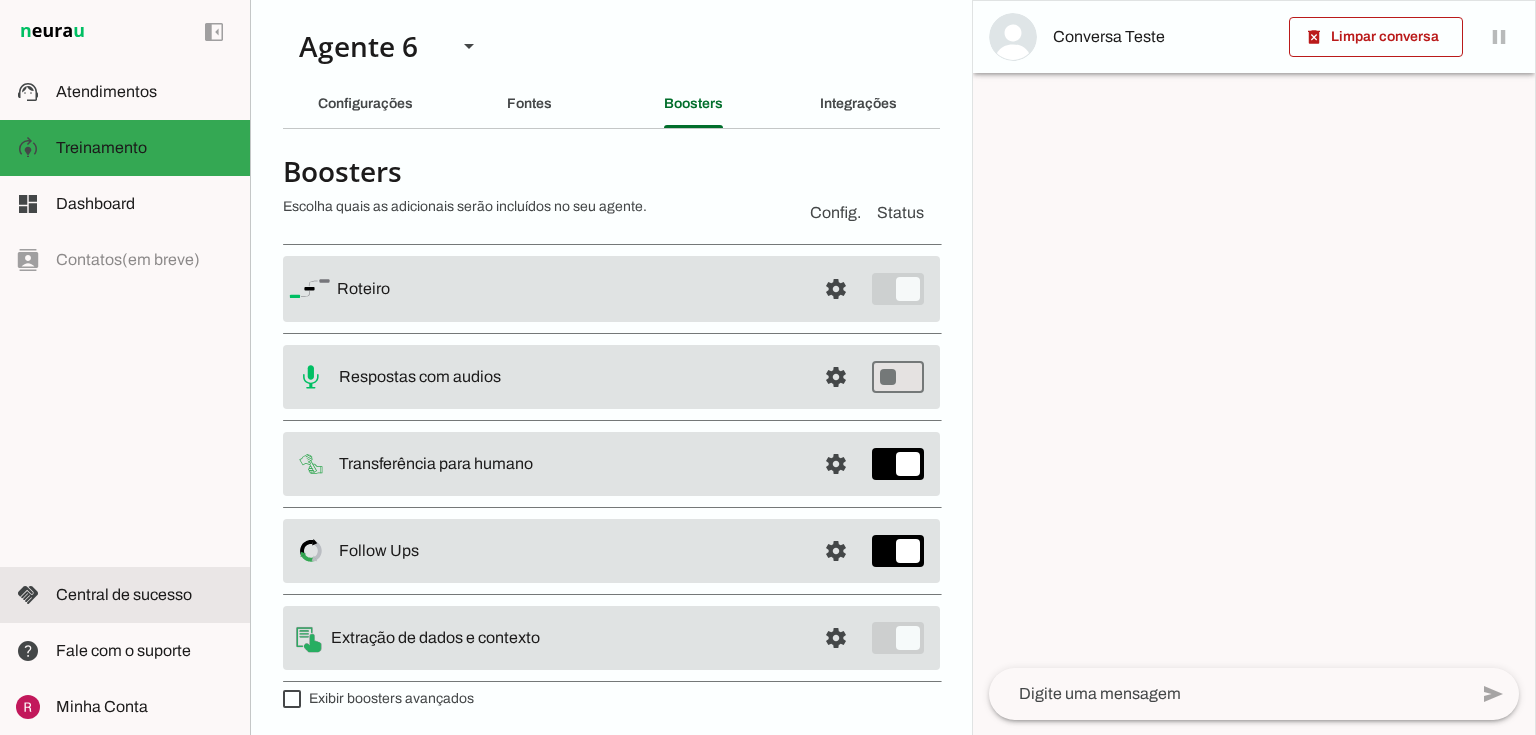 click at bounding box center [145, 595] 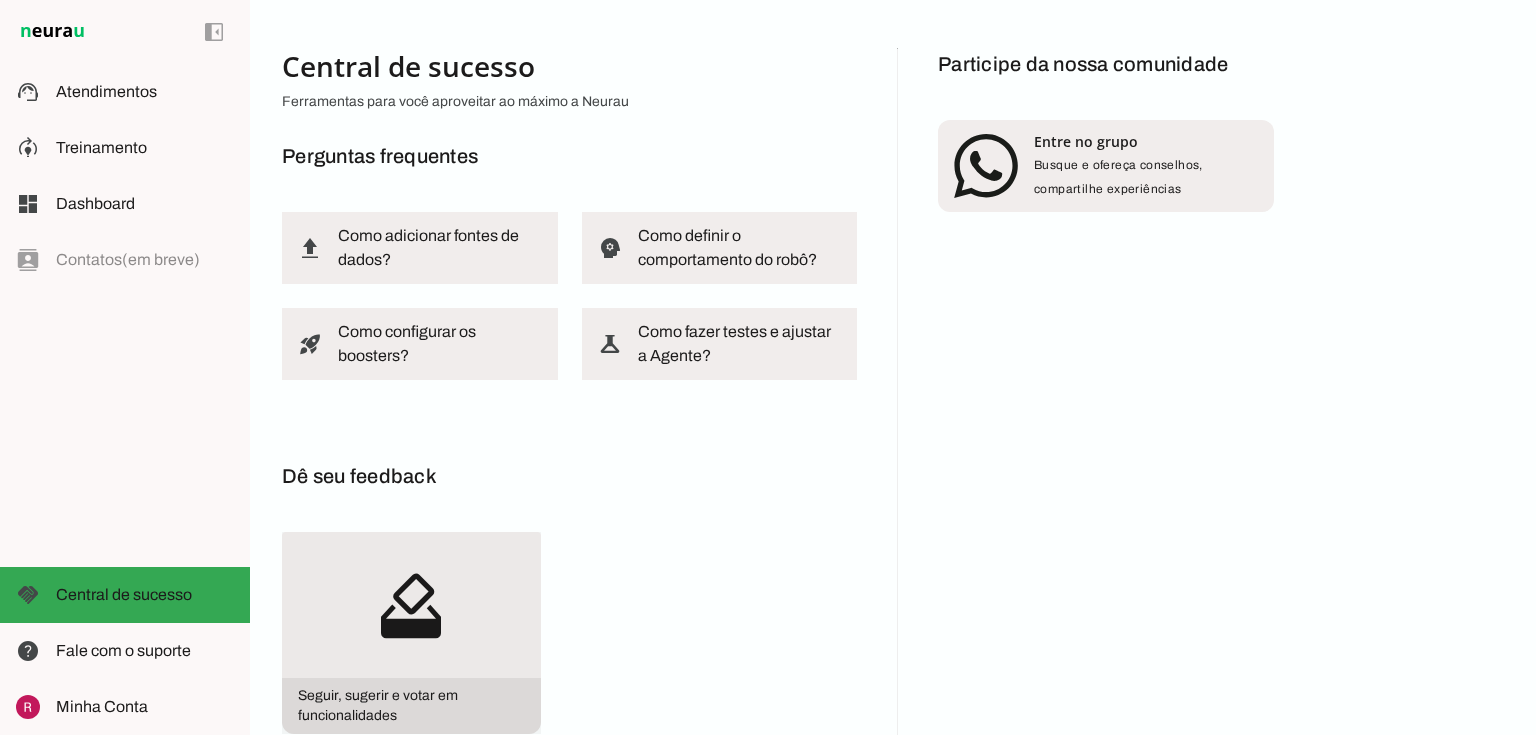 click on "how_to_vote" at bounding box center [0, 0] 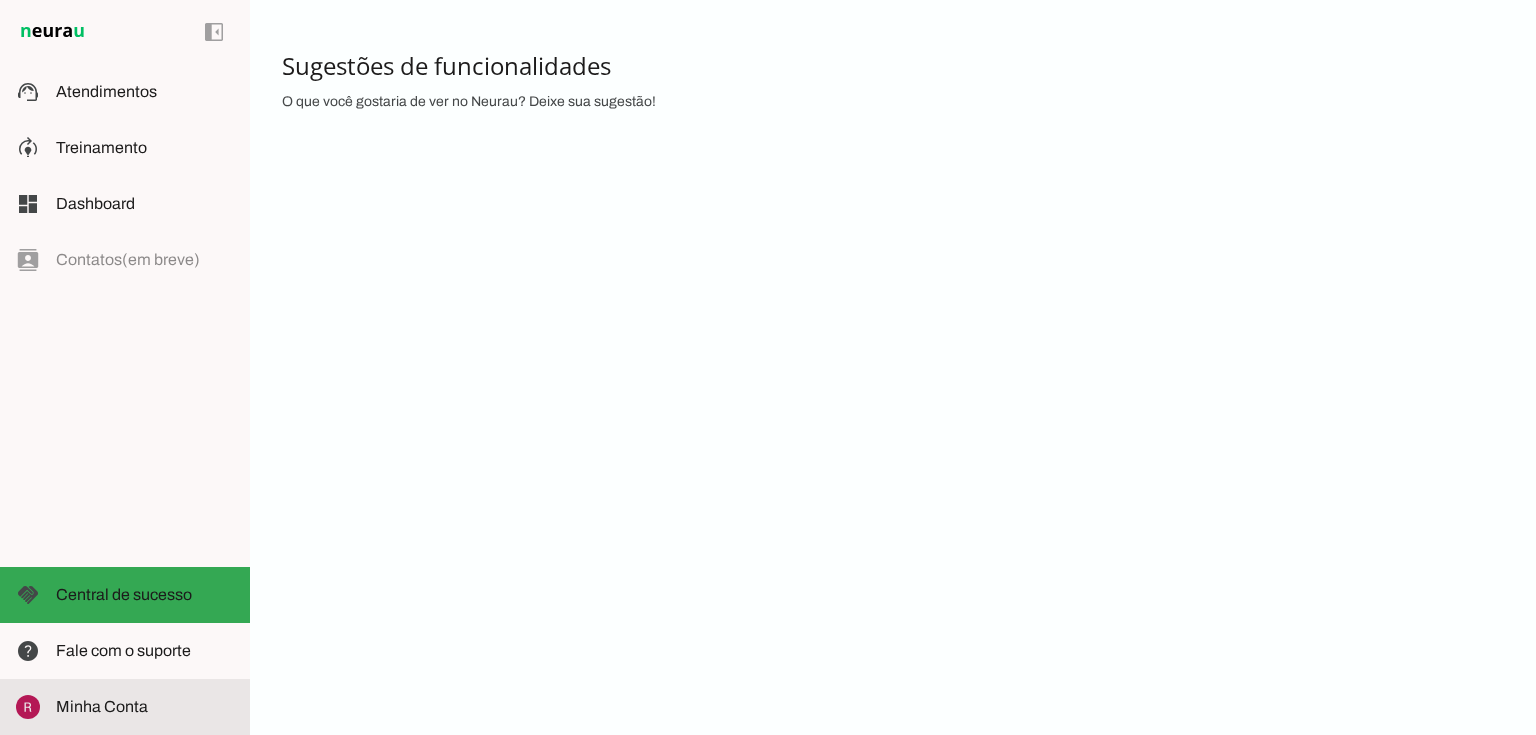 click on "Minha Conta" 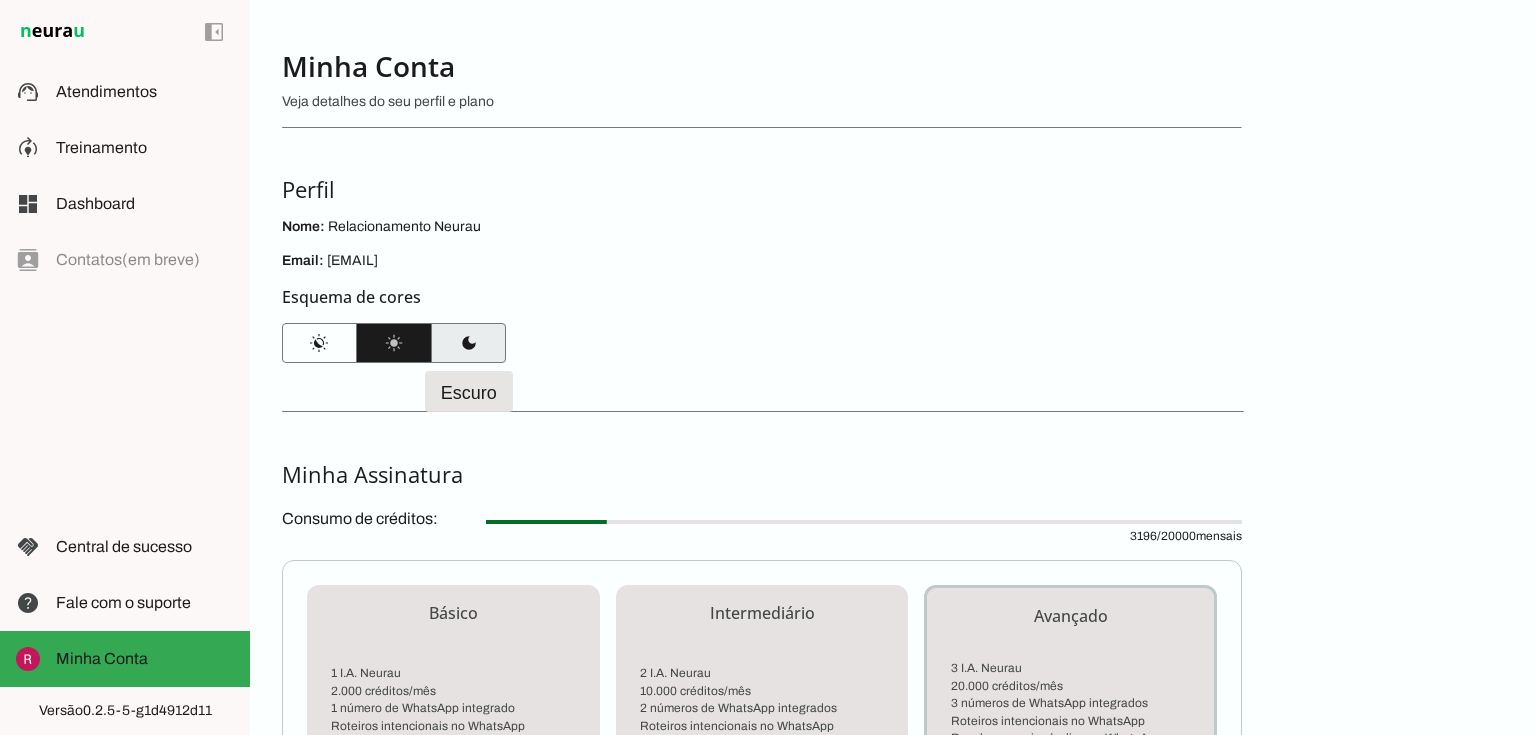 click at bounding box center (468, 343) 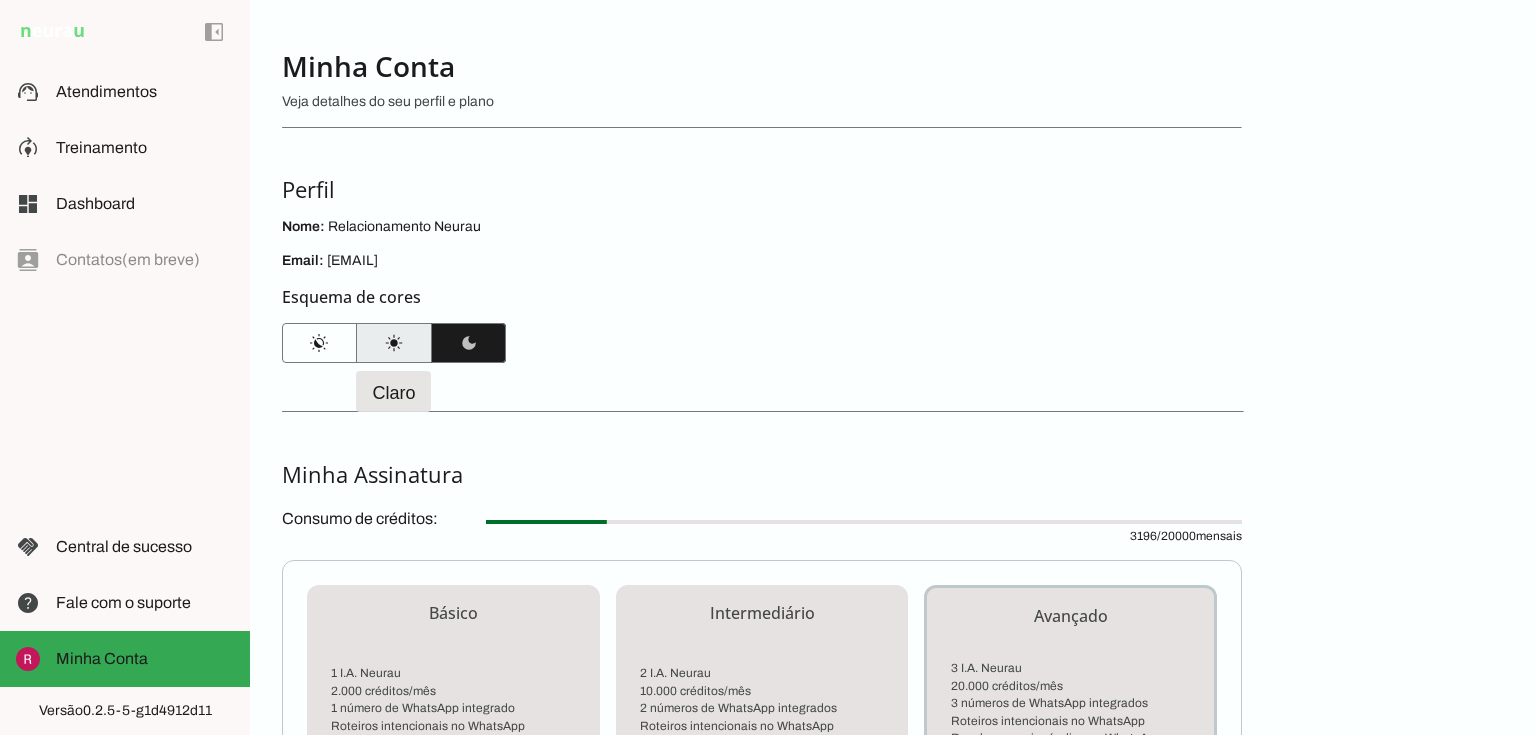 click at bounding box center [394, 343] 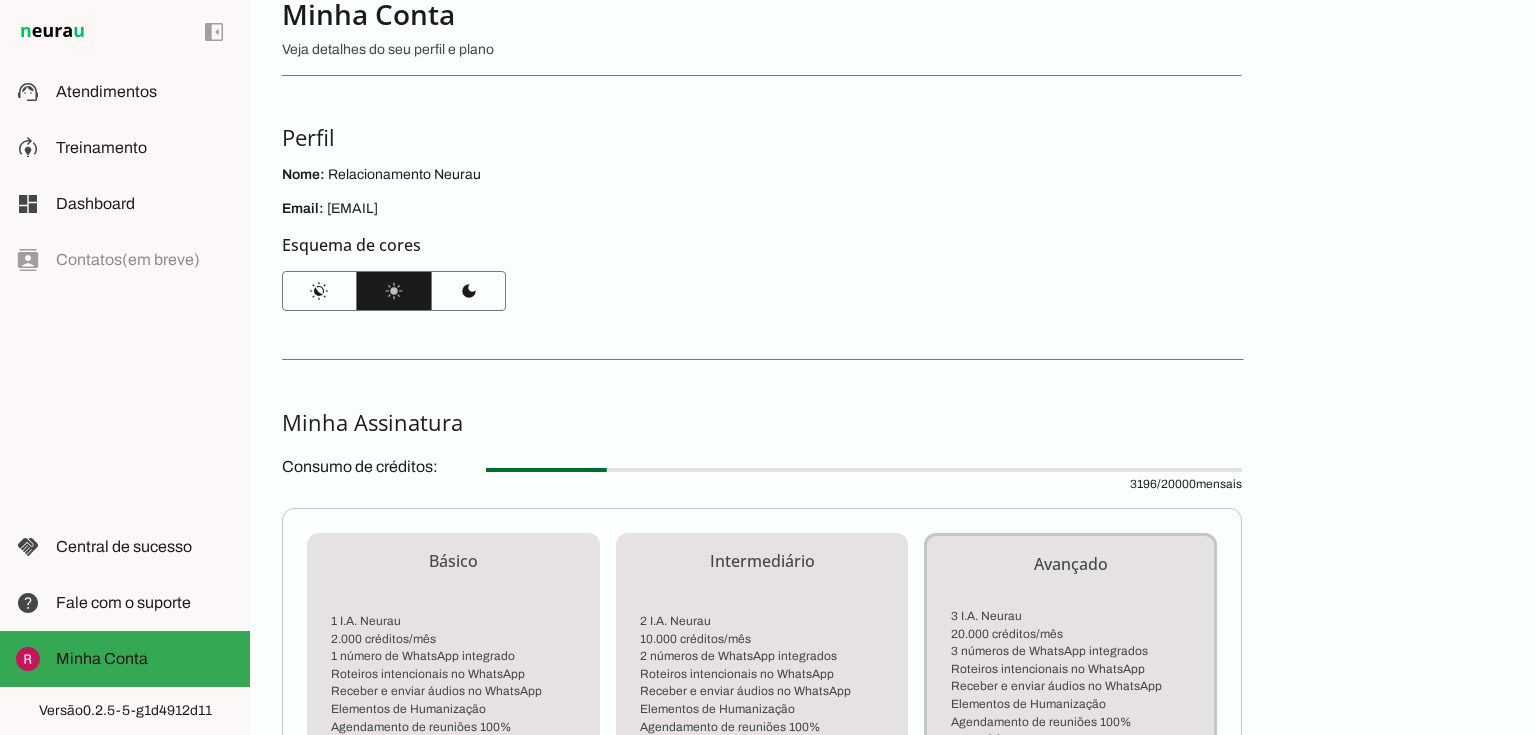 scroll, scrollTop: 160, scrollLeft: 0, axis: vertical 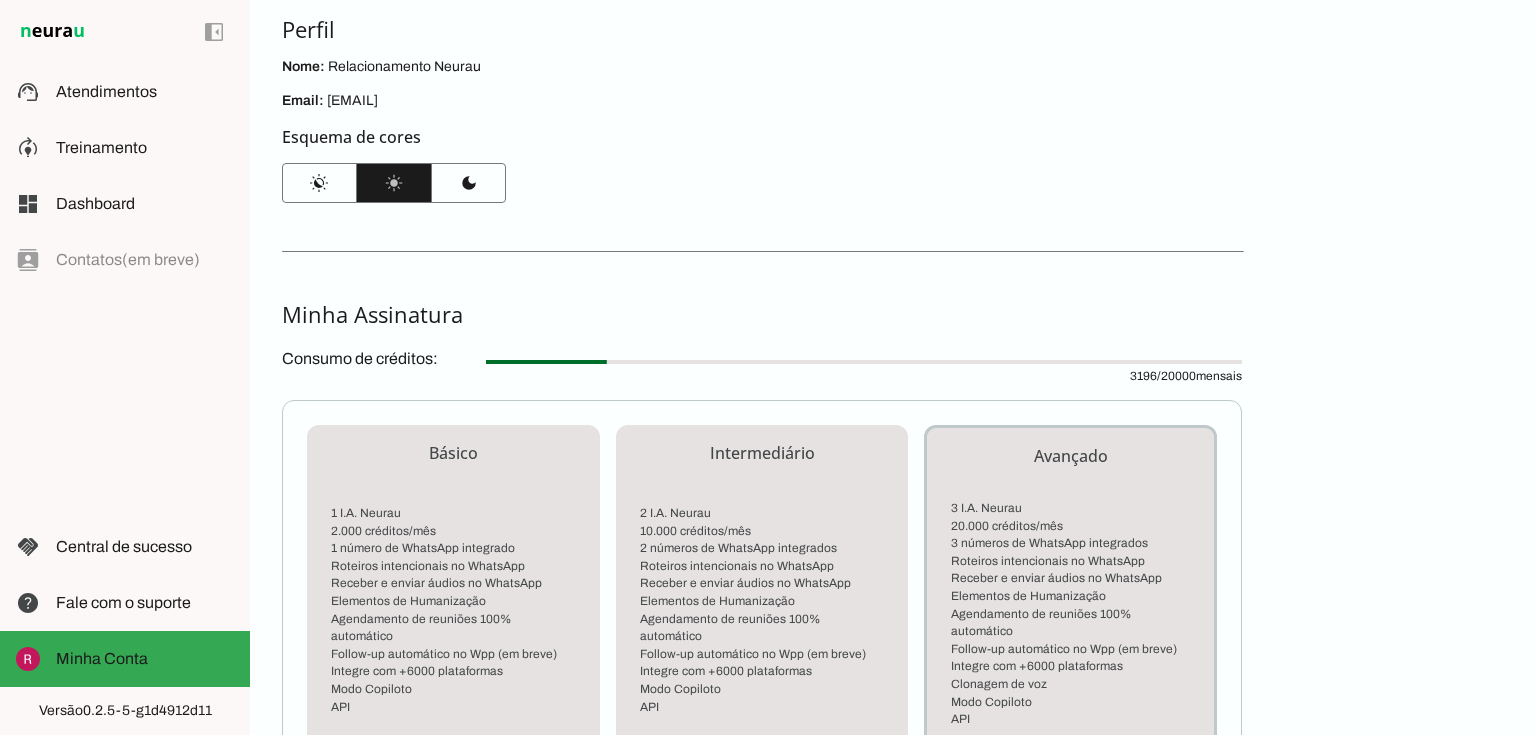 drag, startPoint x: 312, startPoint y: 353, endPoint x: 485, endPoint y: 356, distance: 173.02602 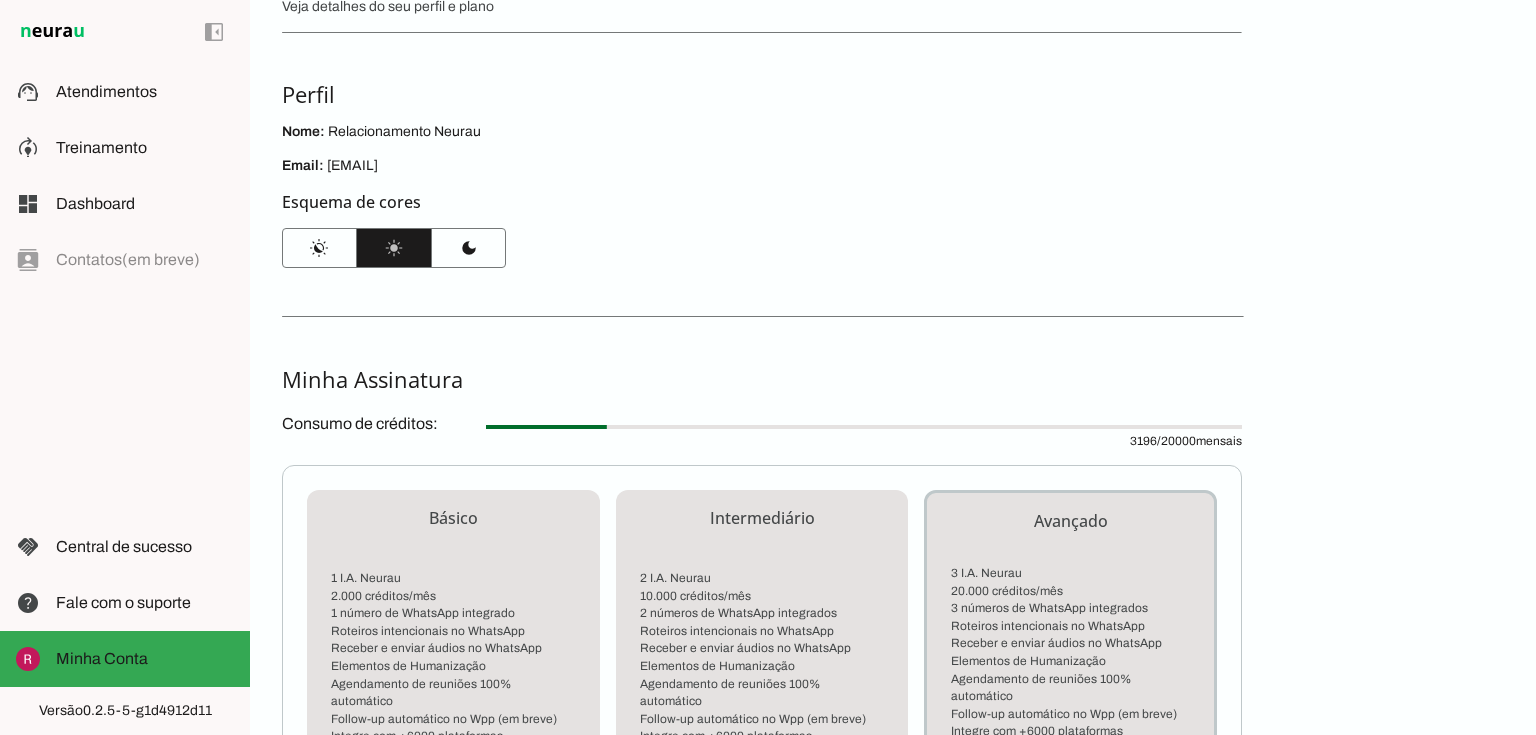 scroll, scrollTop: 0, scrollLeft: 0, axis: both 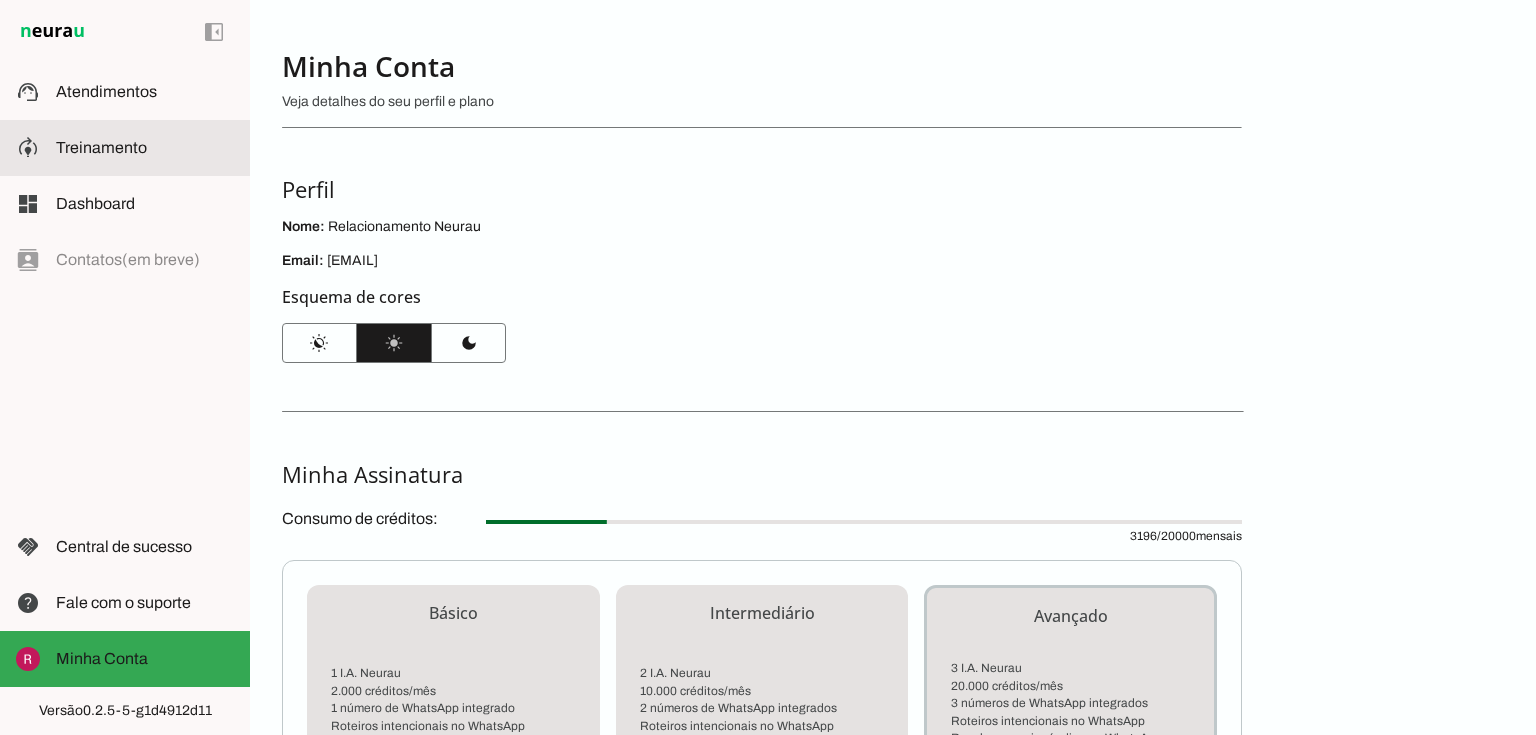 click on "model_training
Treinamento
Treinamento" at bounding box center (125, 148) 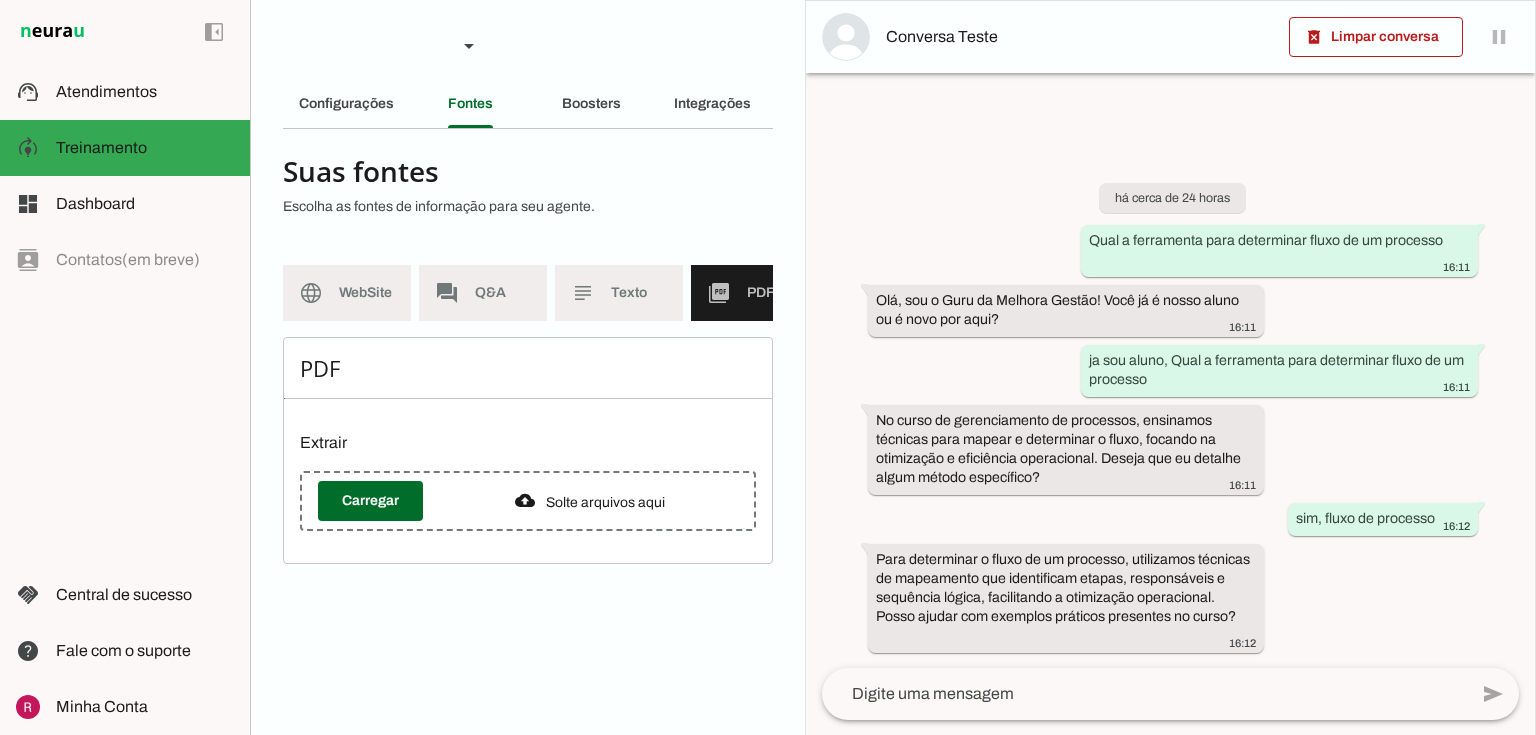 scroll, scrollTop: 0, scrollLeft: 0, axis: both 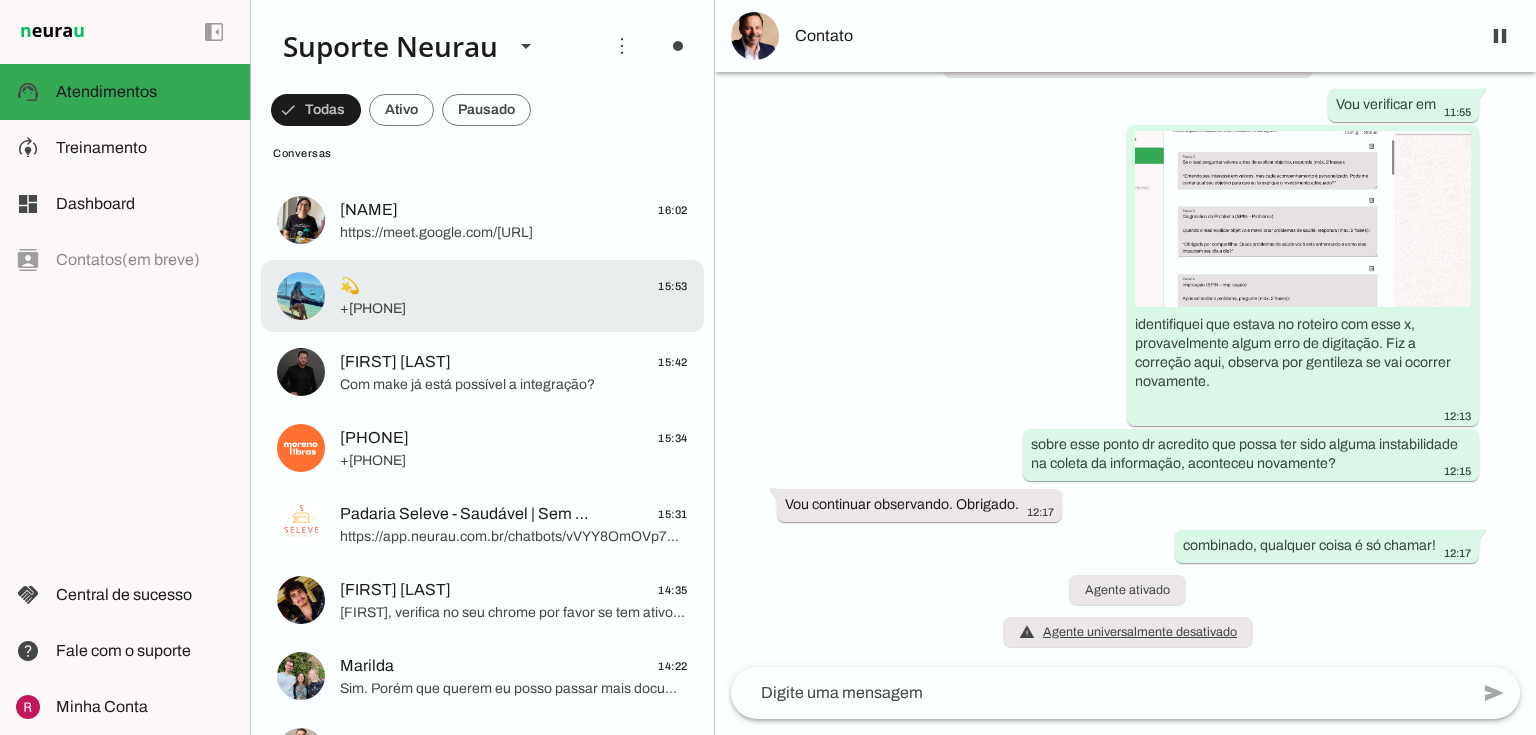 click on "💫
15:53
+55 11 94074-5000" at bounding box center (482, -312) 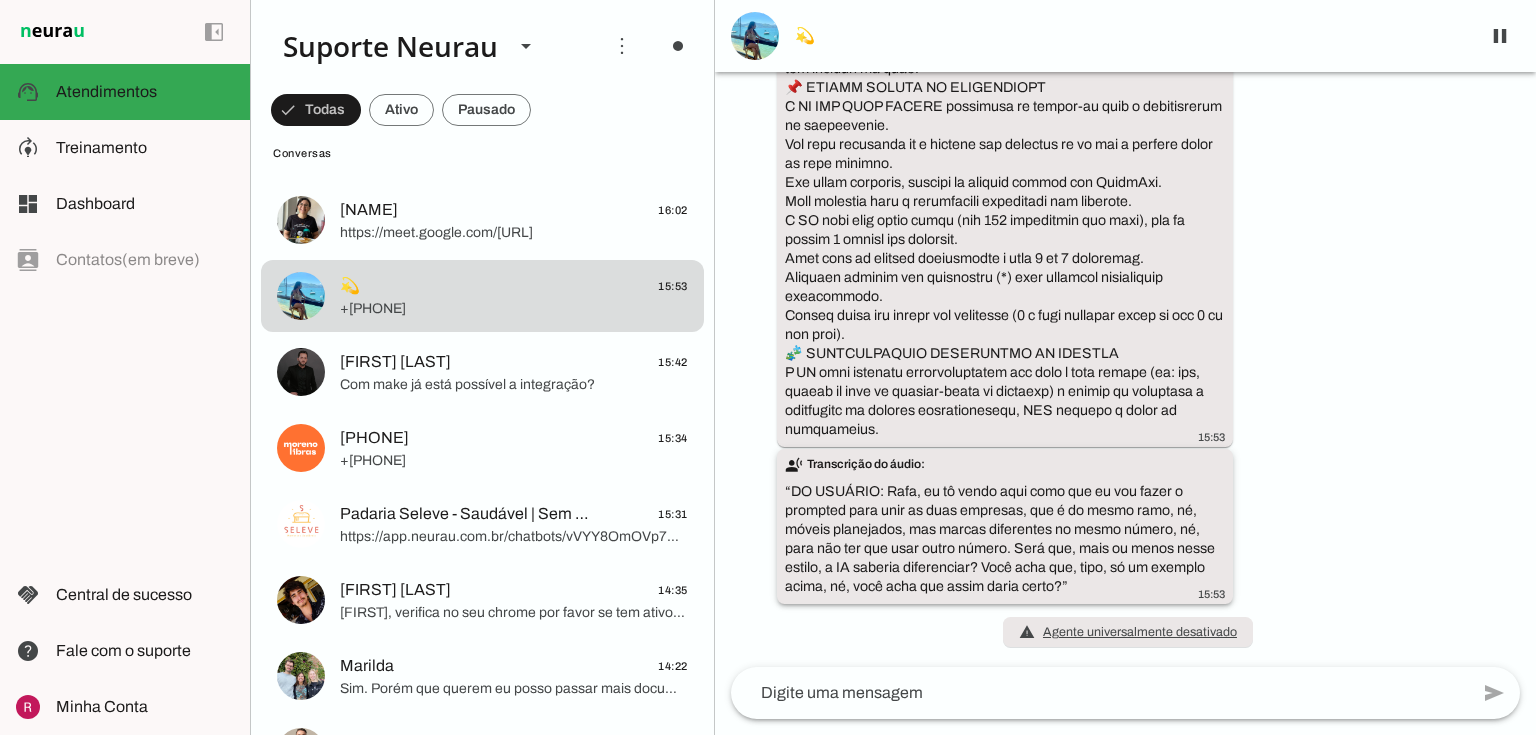 scroll, scrollTop: 156944, scrollLeft: 0, axis: vertical 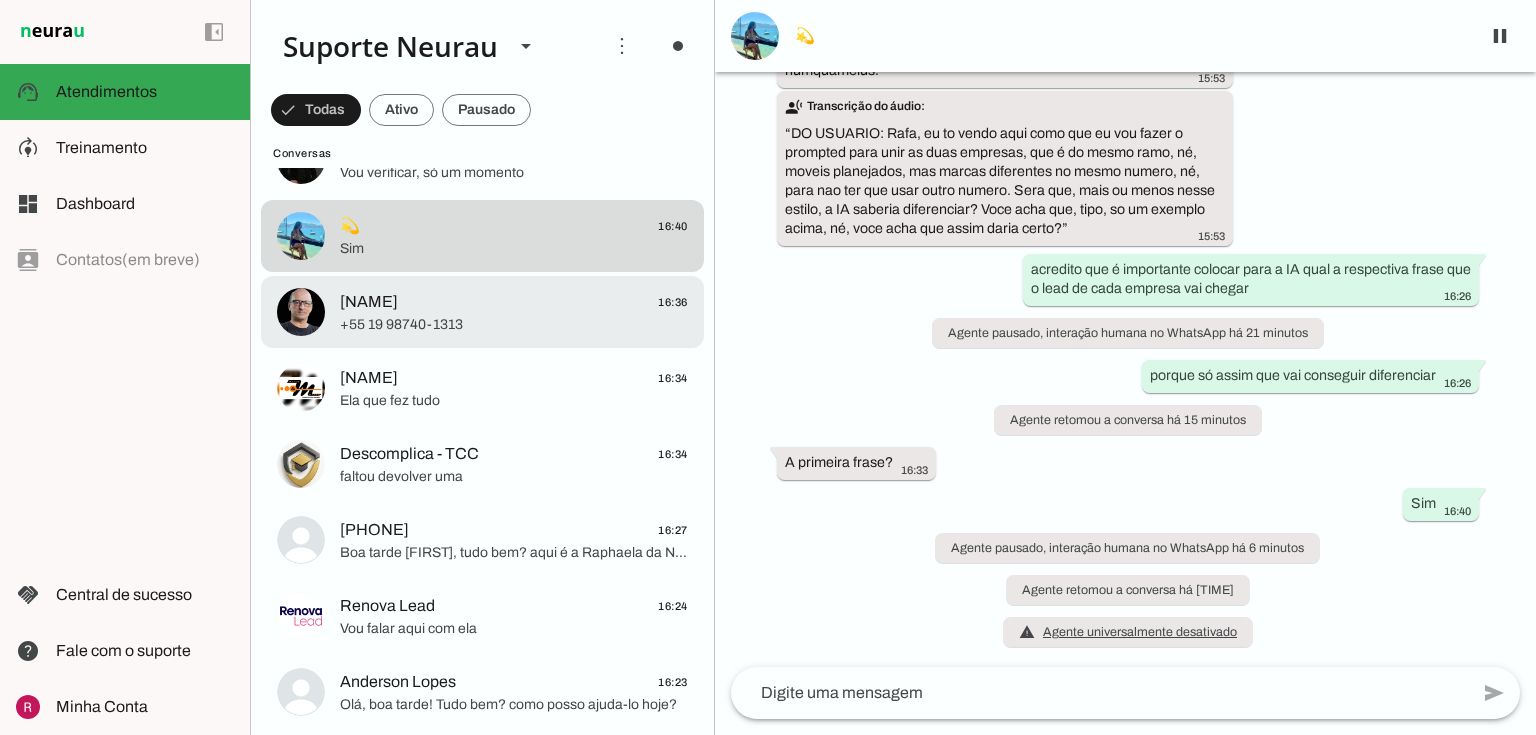 click on "[NAME] [LAST]" 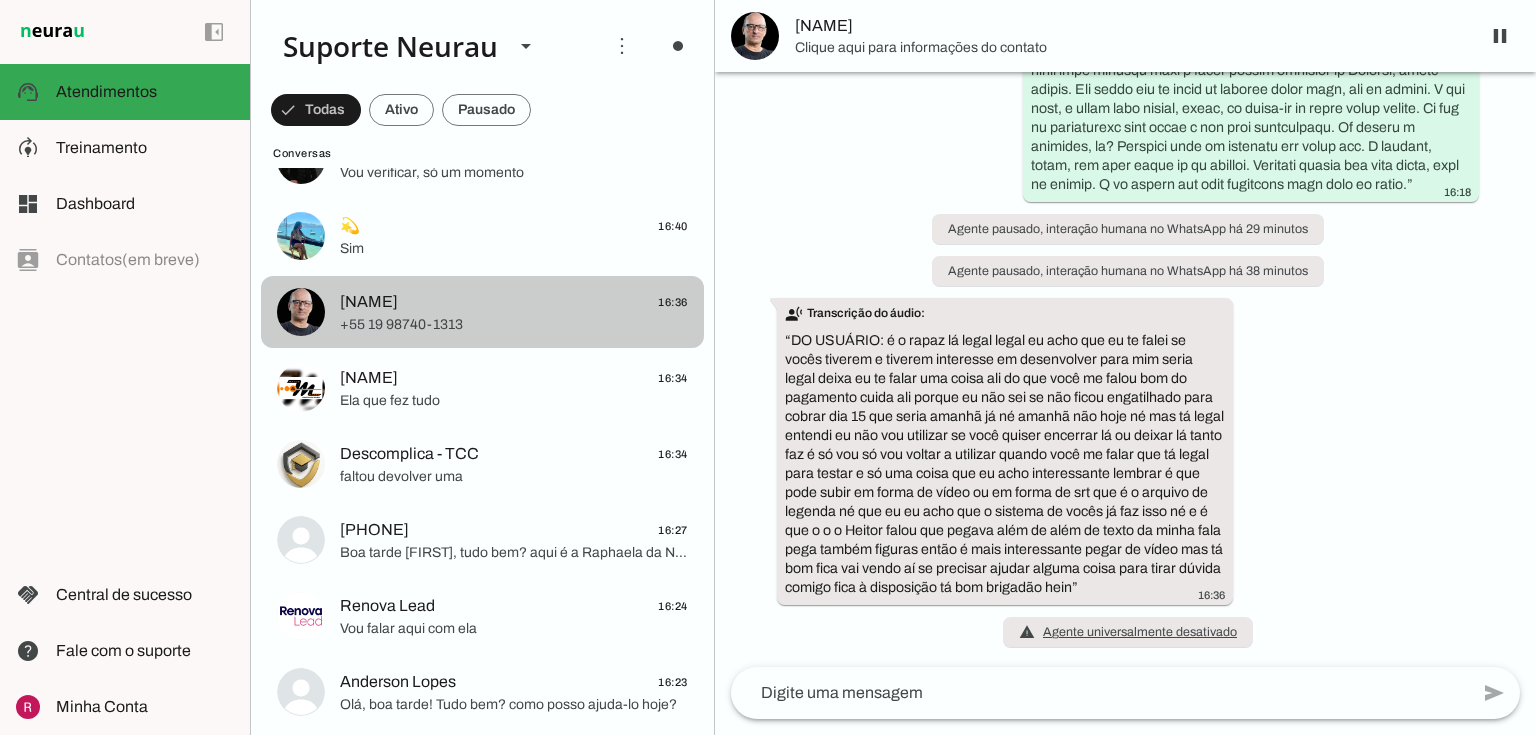 scroll, scrollTop: 13107, scrollLeft: 0, axis: vertical 